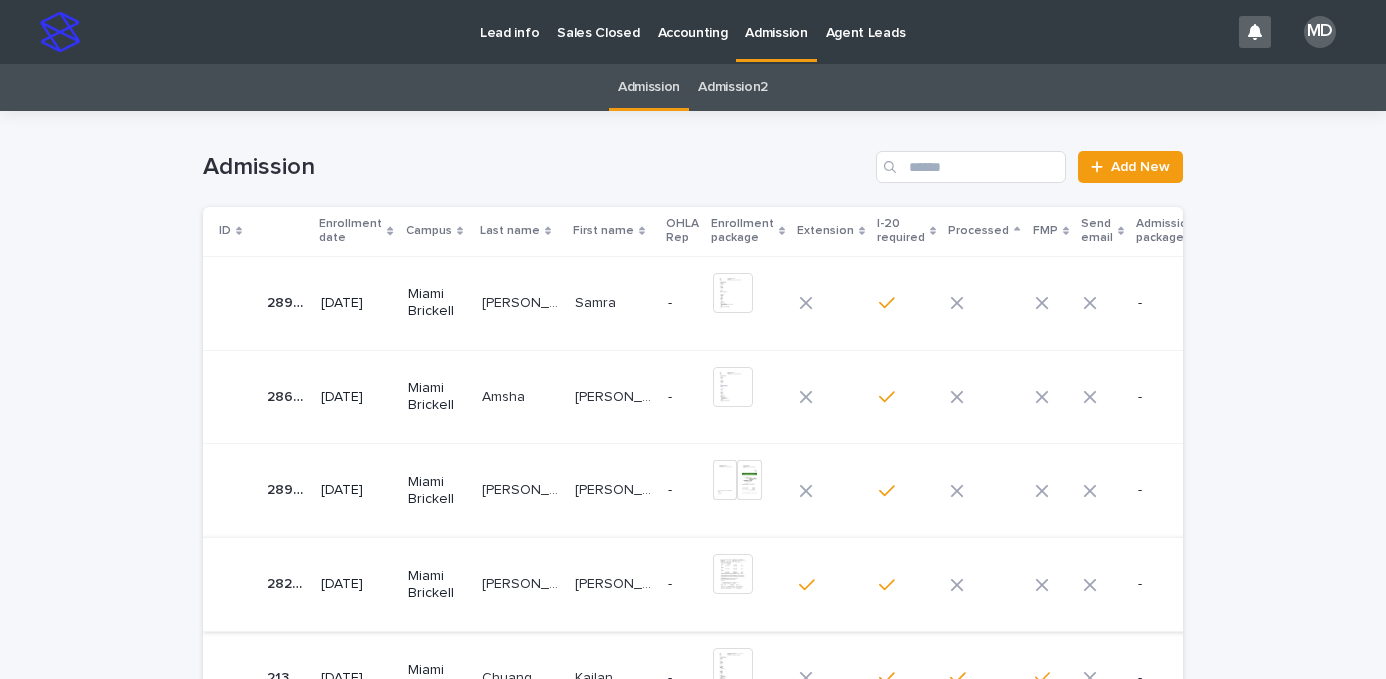 scroll, scrollTop: 0, scrollLeft: 0, axis: both 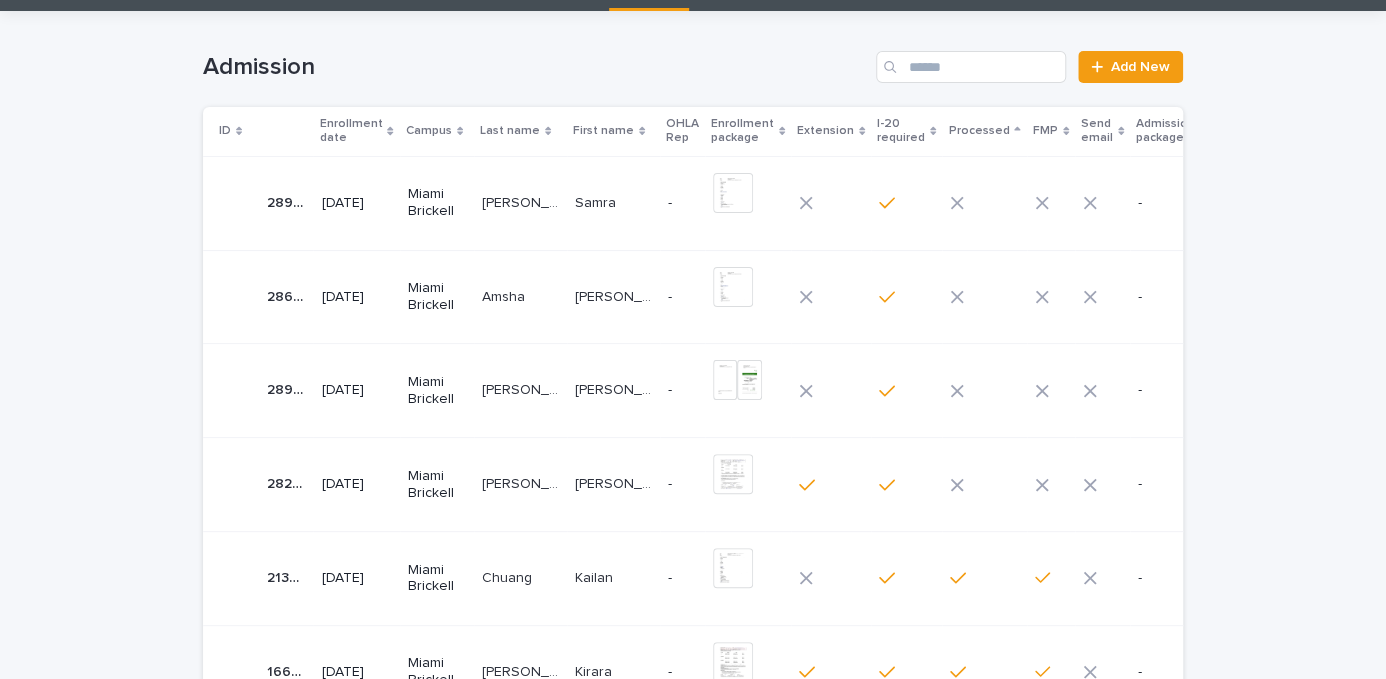 click on "[PERSON_NAME]" at bounding box center [522, 482] 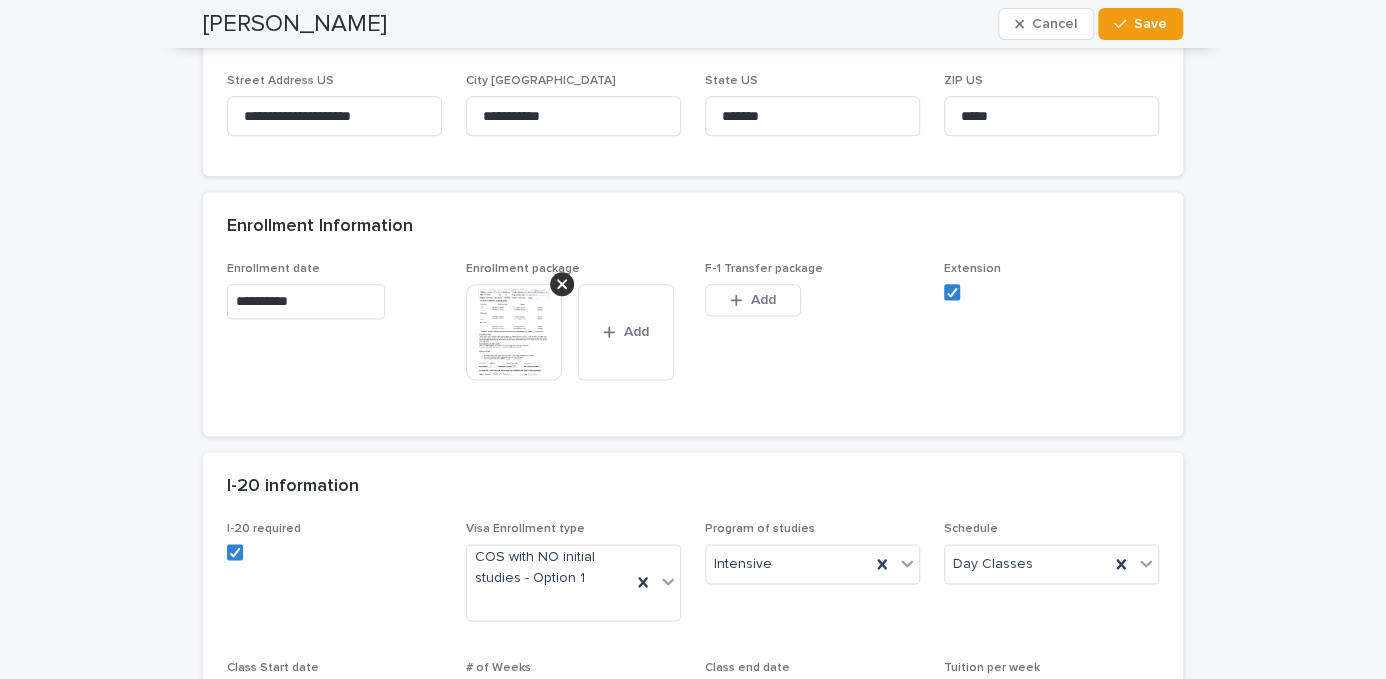 scroll, scrollTop: 1000, scrollLeft: 0, axis: vertical 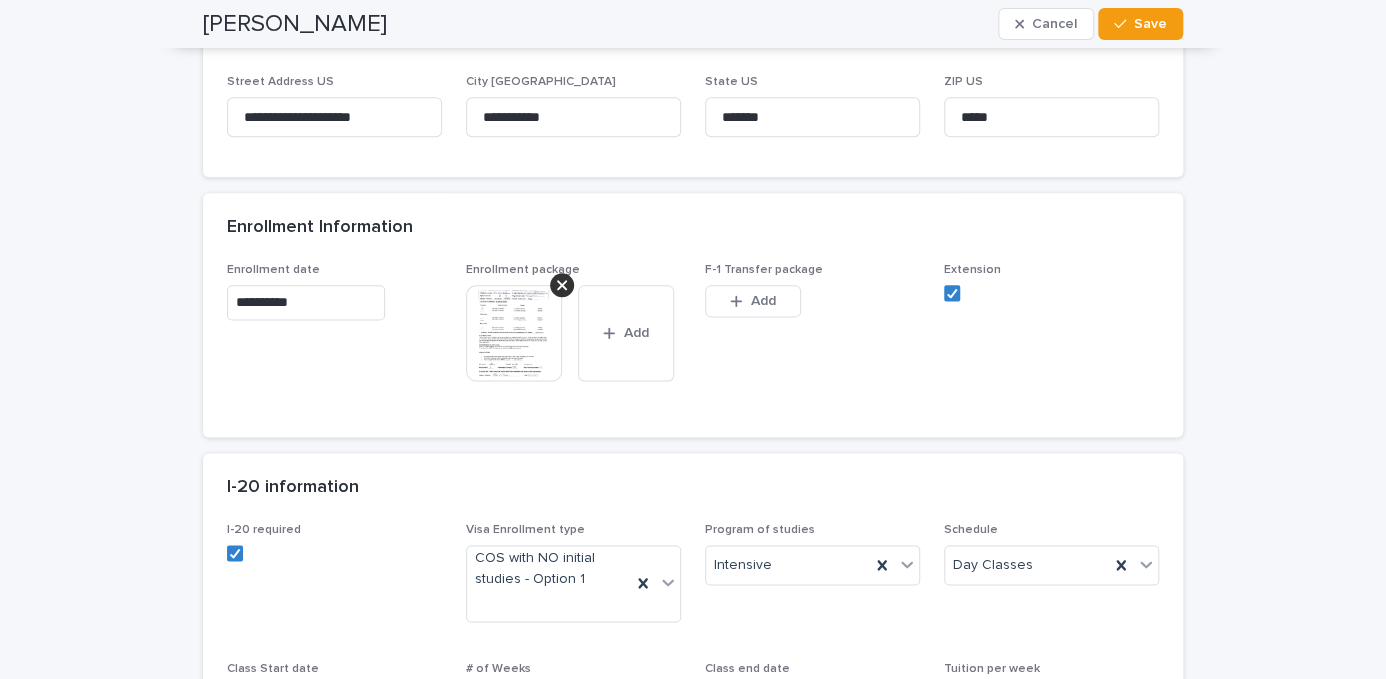 click at bounding box center (514, 333) 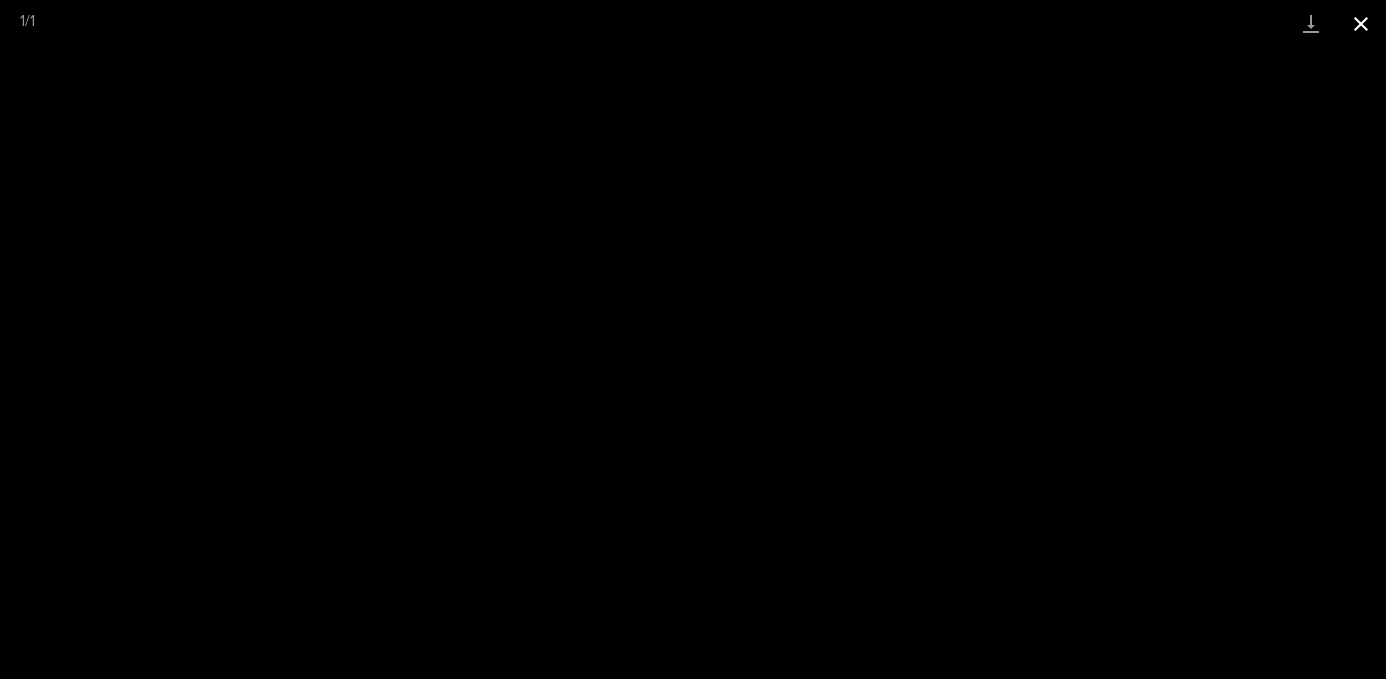 click at bounding box center [1361, 23] 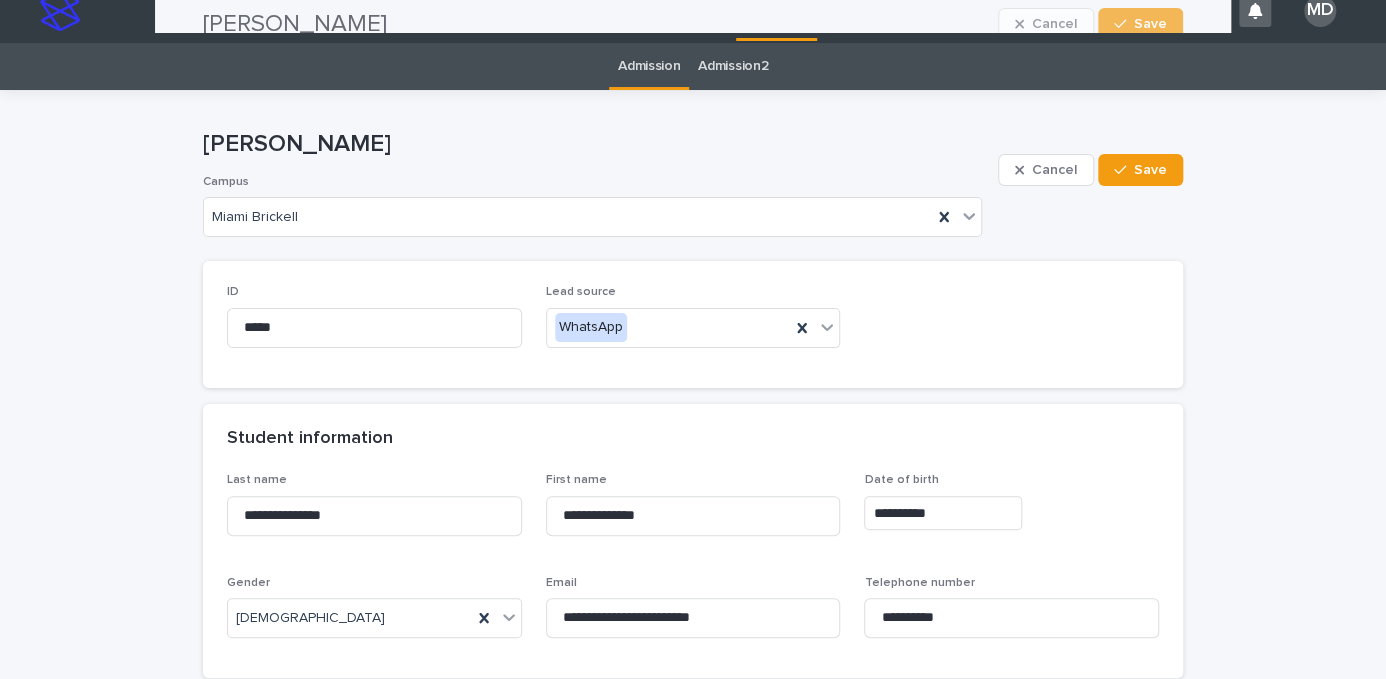 scroll, scrollTop: 0, scrollLeft: 0, axis: both 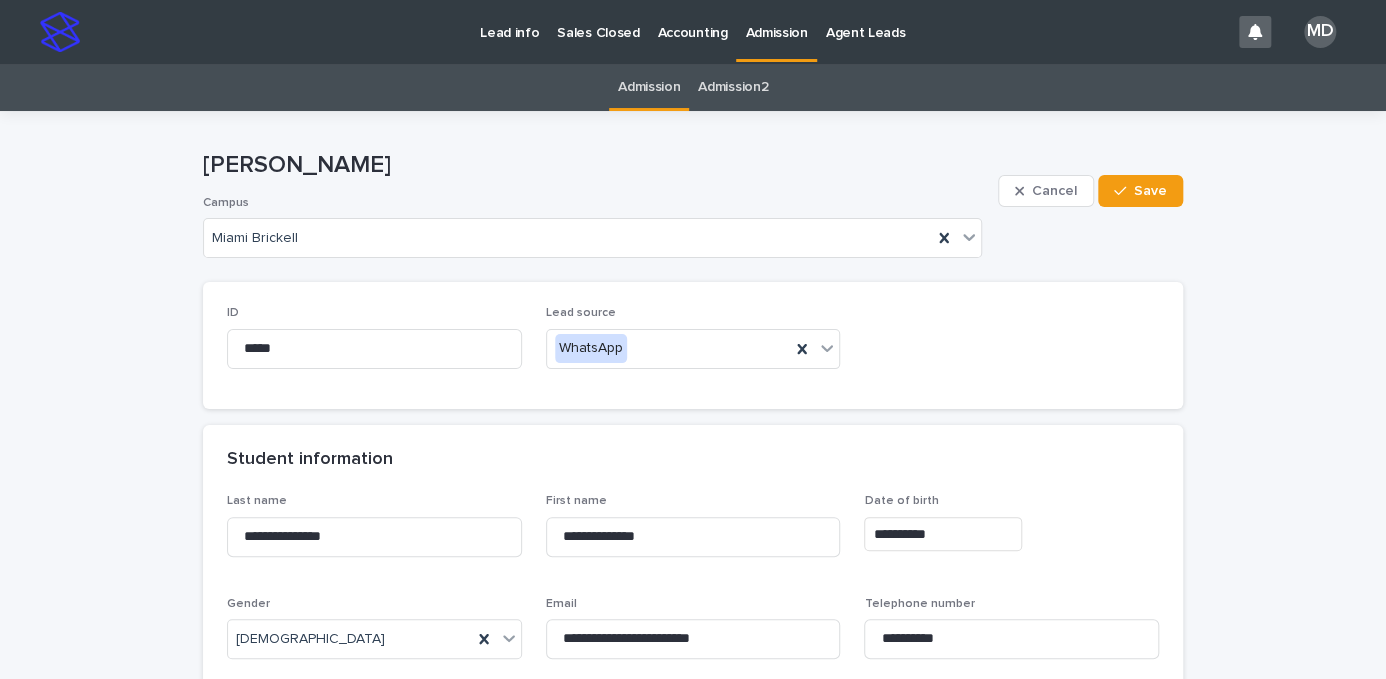 click on "Admission" at bounding box center (649, 87) 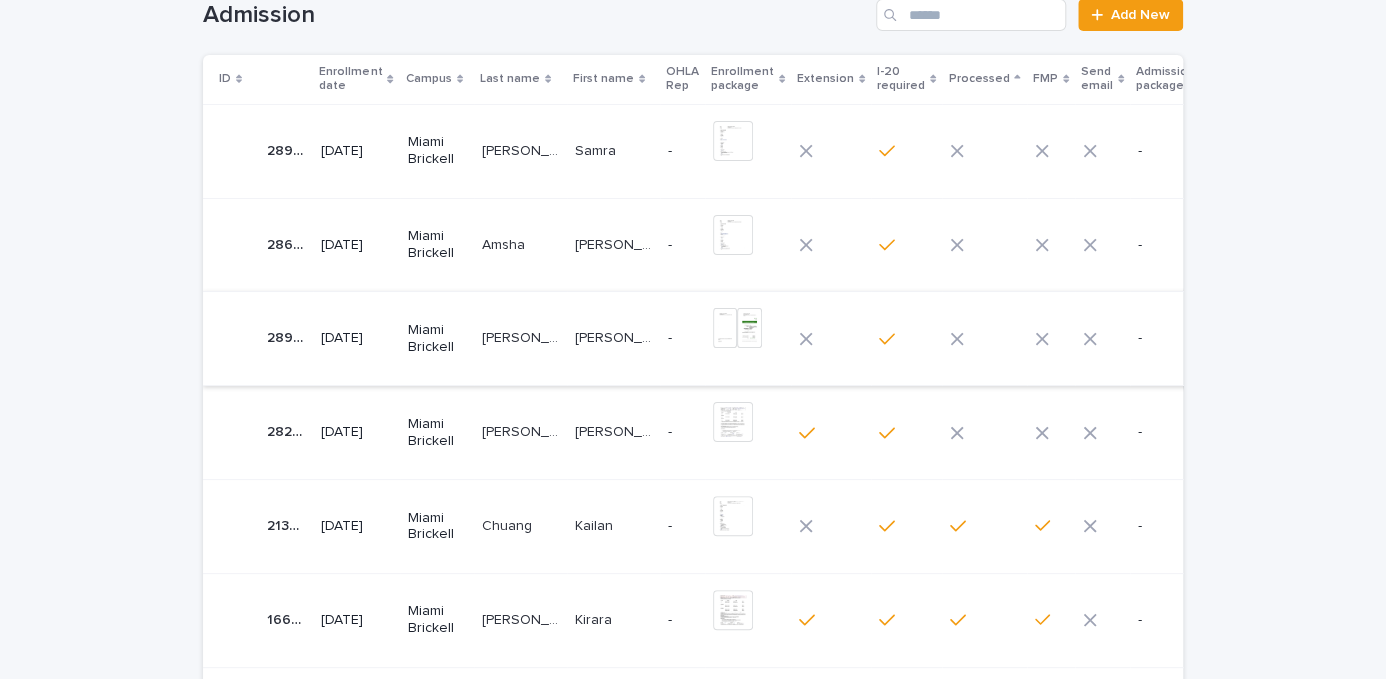 scroll, scrollTop: 200, scrollLeft: 0, axis: vertical 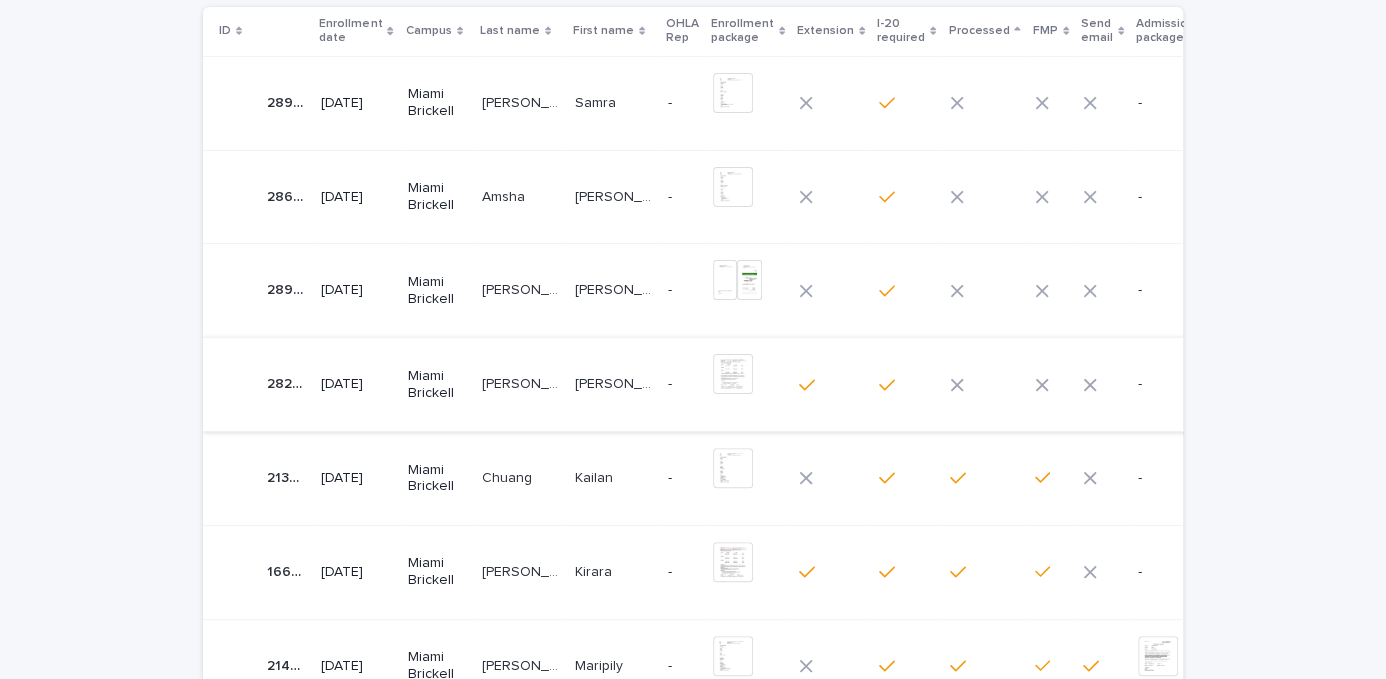 click at bounding box center [733, 374] 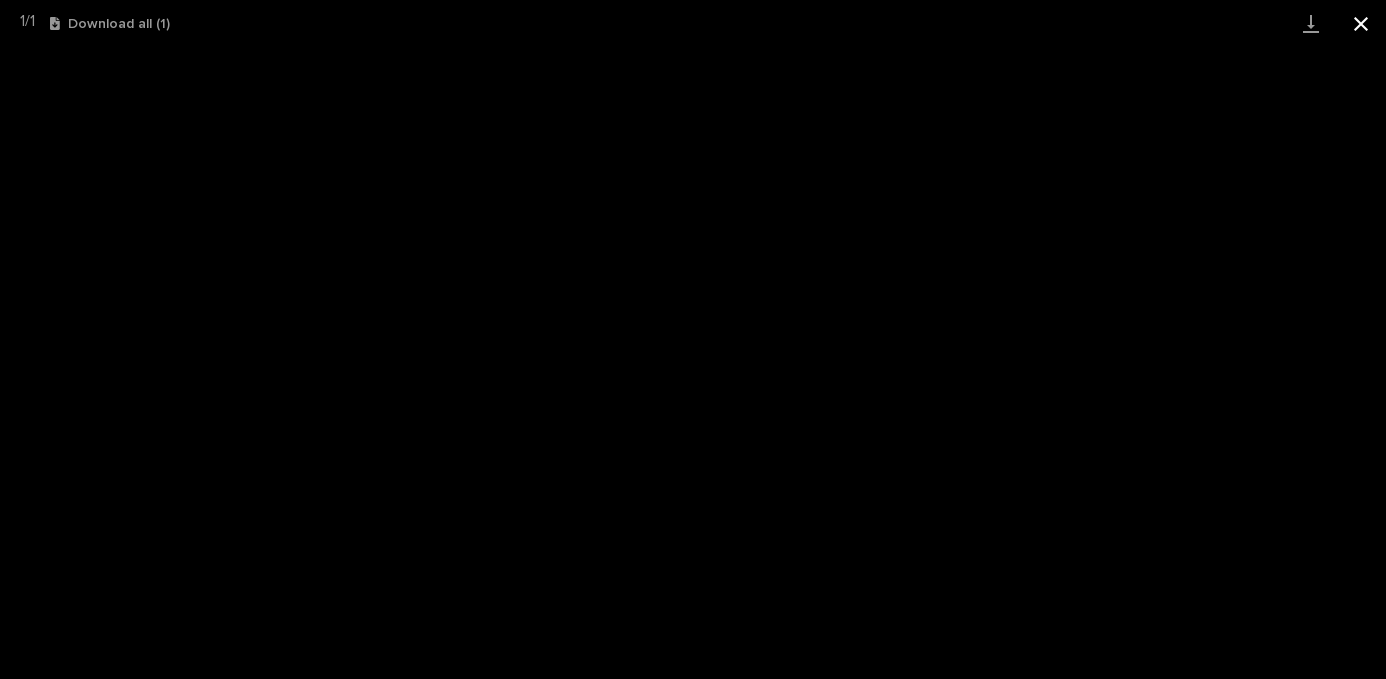 click at bounding box center (1361, 23) 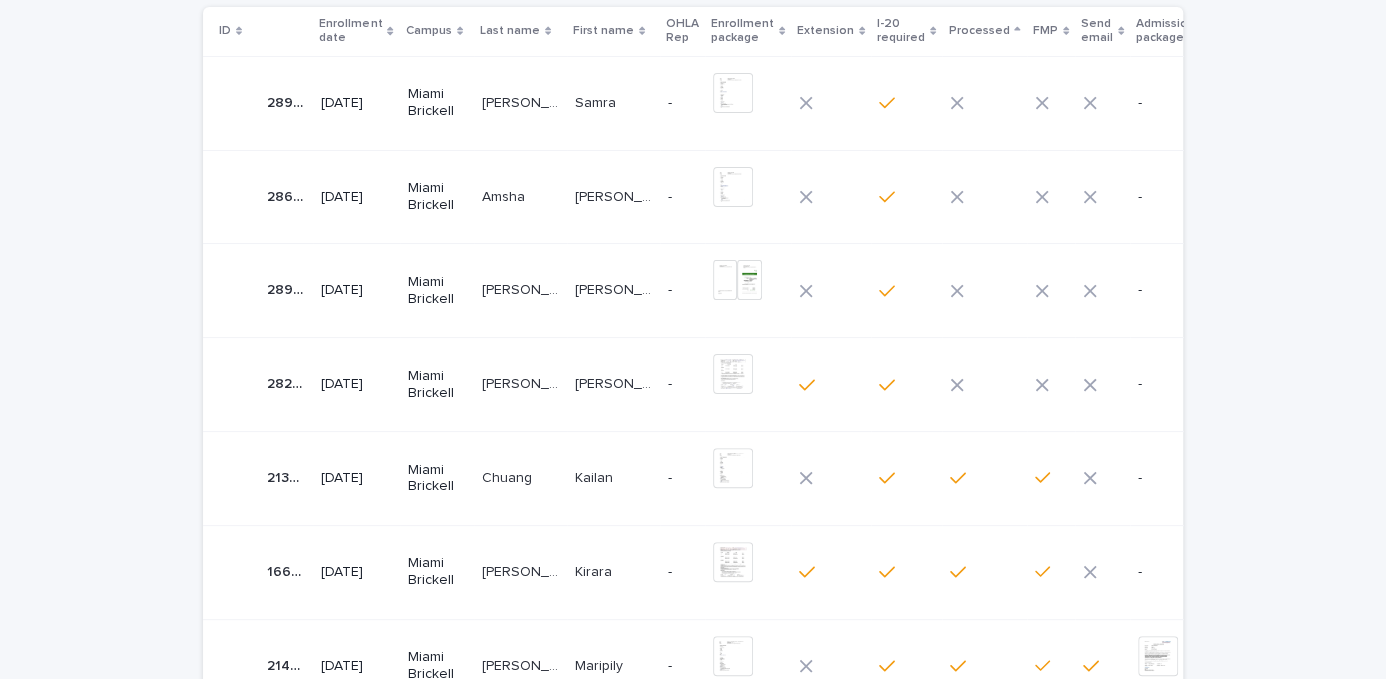 click on "[PERSON_NAME]" at bounding box center [522, 382] 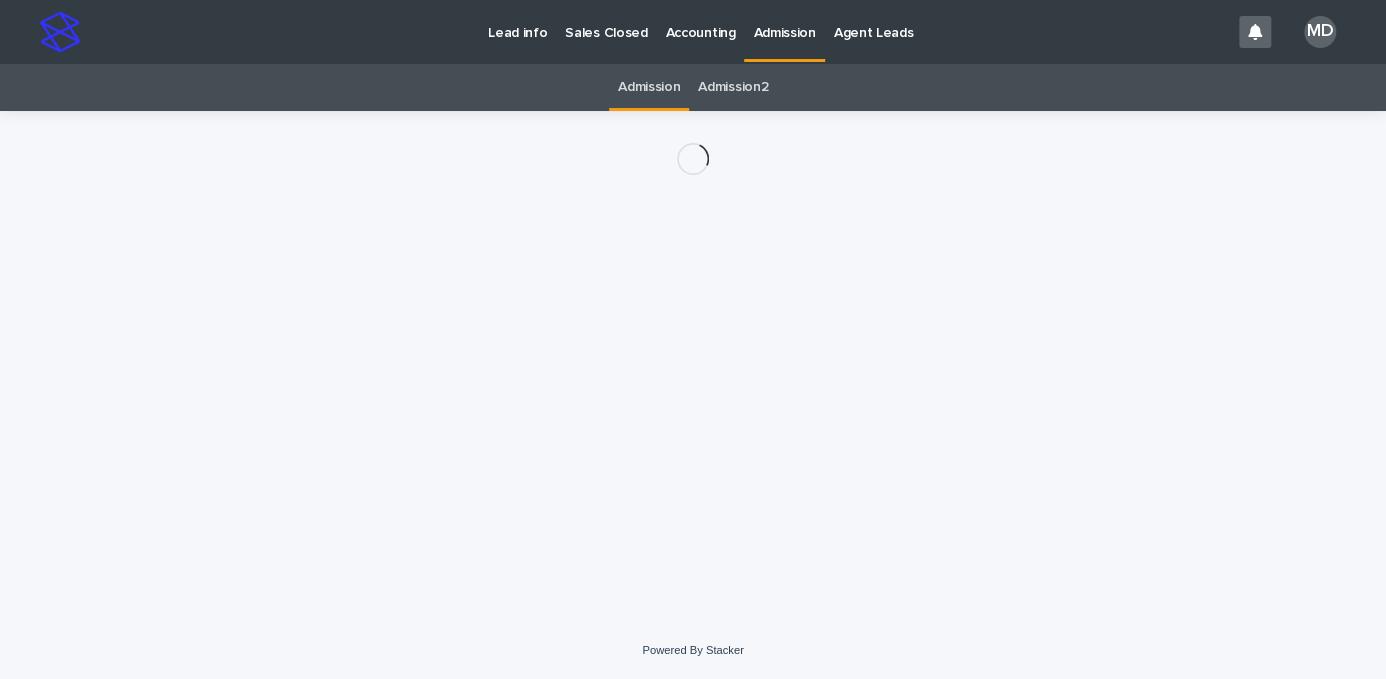 scroll, scrollTop: 0, scrollLeft: 0, axis: both 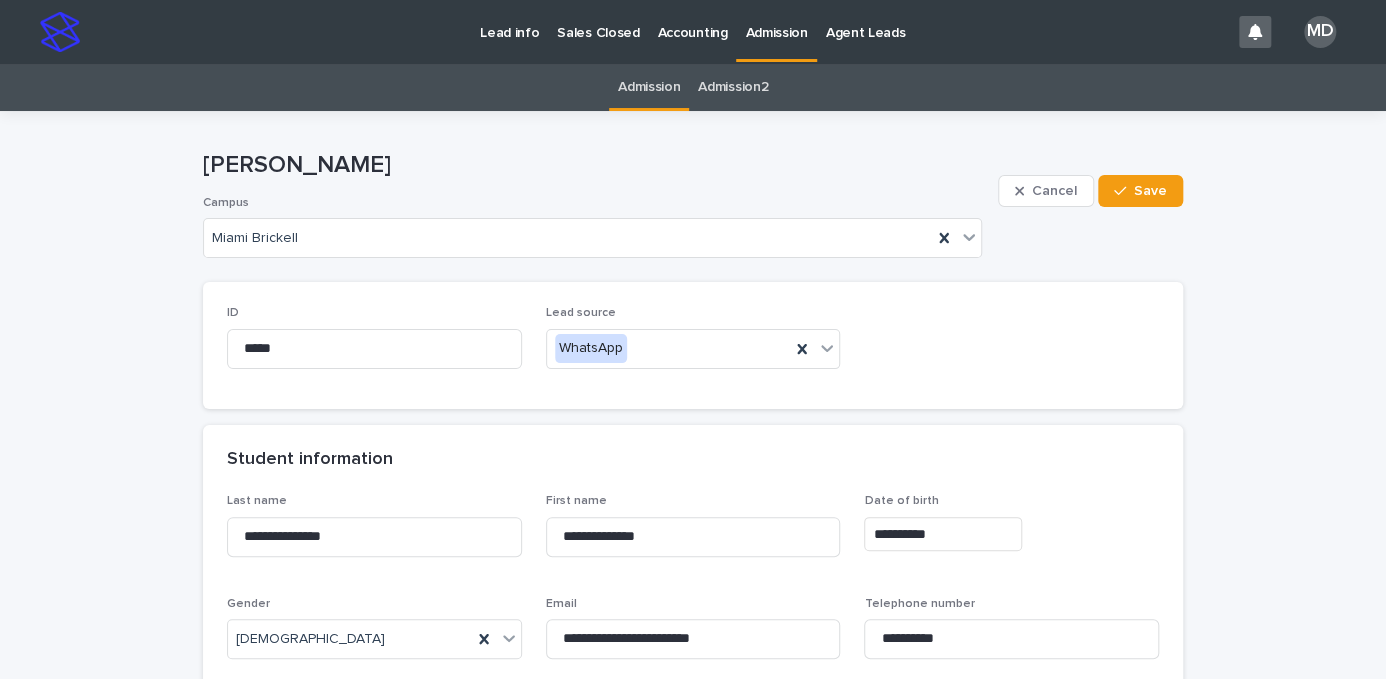 click on "**********" at bounding box center [693, 1337] 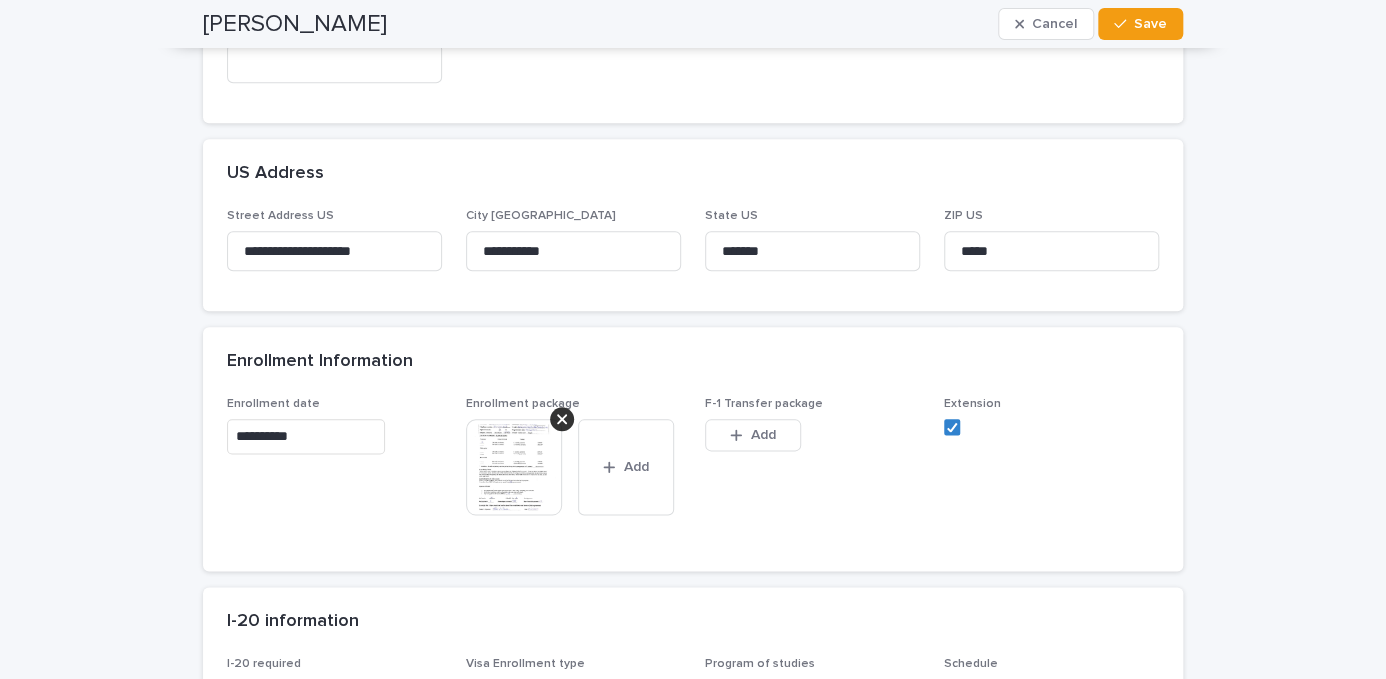 scroll, scrollTop: 838, scrollLeft: 0, axis: vertical 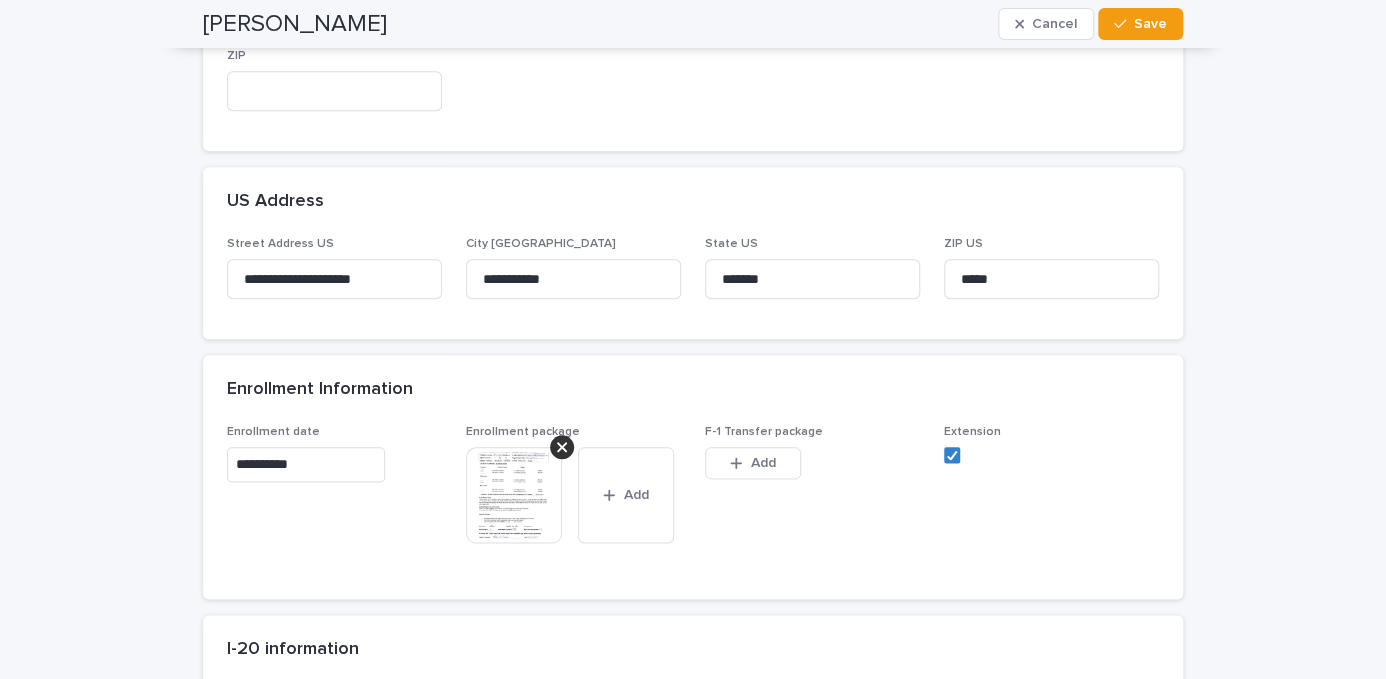 click at bounding box center [514, 495] 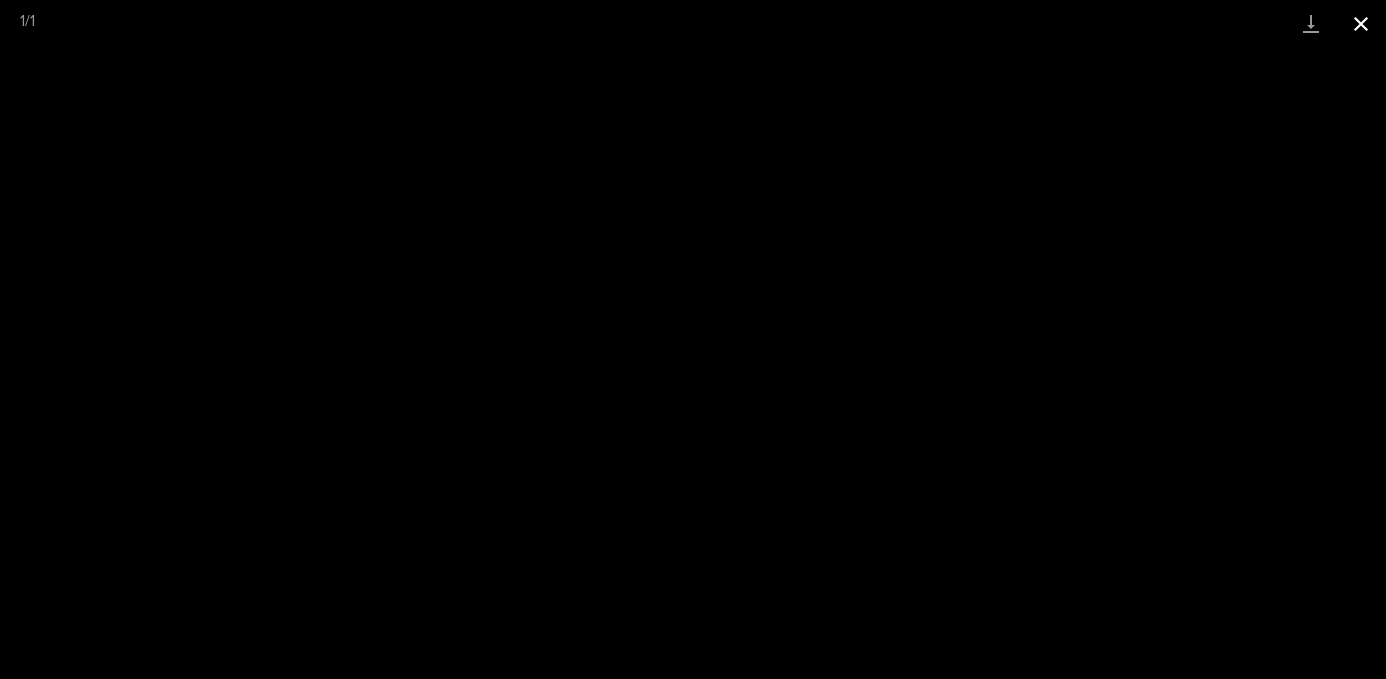 click at bounding box center [1361, 23] 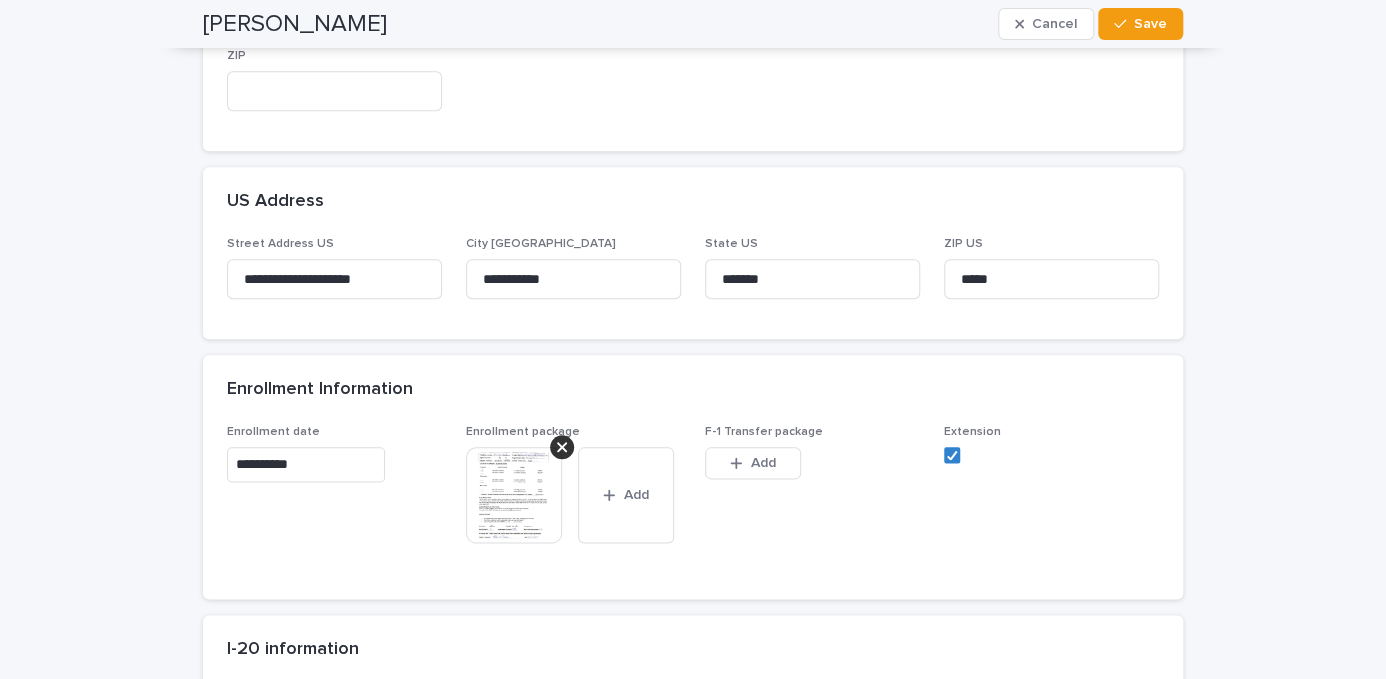 scroll, scrollTop: 38, scrollLeft: 0, axis: vertical 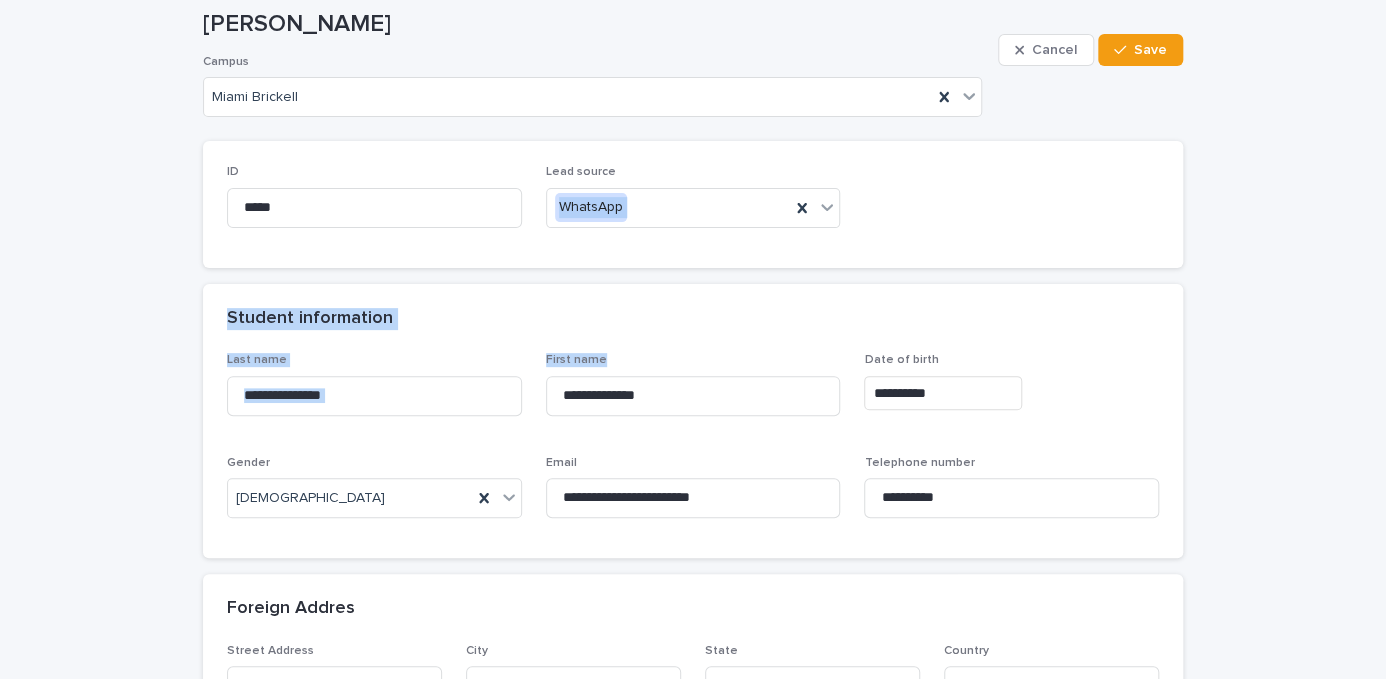 click on "**********" at bounding box center [693, 1223] 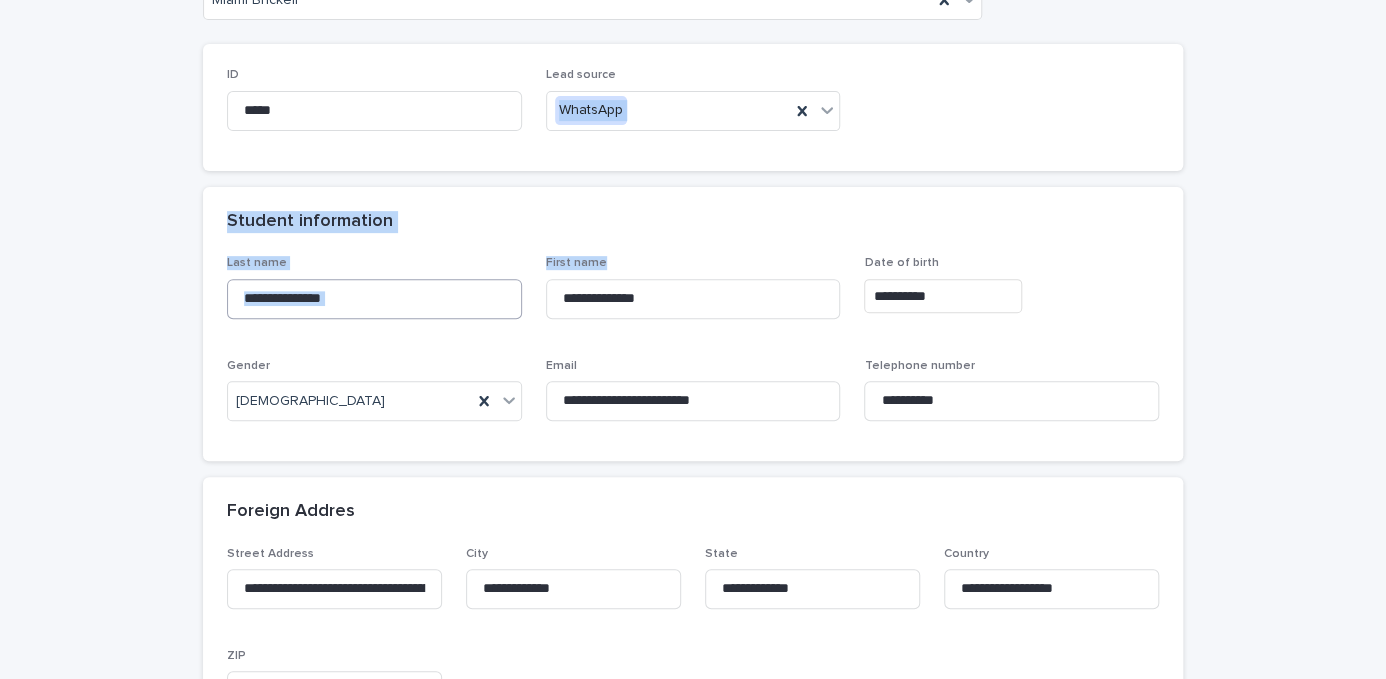 click on "**********" at bounding box center [374, 299] 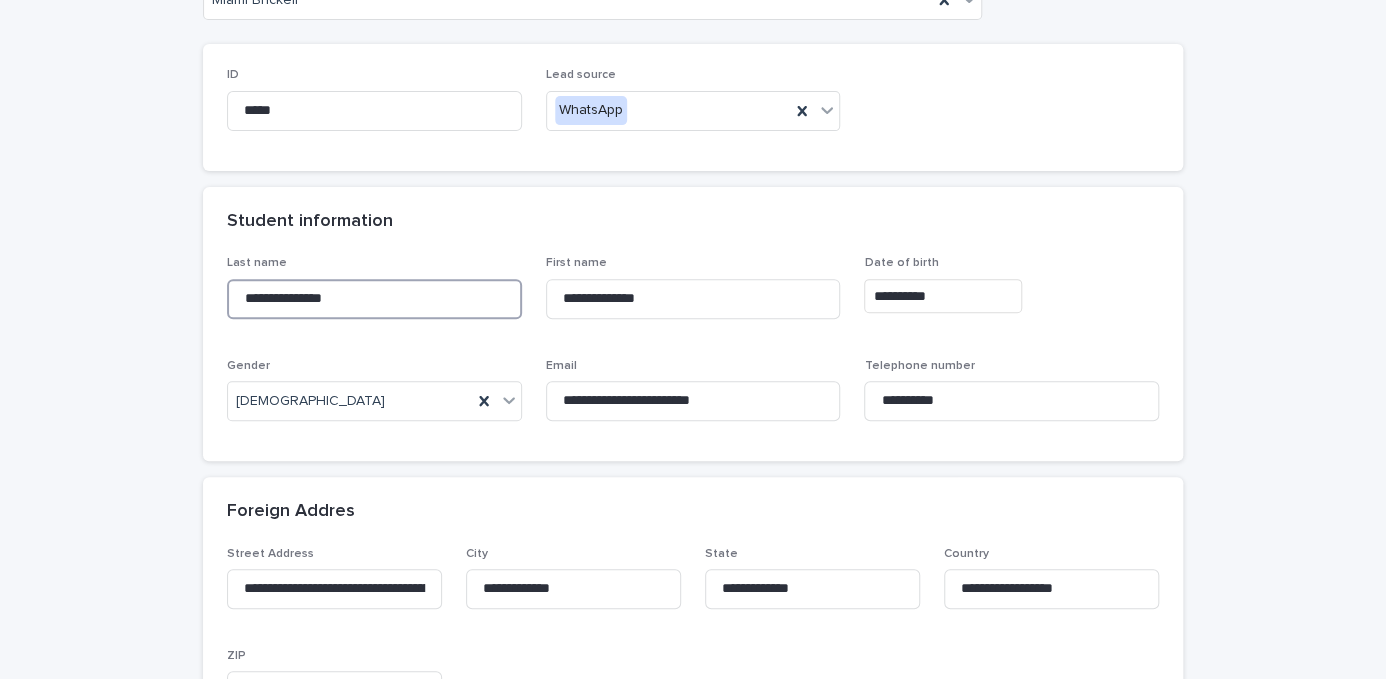 drag, startPoint x: 369, startPoint y: 308, endPoint x: 104, endPoint y: 290, distance: 265.61063 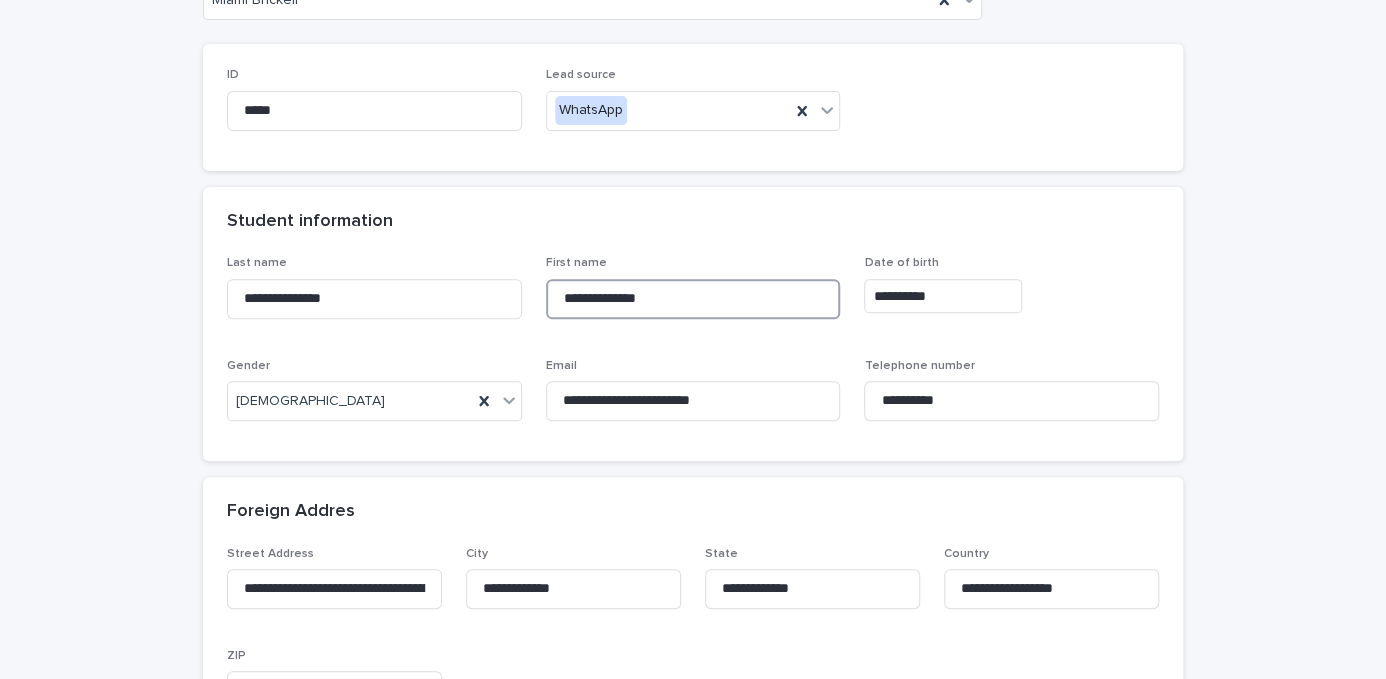 drag, startPoint x: 671, startPoint y: 296, endPoint x: 498, endPoint y: 275, distance: 174.26991 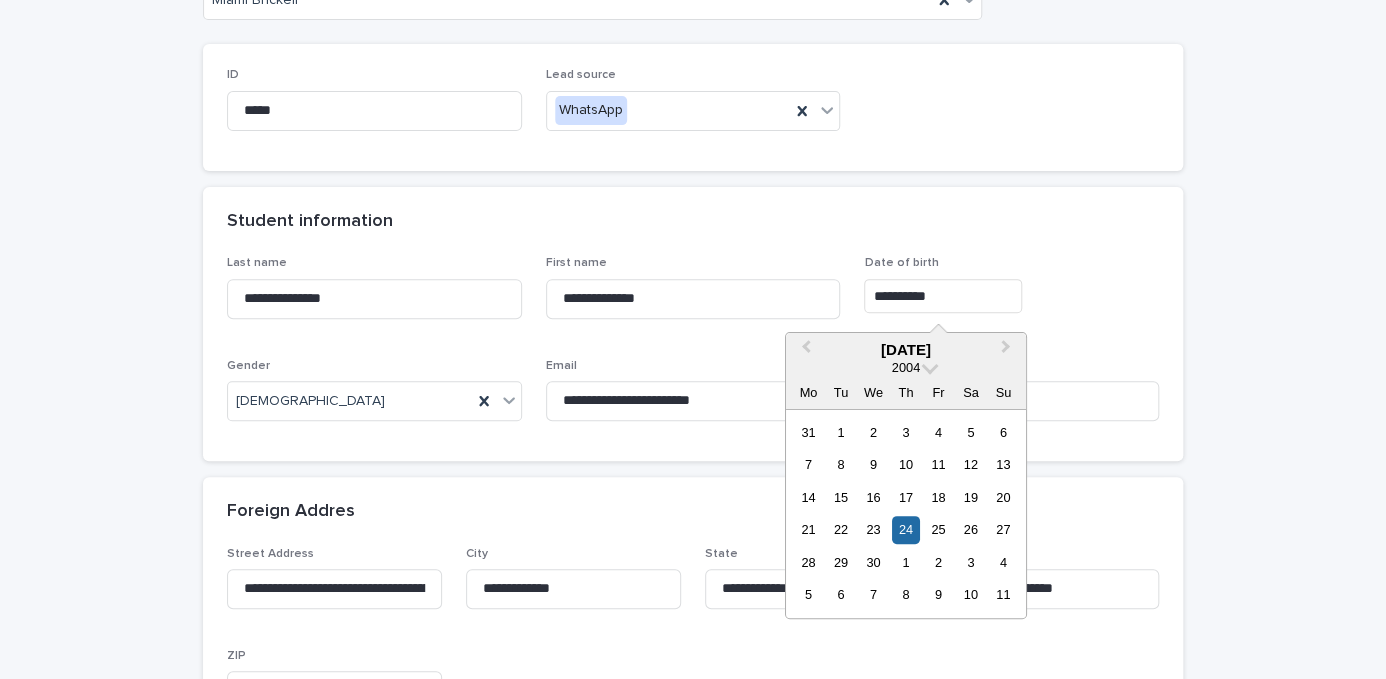 drag, startPoint x: 949, startPoint y: 293, endPoint x: 841, endPoint y: 288, distance: 108.11568 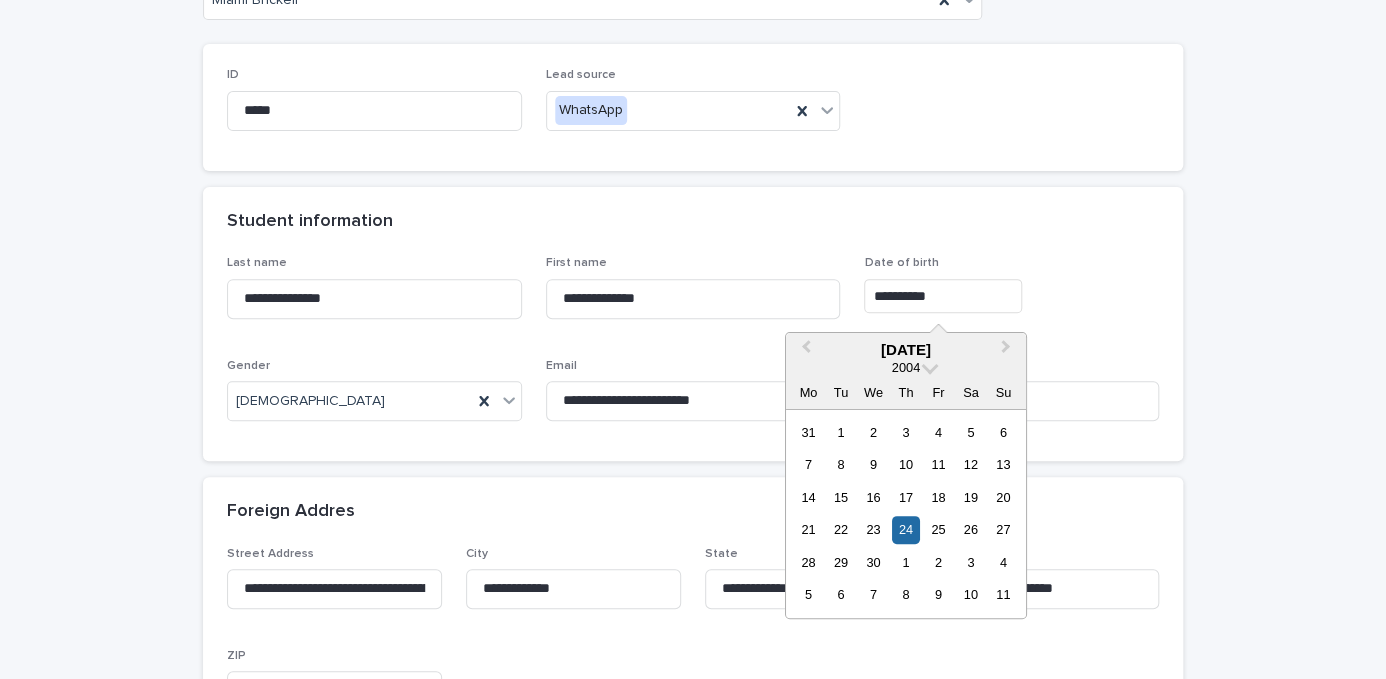 click on "**********" at bounding box center [693, 1074] 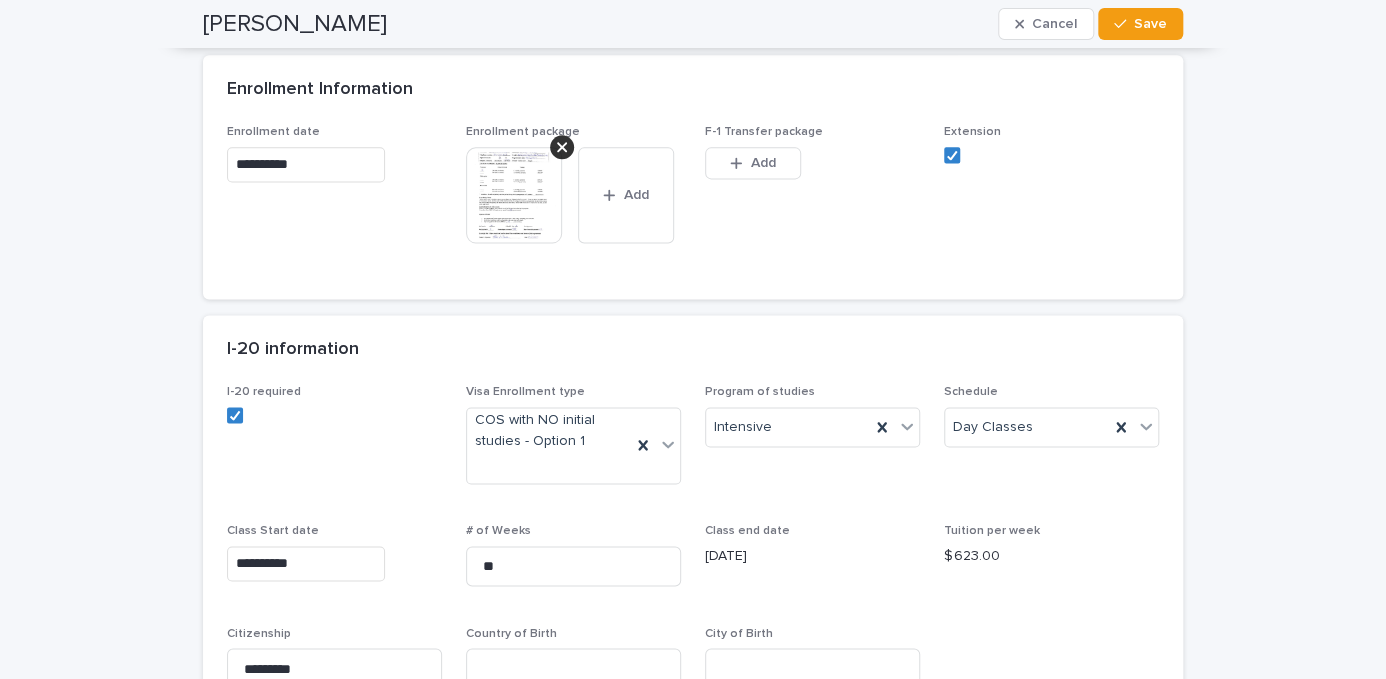 scroll, scrollTop: 1238, scrollLeft: 0, axis: vertical 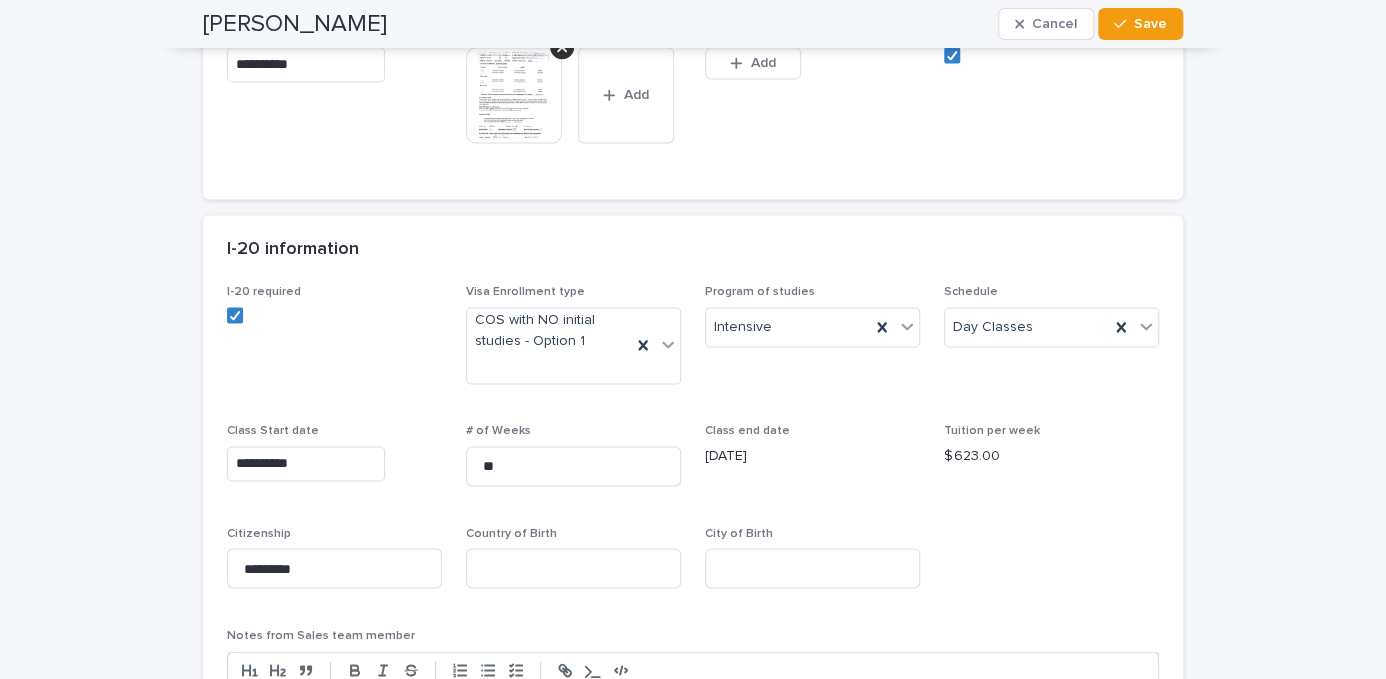 click on "**********" at bounding box center (693, 529) 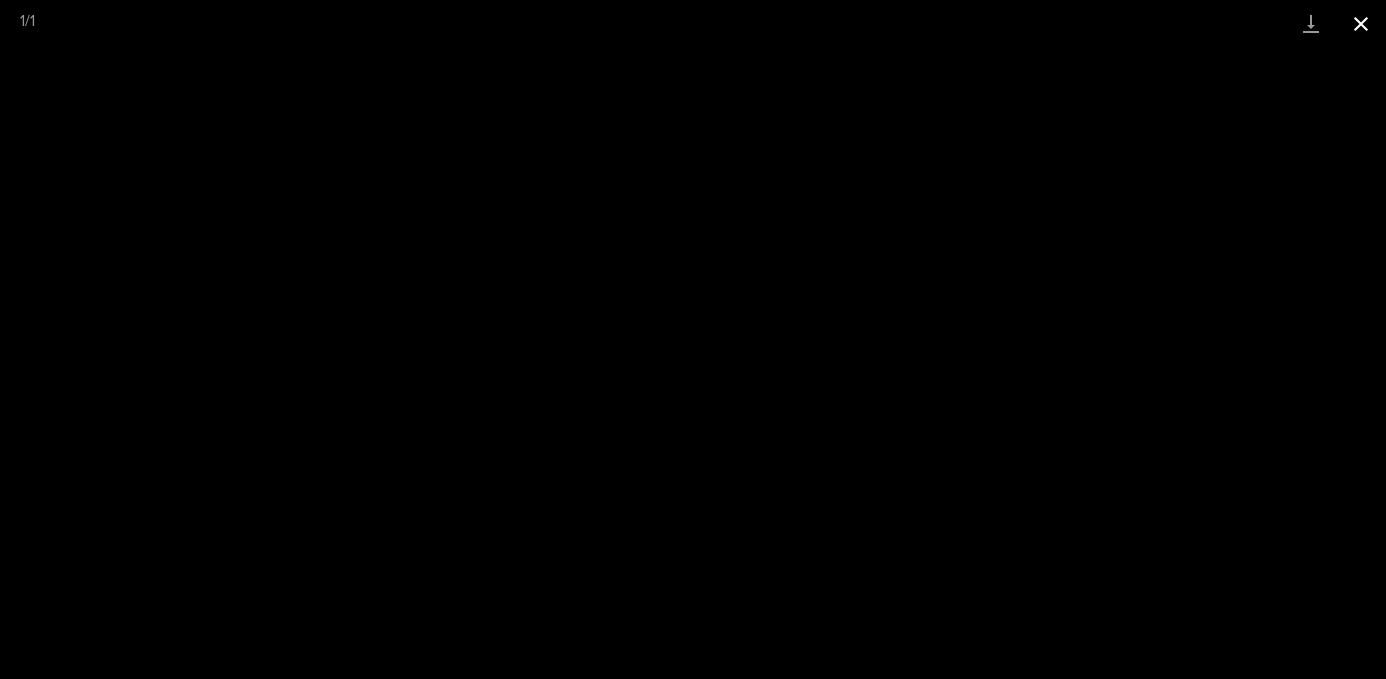 click at bounding box center [1361, 23] 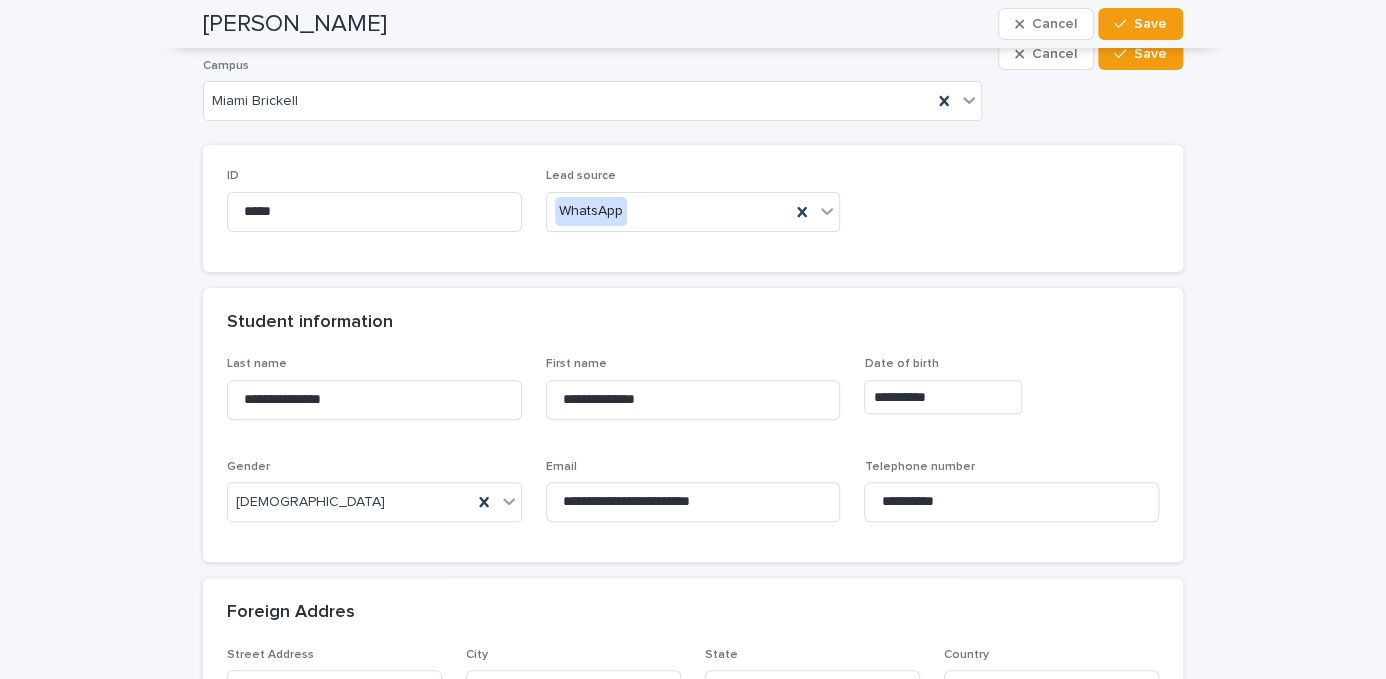 scroll, scrollTop: 0, scrollLeft: 0, axis: both 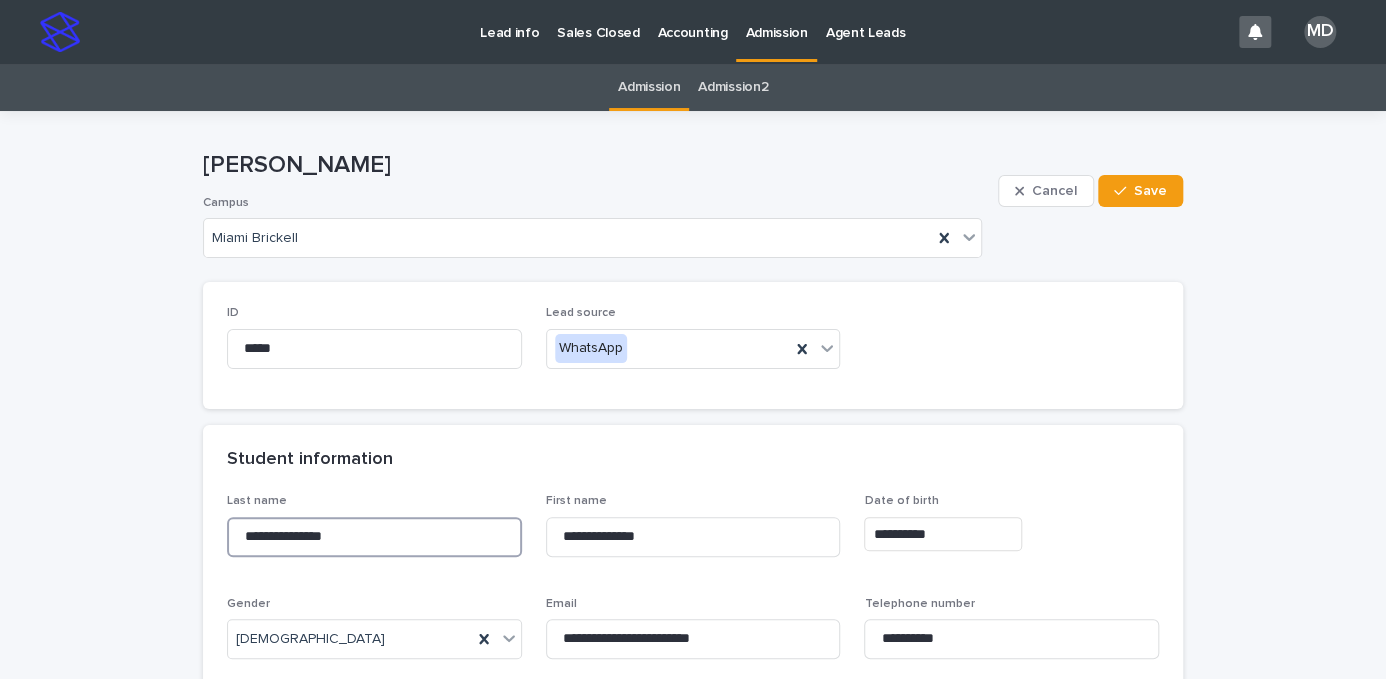 drag, startPoint x: 370, startPoint y: 524, endPoint x: 7, endPoint y: 500, distance: 363.7925 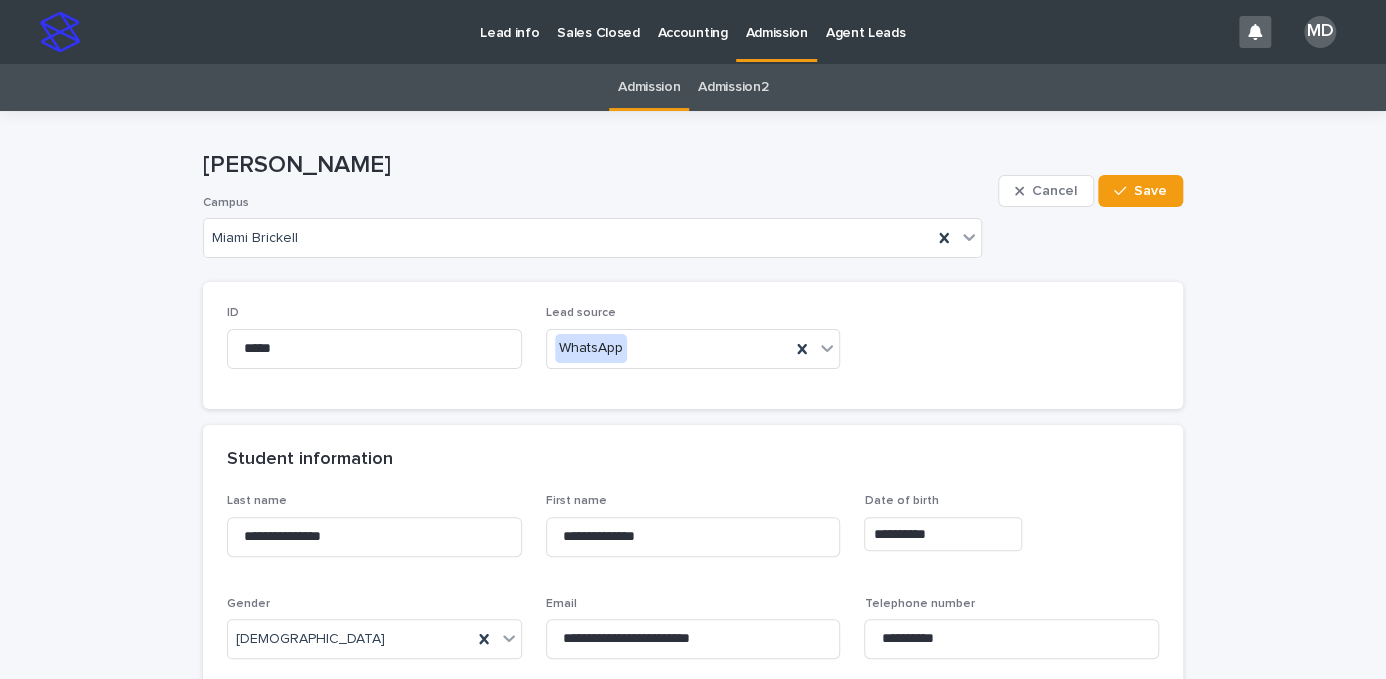 click on "**********" at bounding box center [693, 1337] 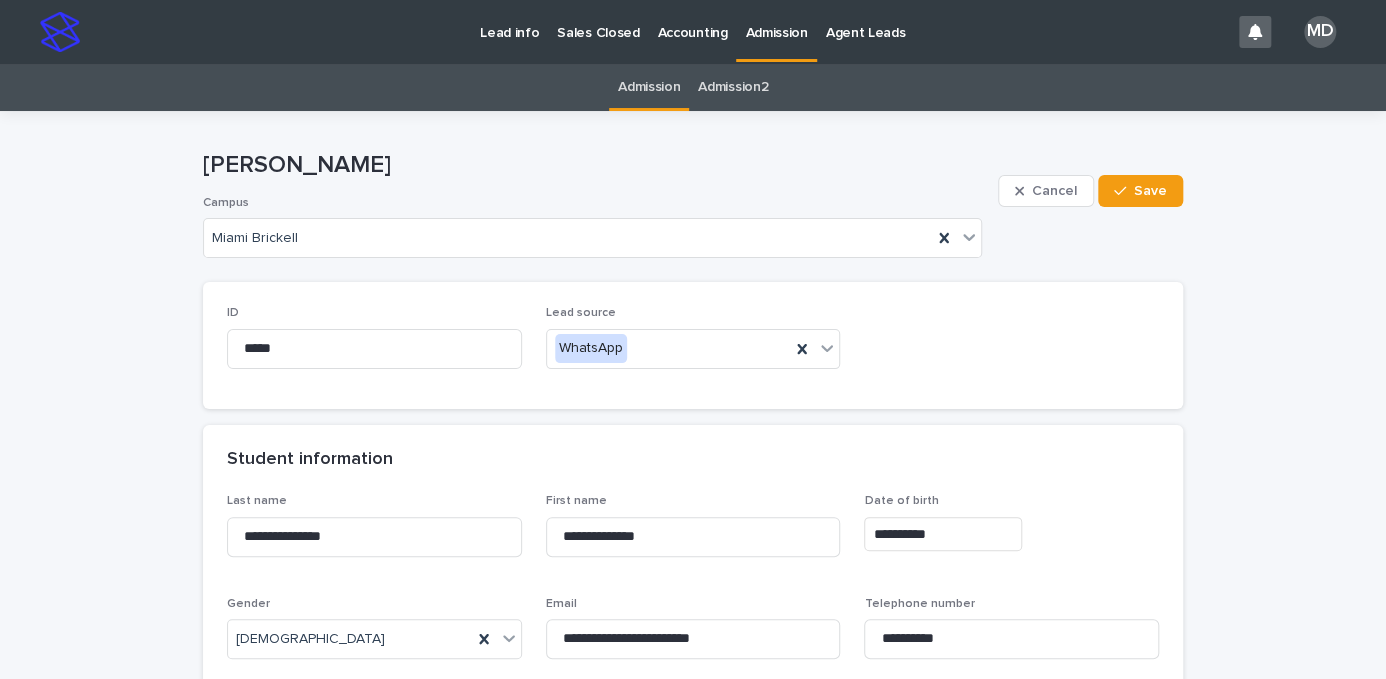 scroll, scrollTop: 100, scrollLeft: 0, axis: vertical 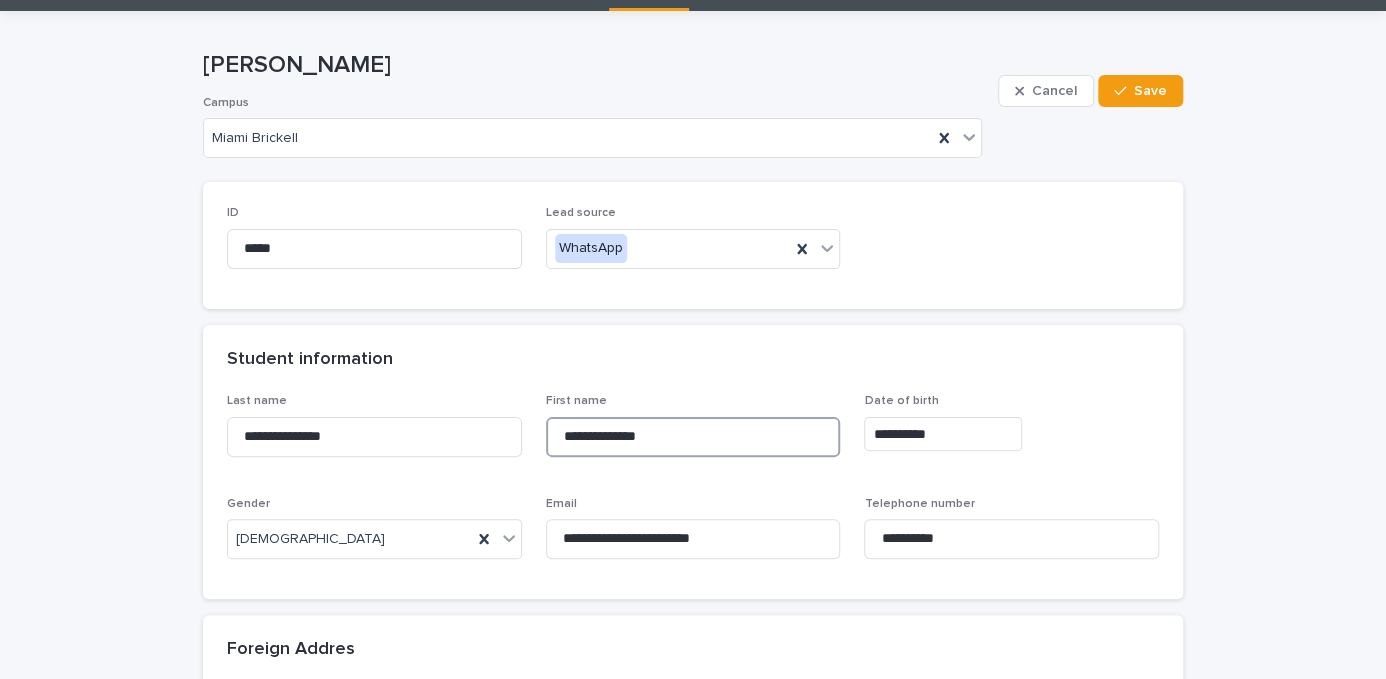 drag, startPoint x: 664, startPoint y: 439, endPoint x: 351, endPoint y: 365, distance: 321.62866 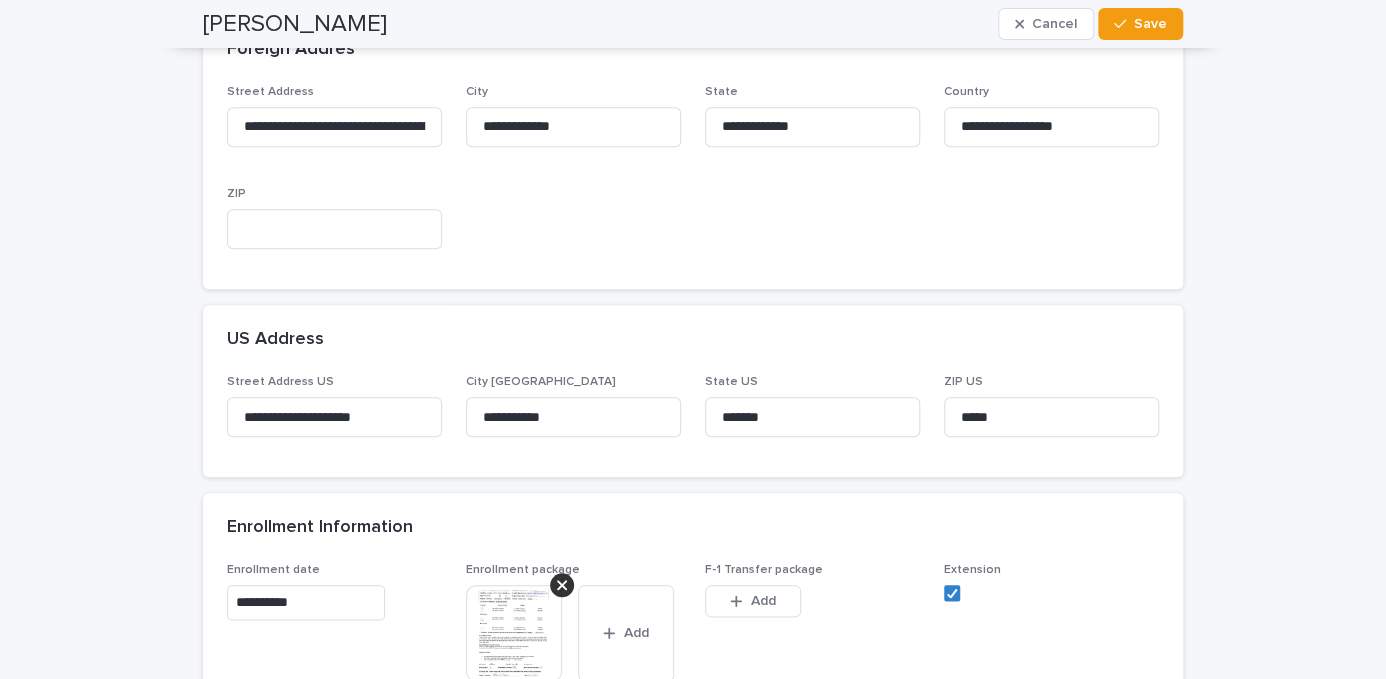 scroll, scrollTop: 1100, scrollLeft: 0, axis: vertical 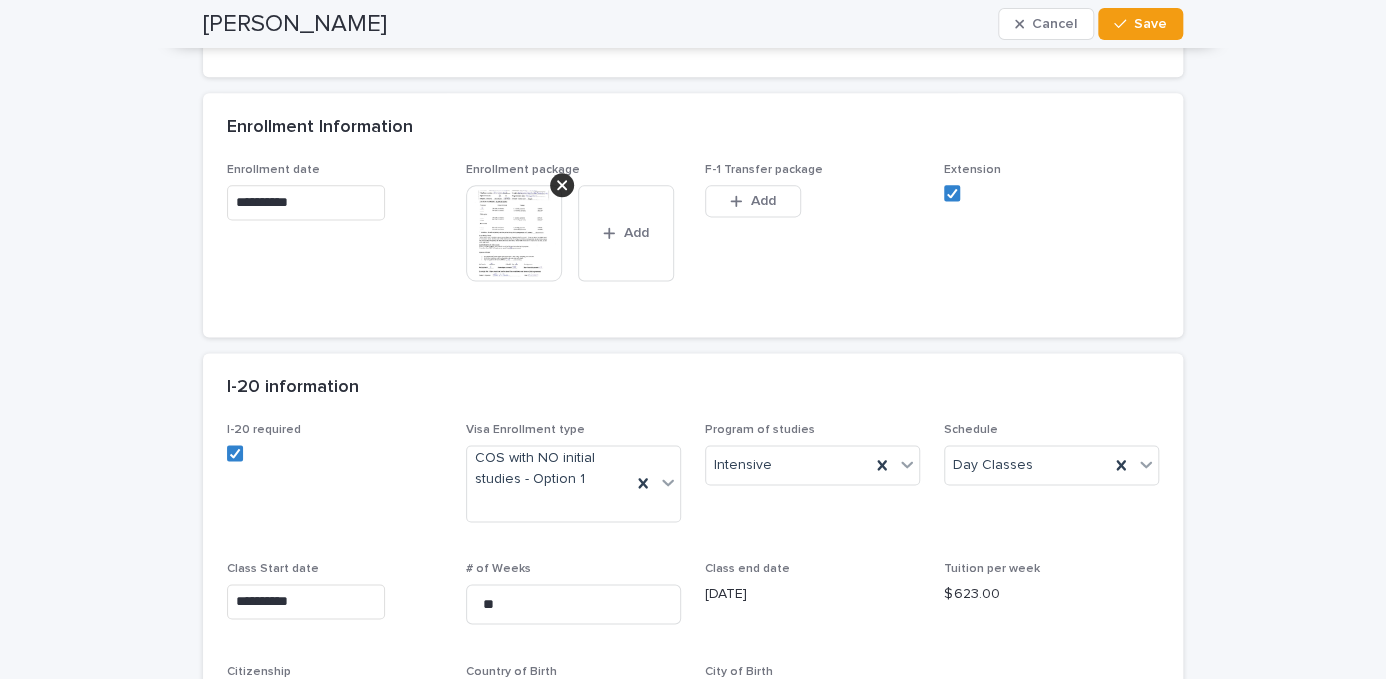 click at bounding box center (514, 233) 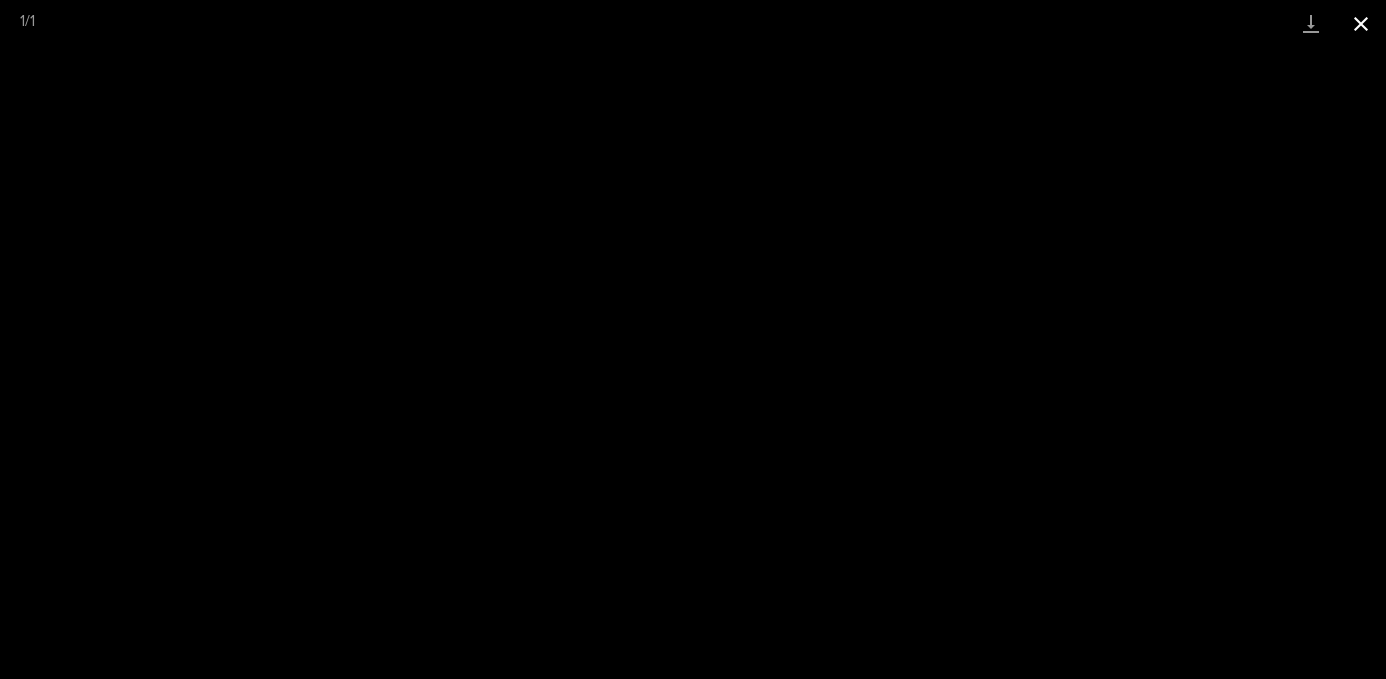 click at bounding box center [1361, 23] 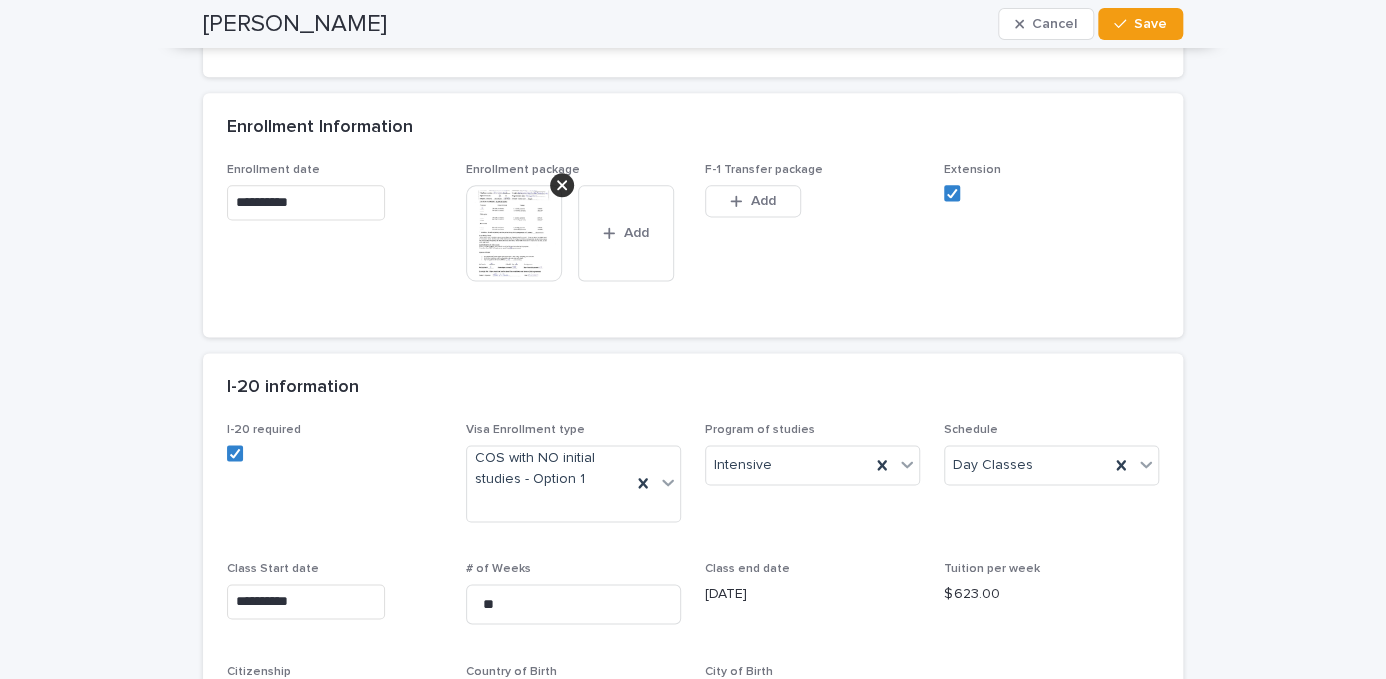 click at bounding box center (514, 233) 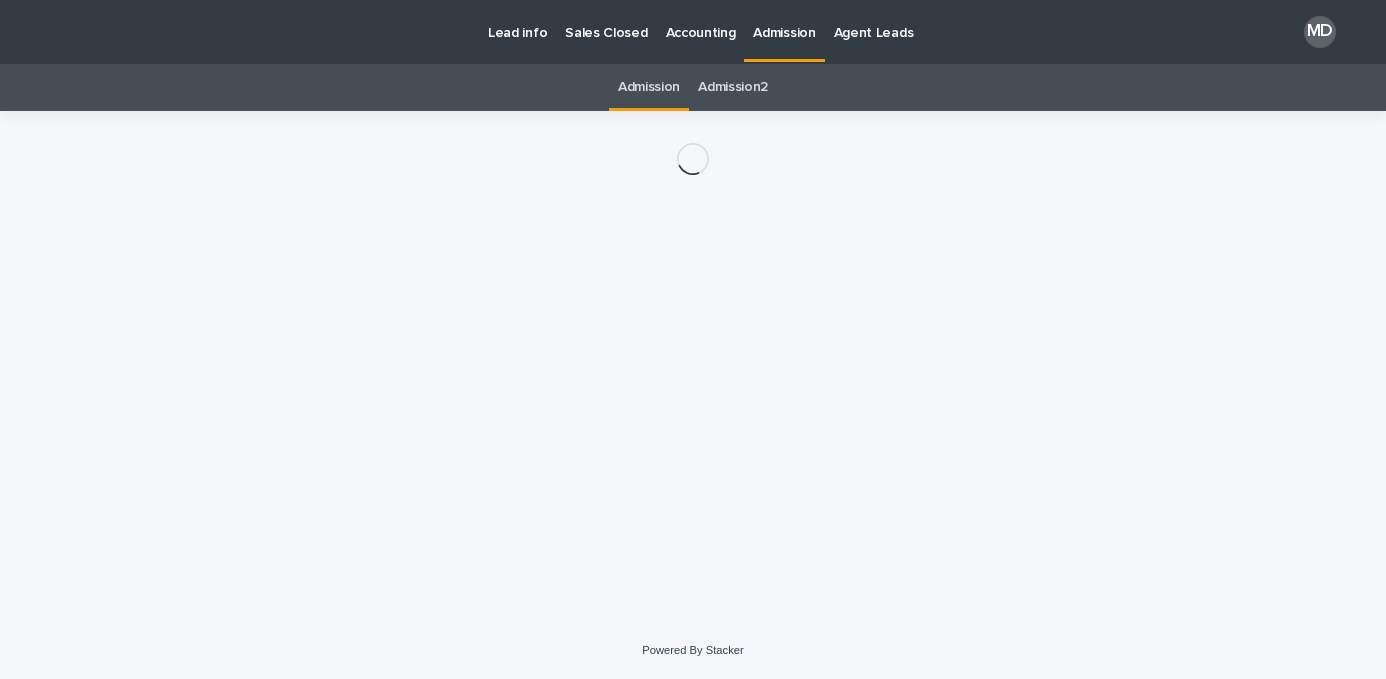 scroll, scrollTop: 0, scrollLeft: 0, axis: both 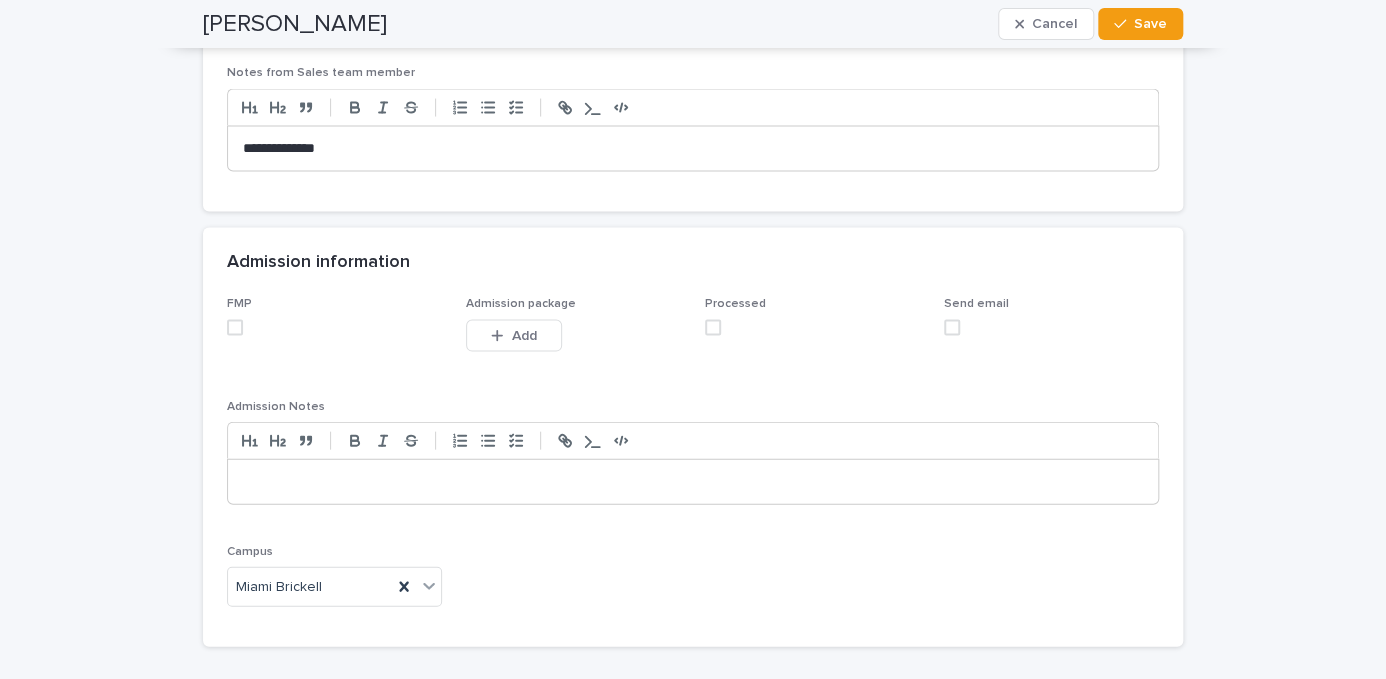 click at bounding box center [235, 328] 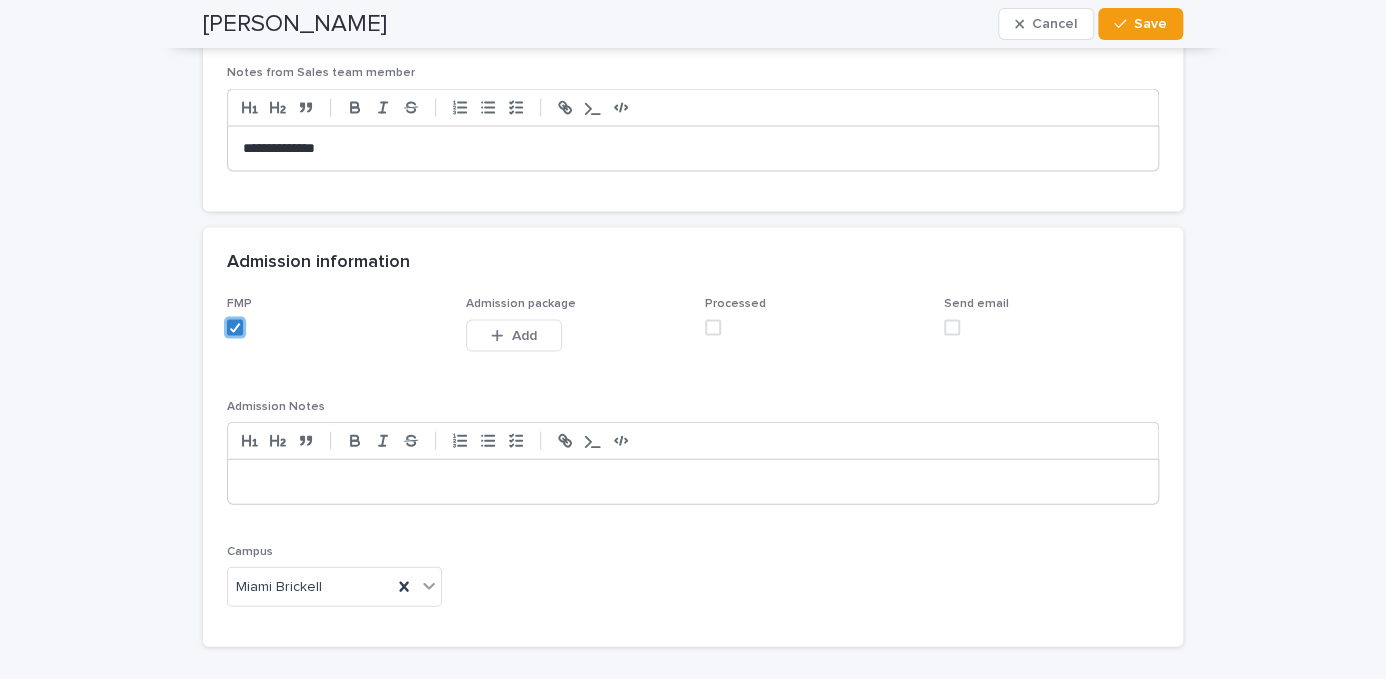 click at bounding box center [713, 328] 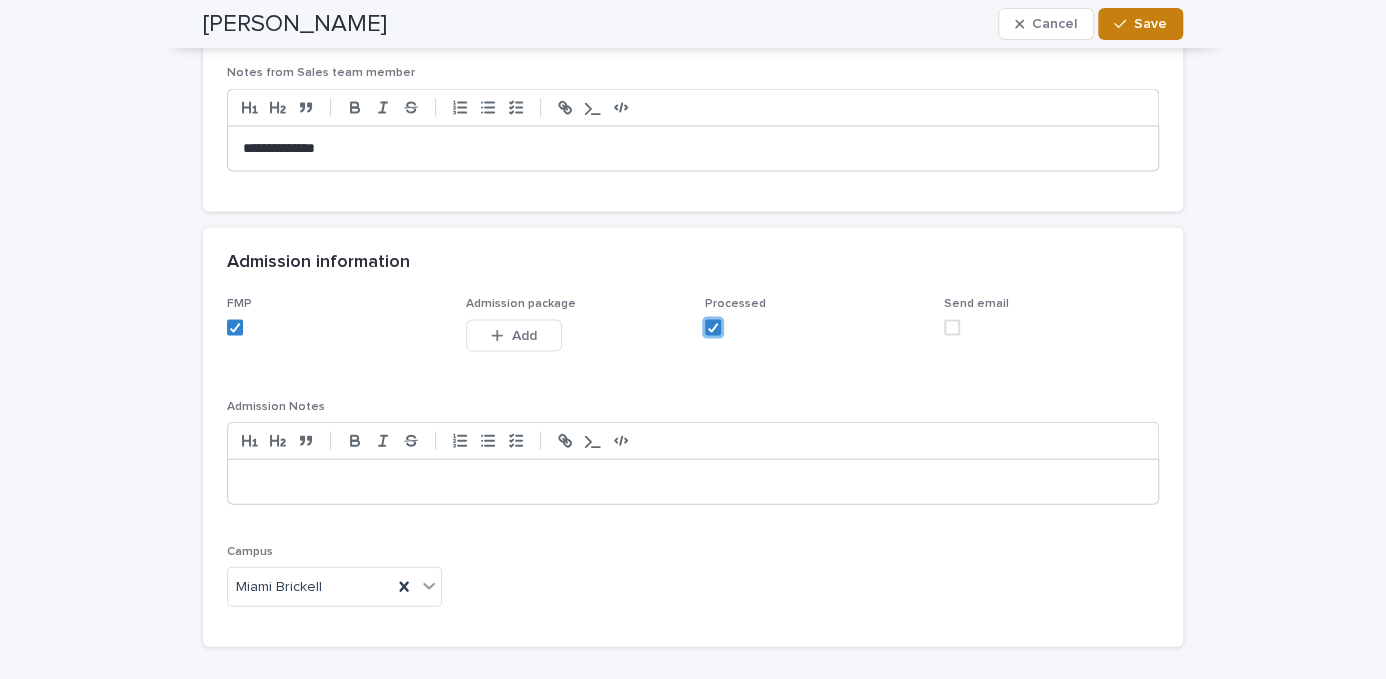 click on "Save" at bounding box center [1150, 24] 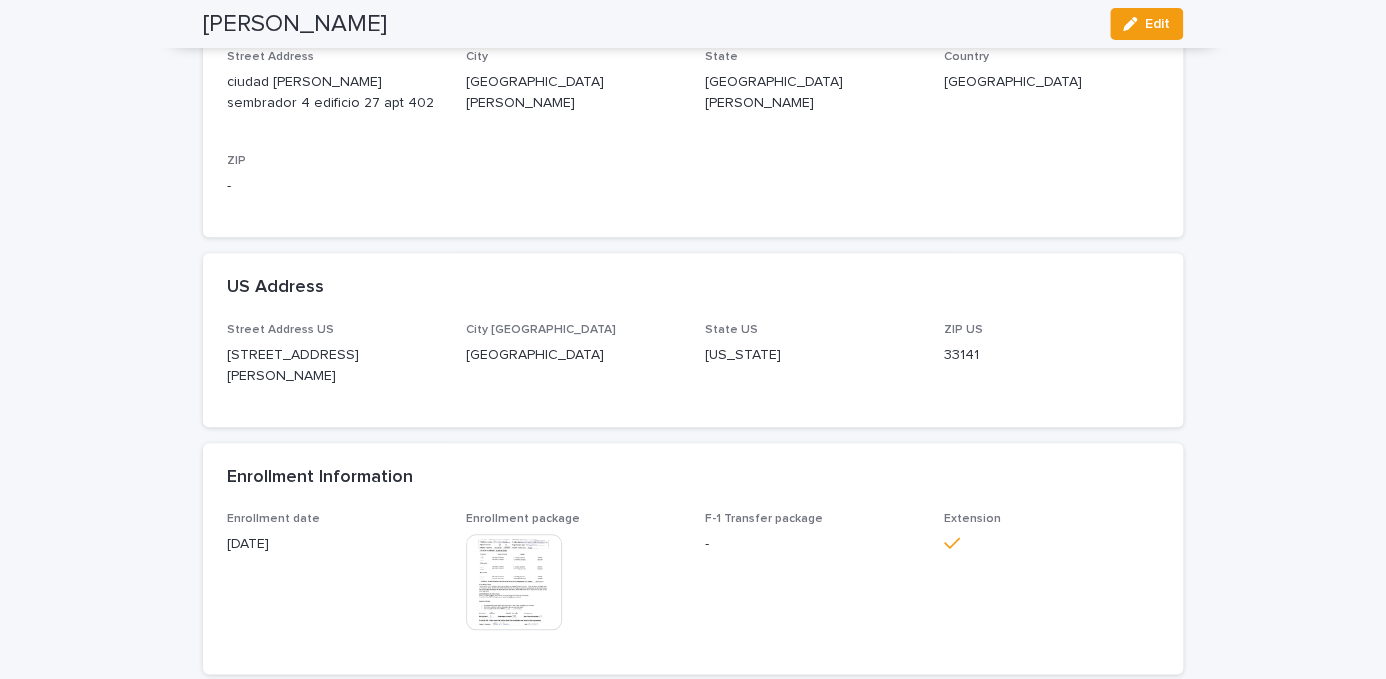 scroll, scrollTop: 0, scrollLeft: 0, axis: both 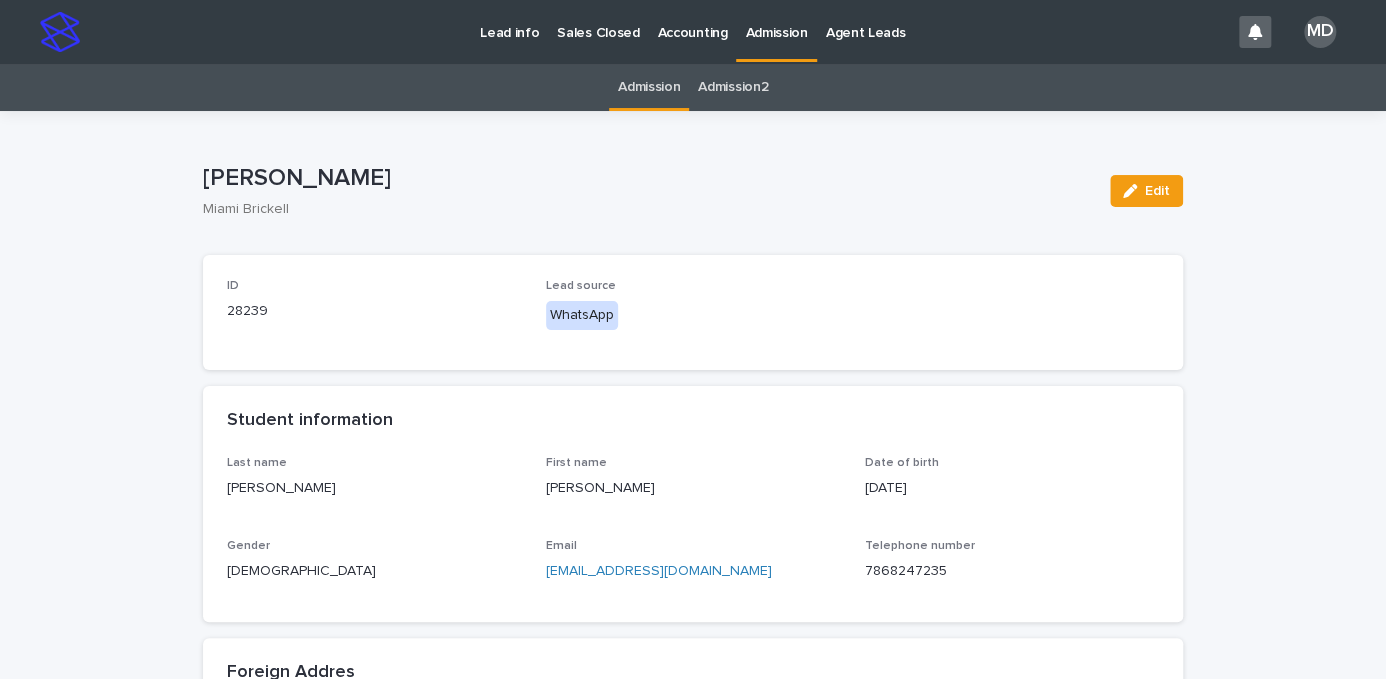 click on "Admission" at bounding box center (649, 87) 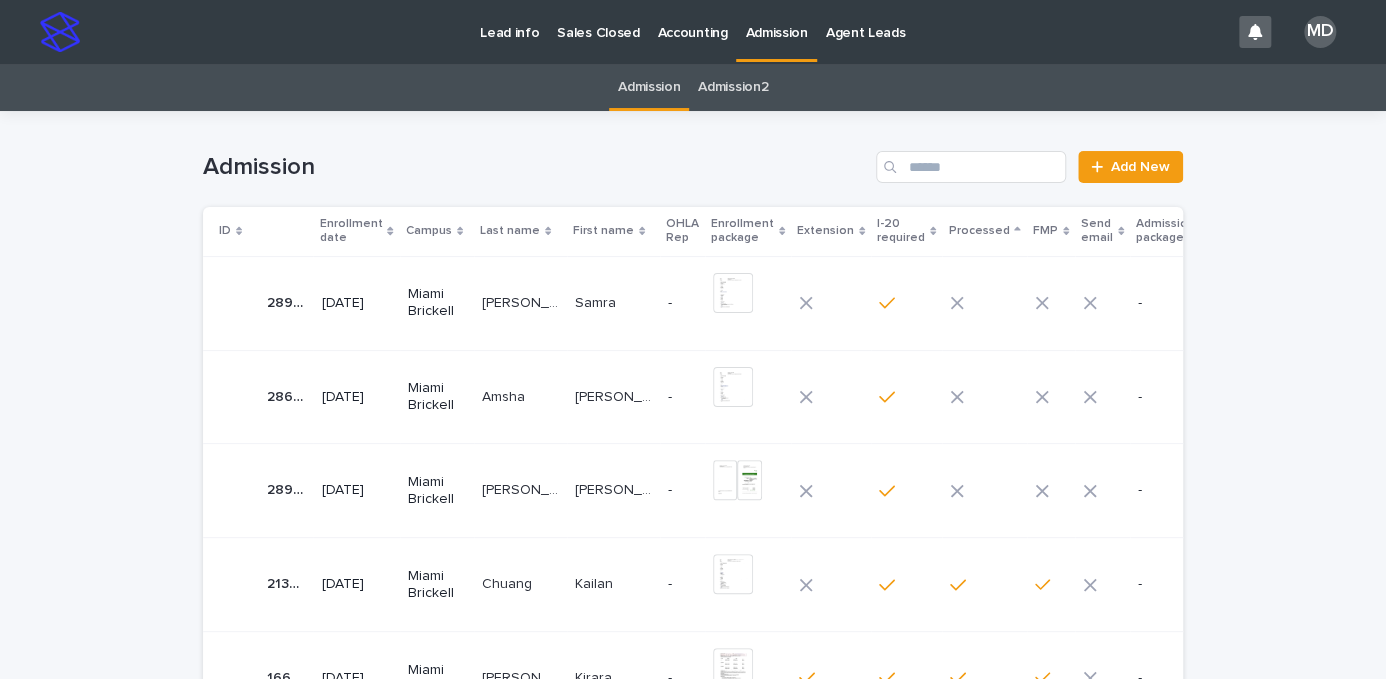 click on "[PERSON_NAME]" at bounding box center (522, 488) 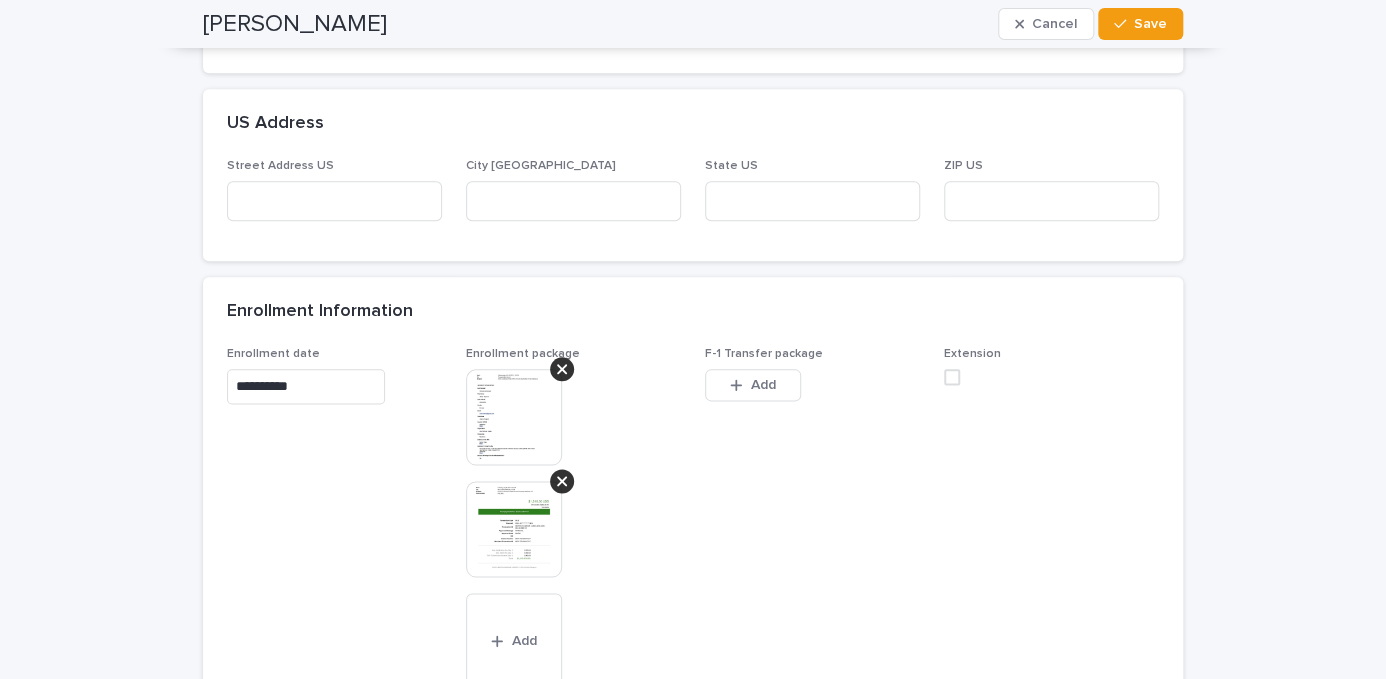 scroll, scrollTop: 1000, scrollLeft: 0, axis: vertical 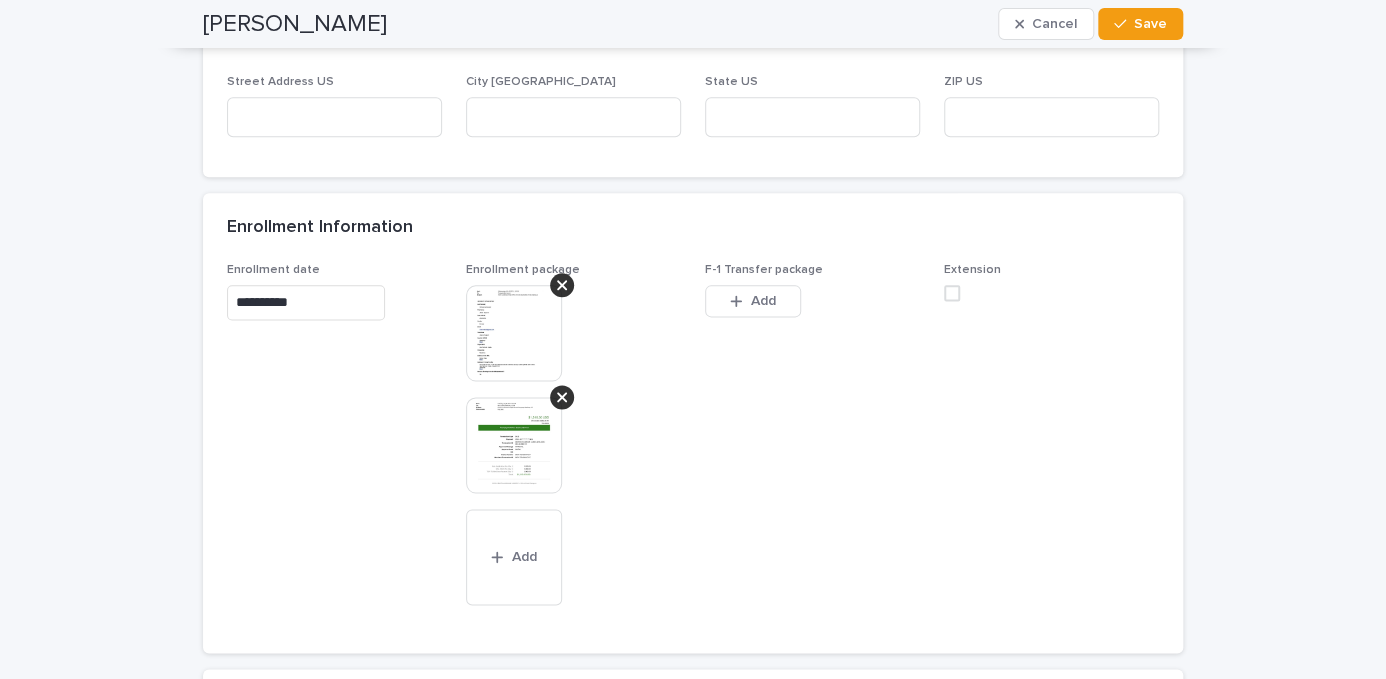 click at bounding box center [514, 333] 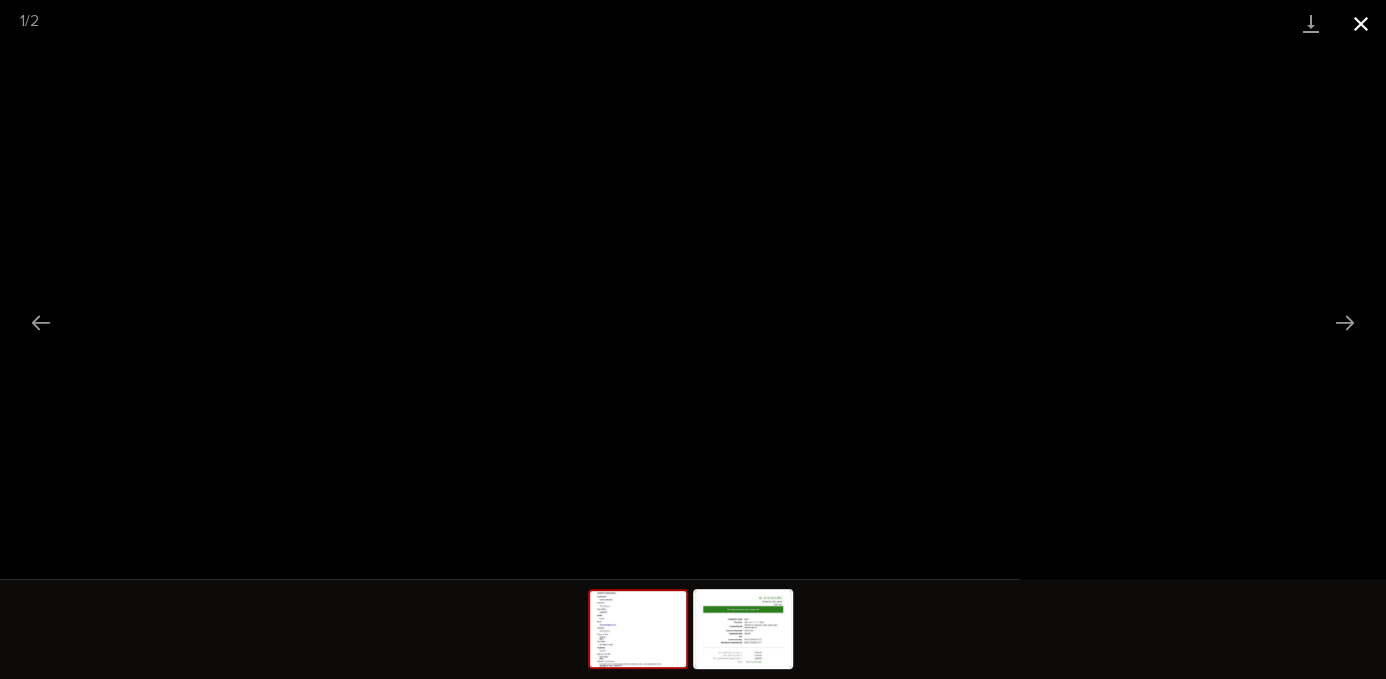click at bounding box center (1361, 23) 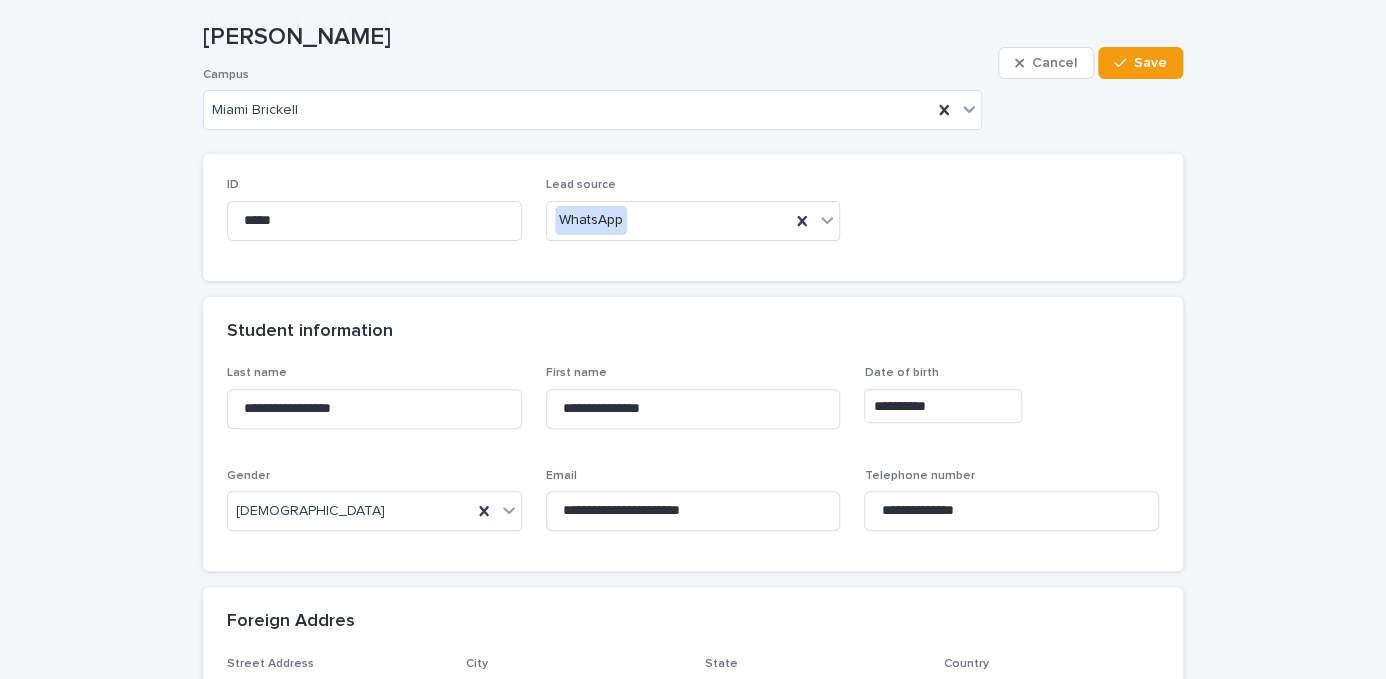 scroll, scrollTop: 300, scrollLeft: 0, axis: vertical 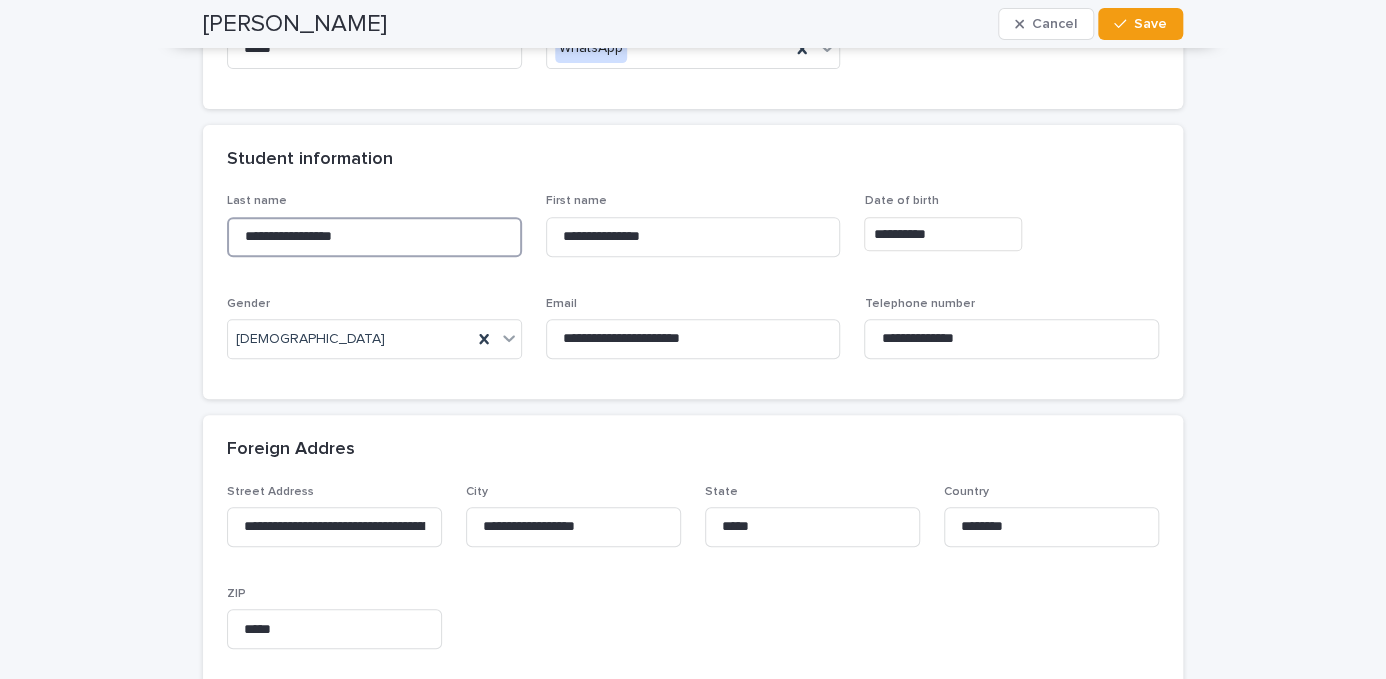 drag, startPoint x: 384, startPoint y: 236, endPoint x: 66, endPoint y: 227, distance: 318.12732 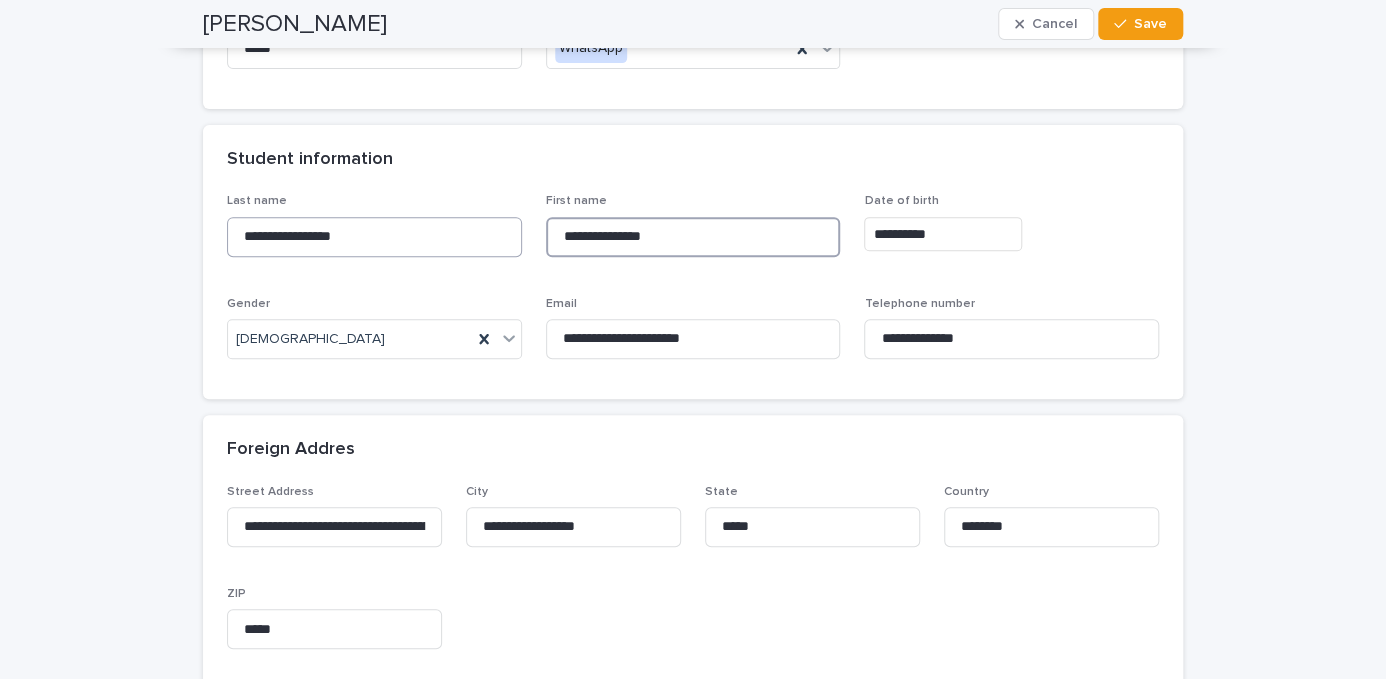 drag, startPoint x: 523, startPoint y: 237, endPoint x: 392, endPoint y: 233, distance: 131.06105 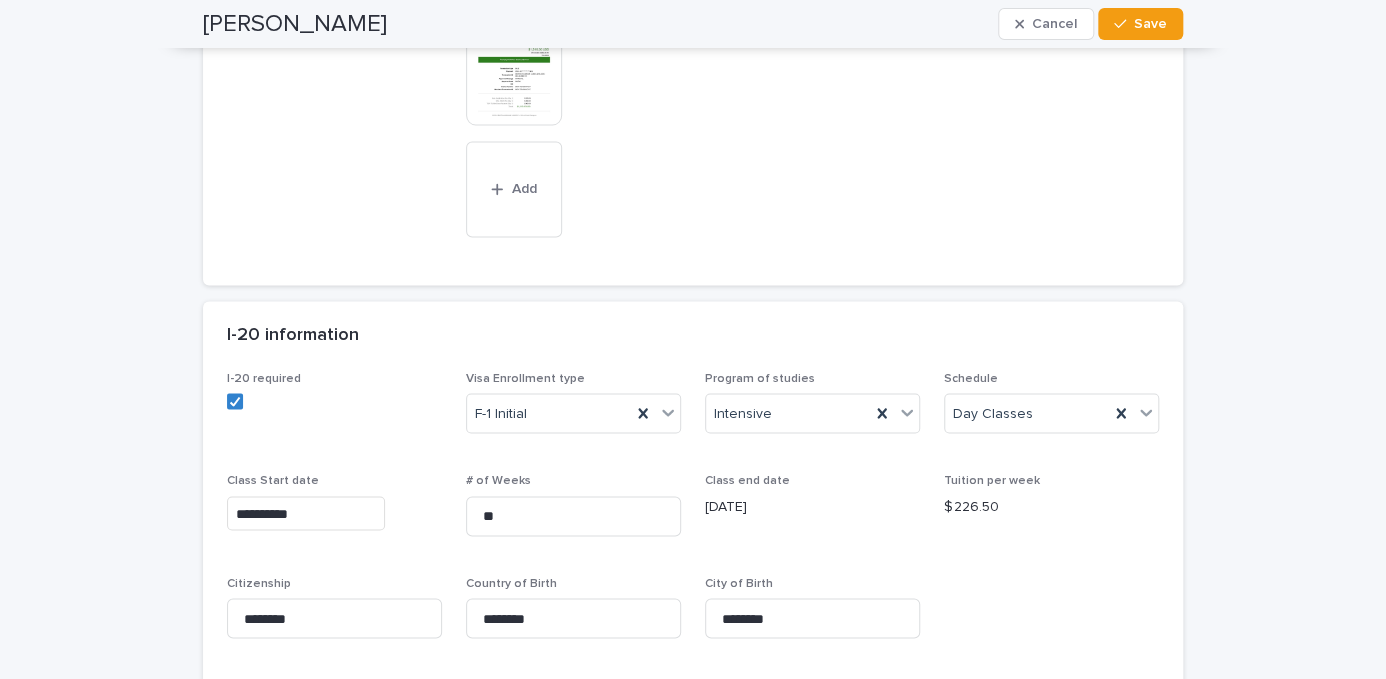 scroll, scrollTop: 1400, scrollLeft: 0, axis: vertical 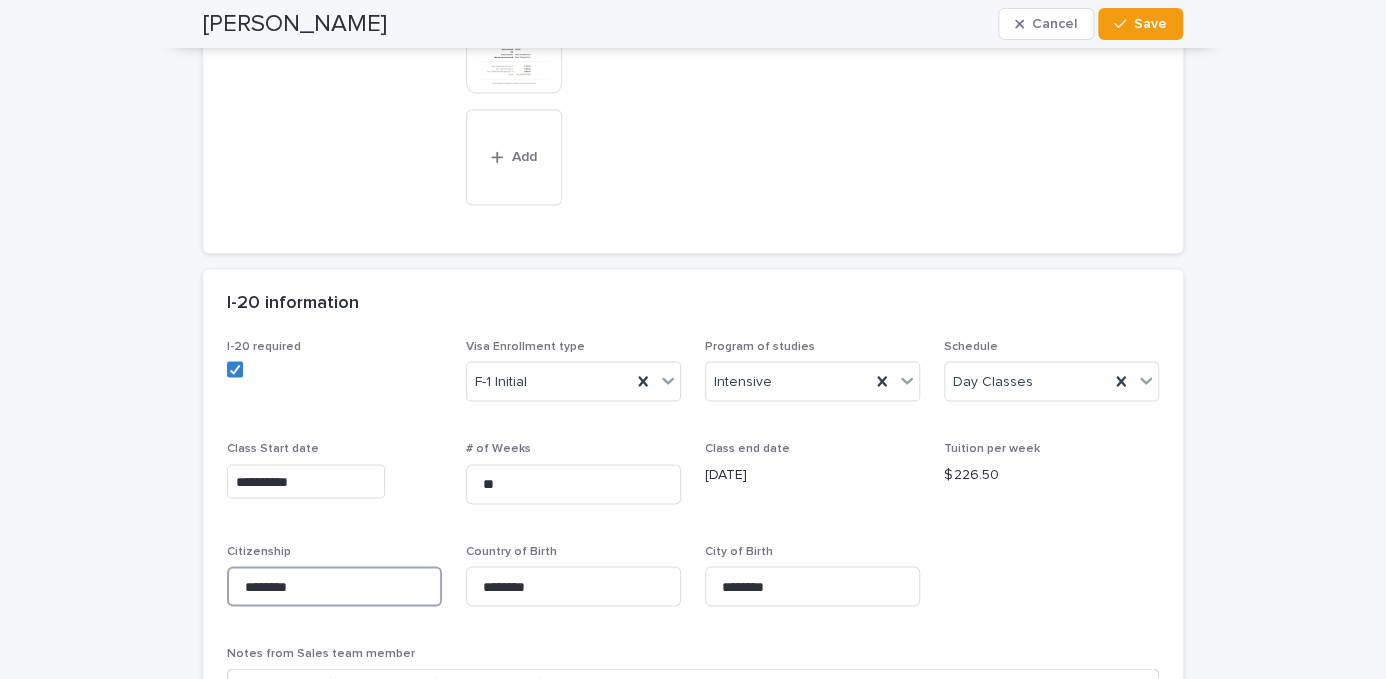 drag, startPoint x: 292, startPoint y: 583, endPoint x: 123, endPoint y: 577, distance: 169.10648 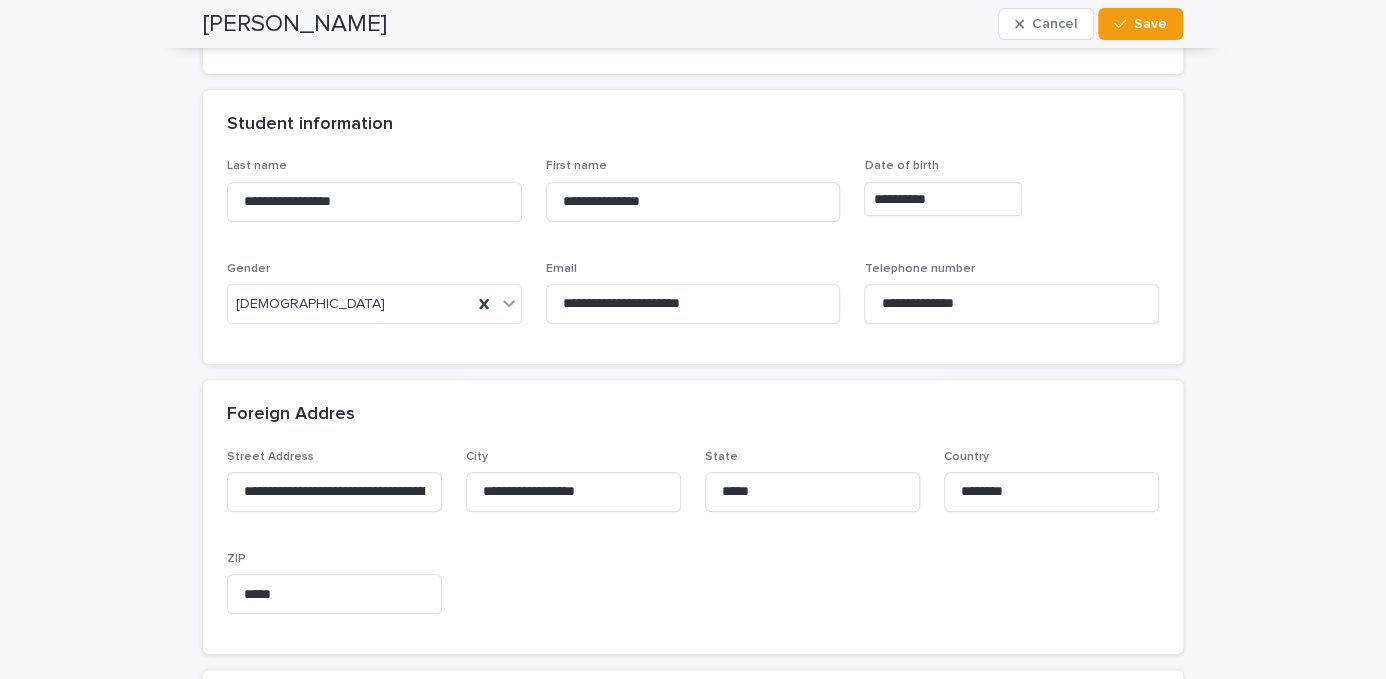 scroll, scrollTop: 300, scrollLeft: 0, axis: vertical 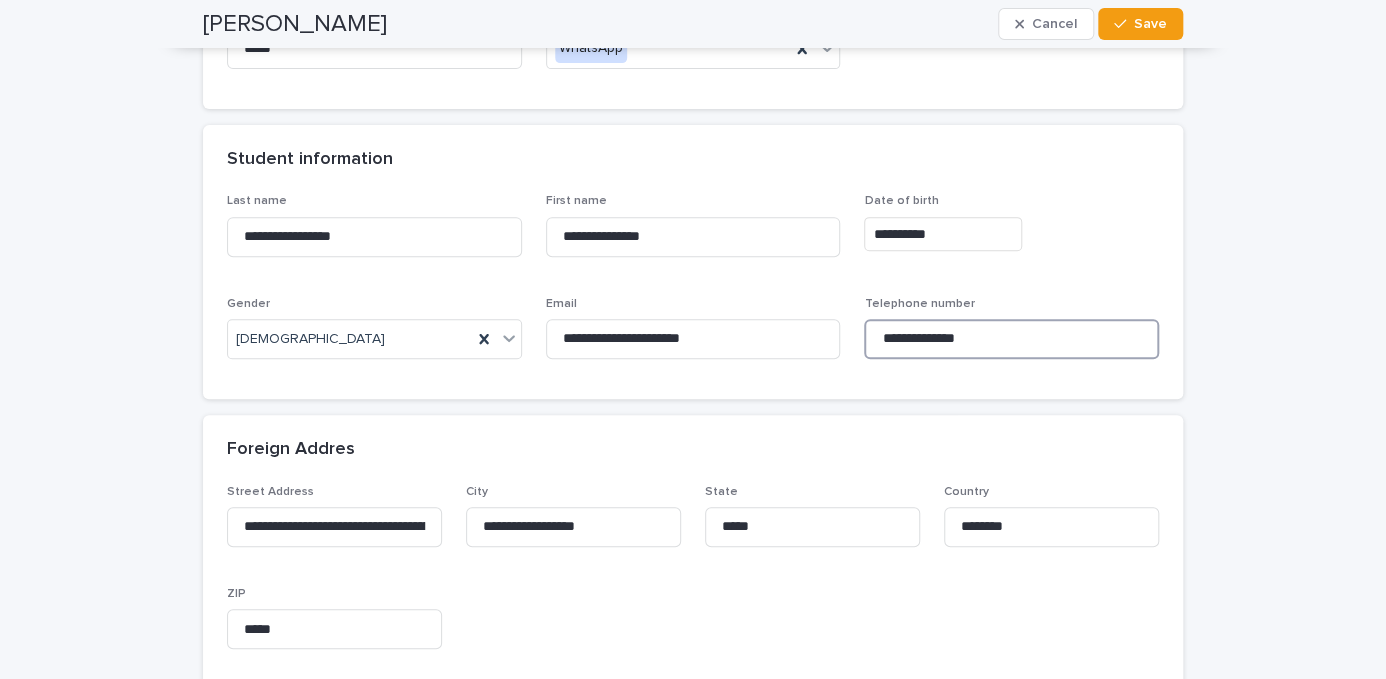 drag, startPoint x: 976, startPoint y: 335, endPoint x: 884, endPoint y: 336, distance: 92.00543 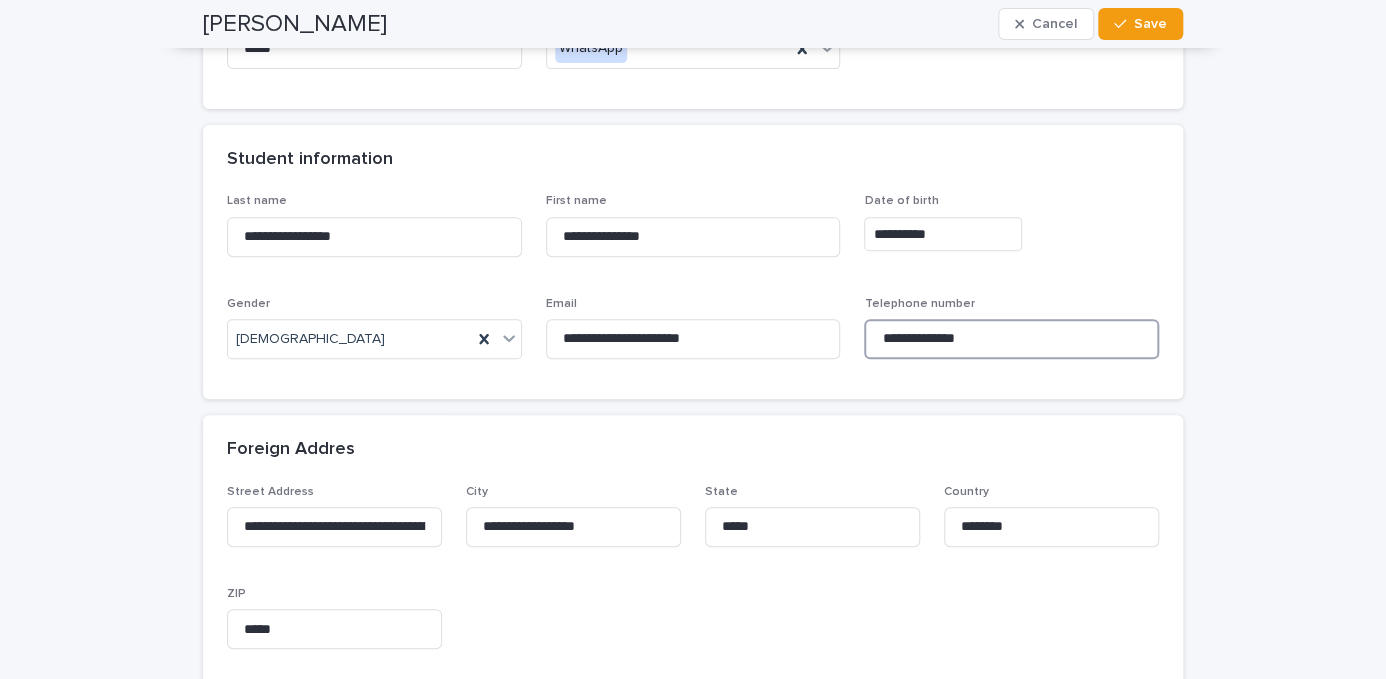 click on "**********" at bounding box center (1011, 339) 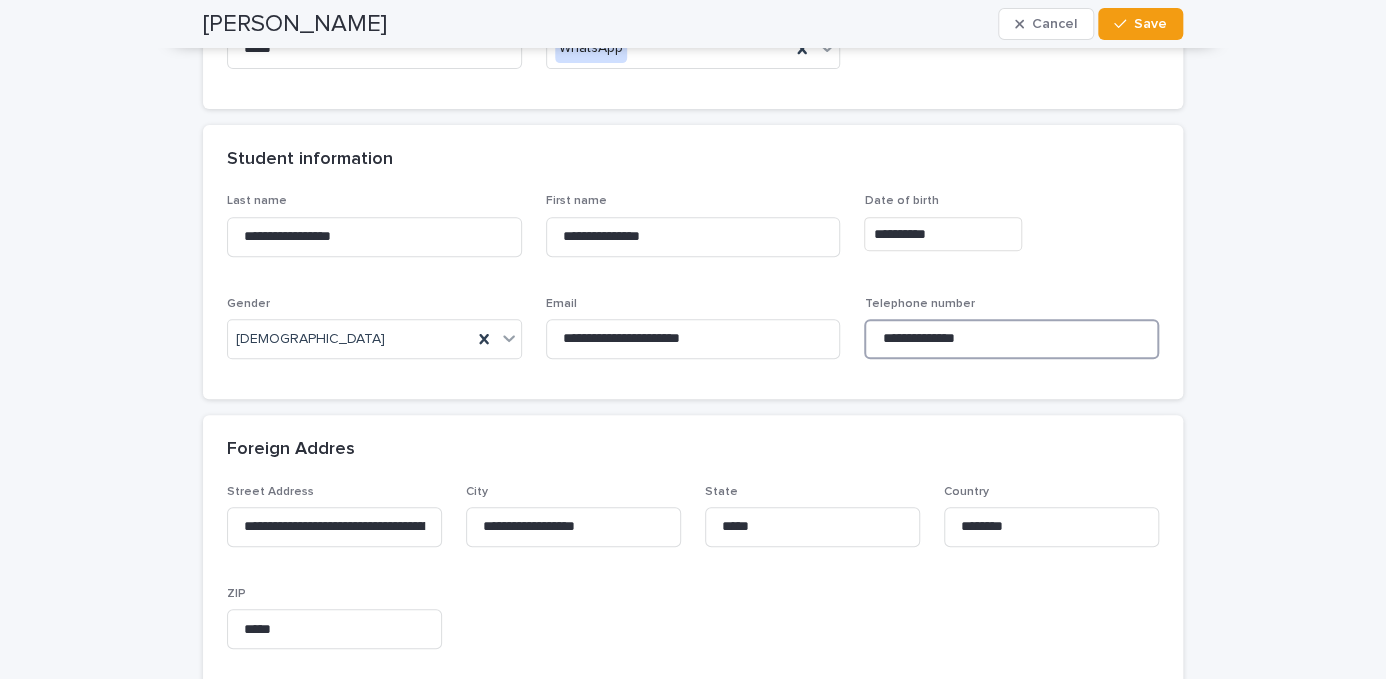click on "**********" at bounding box center [1011, 339] 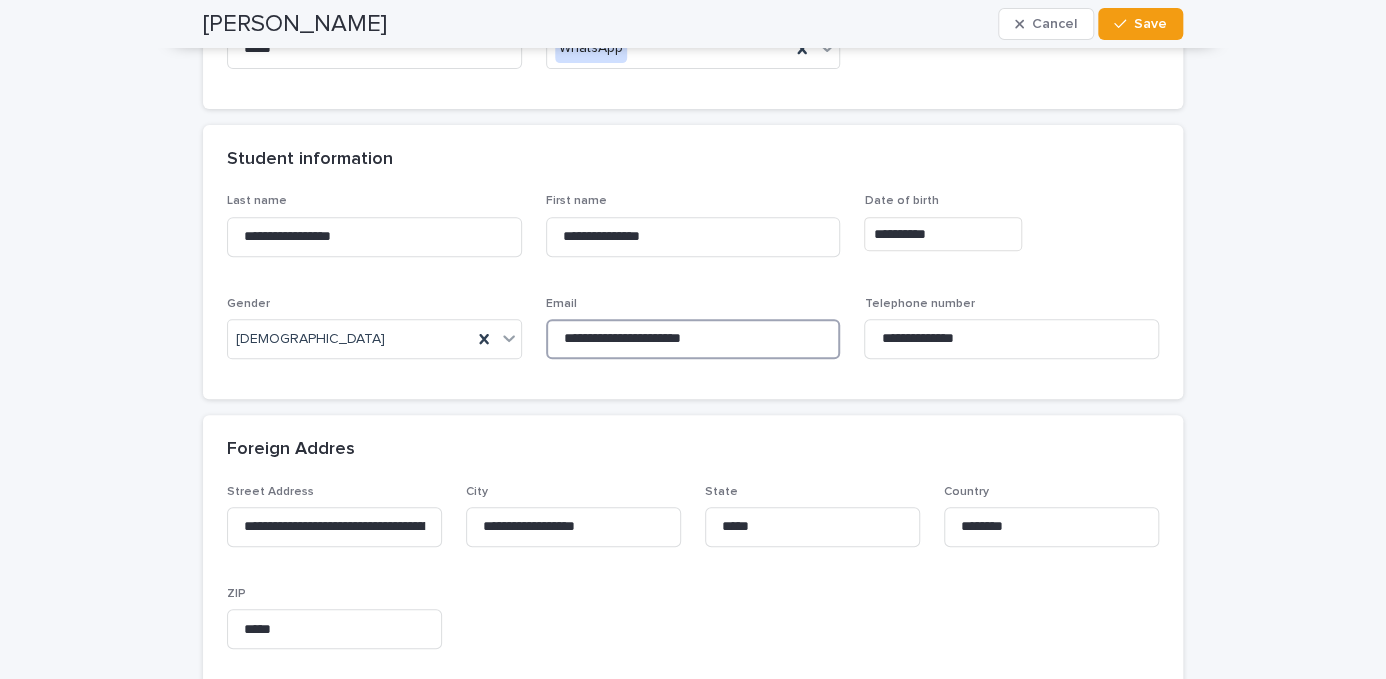 drag, startPoint x: 720, startPoint y: 344, endPoint x: 546, endPoint y: 331, distance: 174.48495 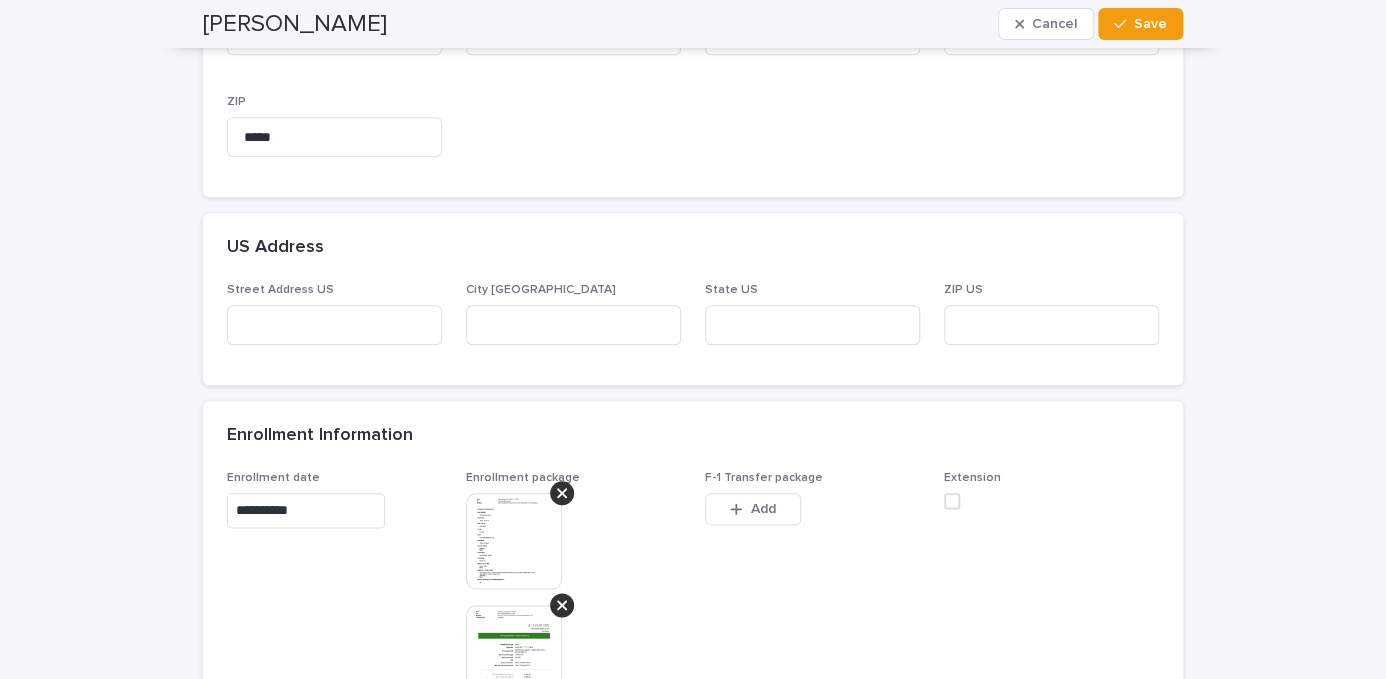 scroll, scrollTop: 918, scrollLeft: 0, axis: vertical 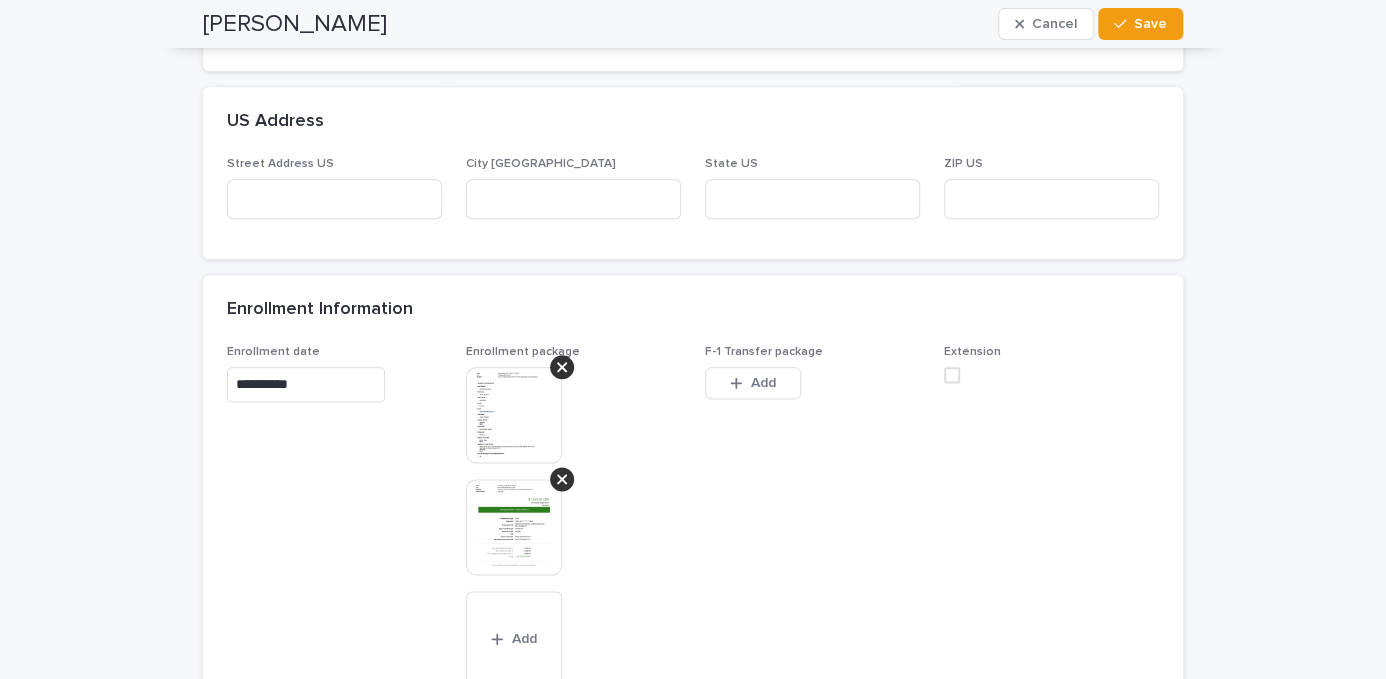click at bounding box center (514, 415) 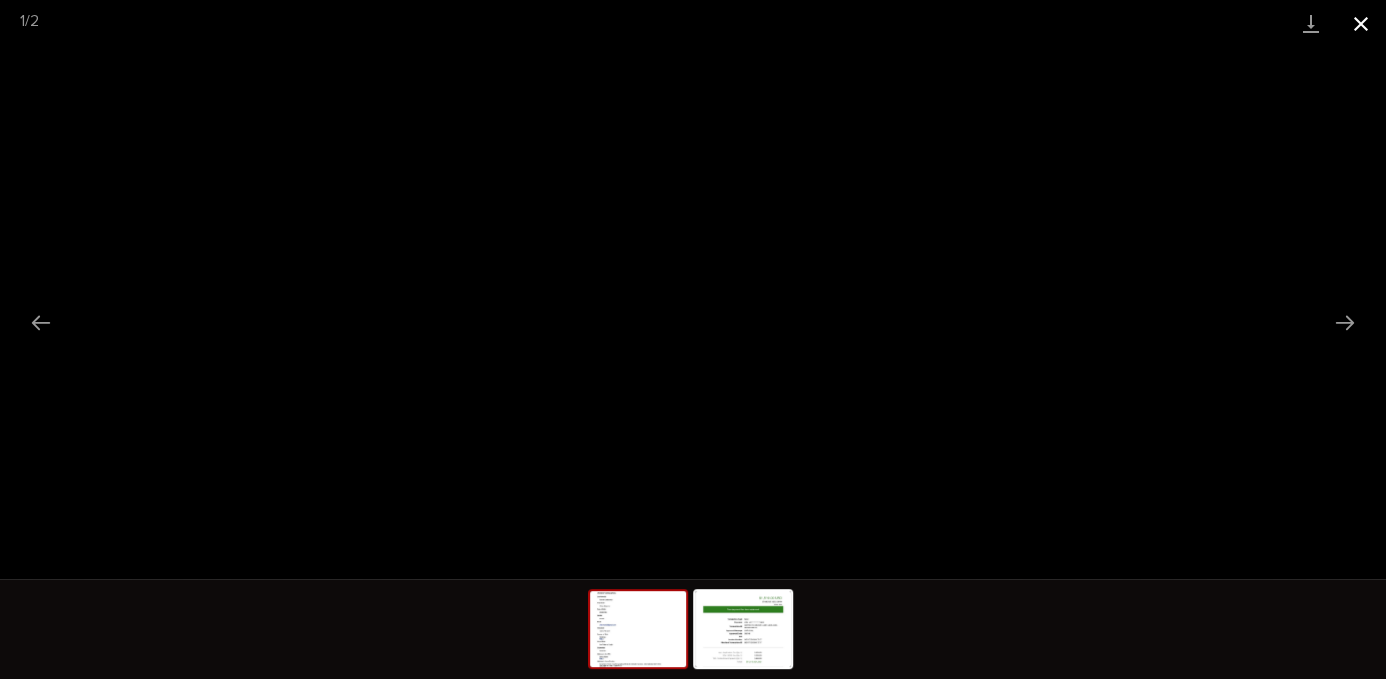 click at bounding box center [1361, 23] 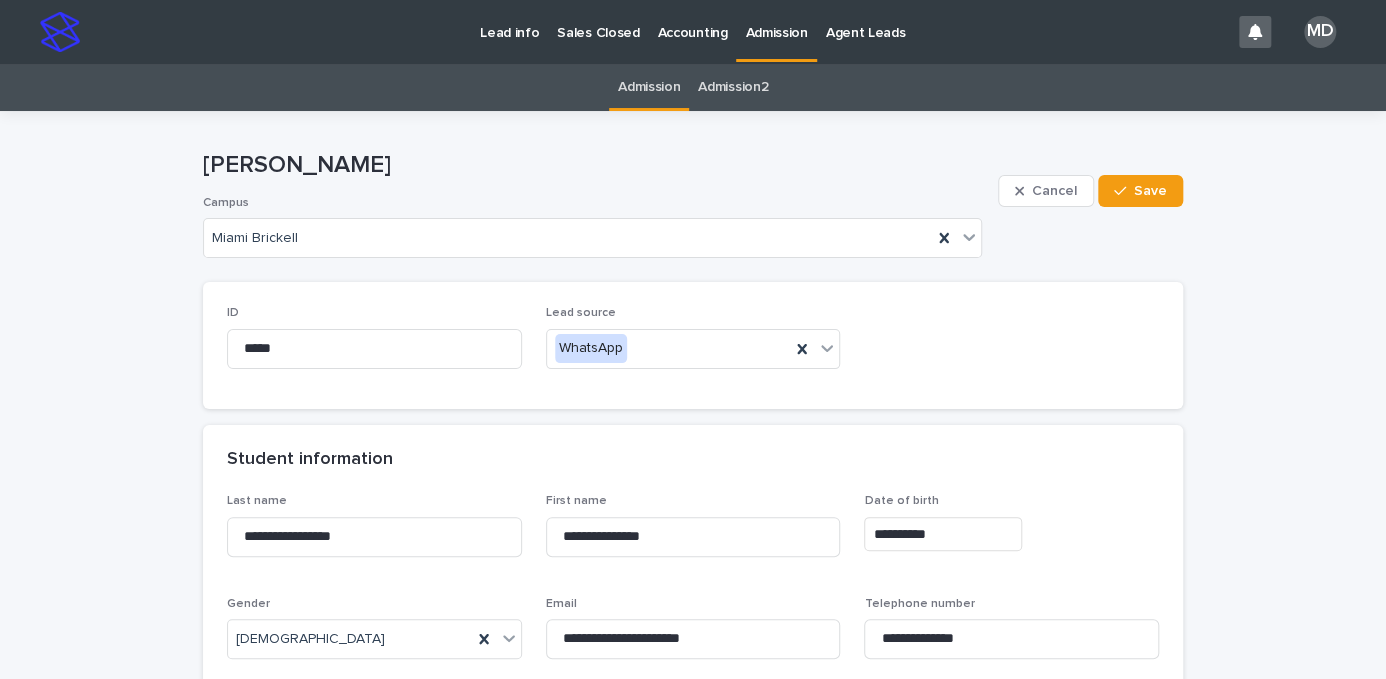scroll, scrollTop: 200, scrollLeft: 0, axis: vertical 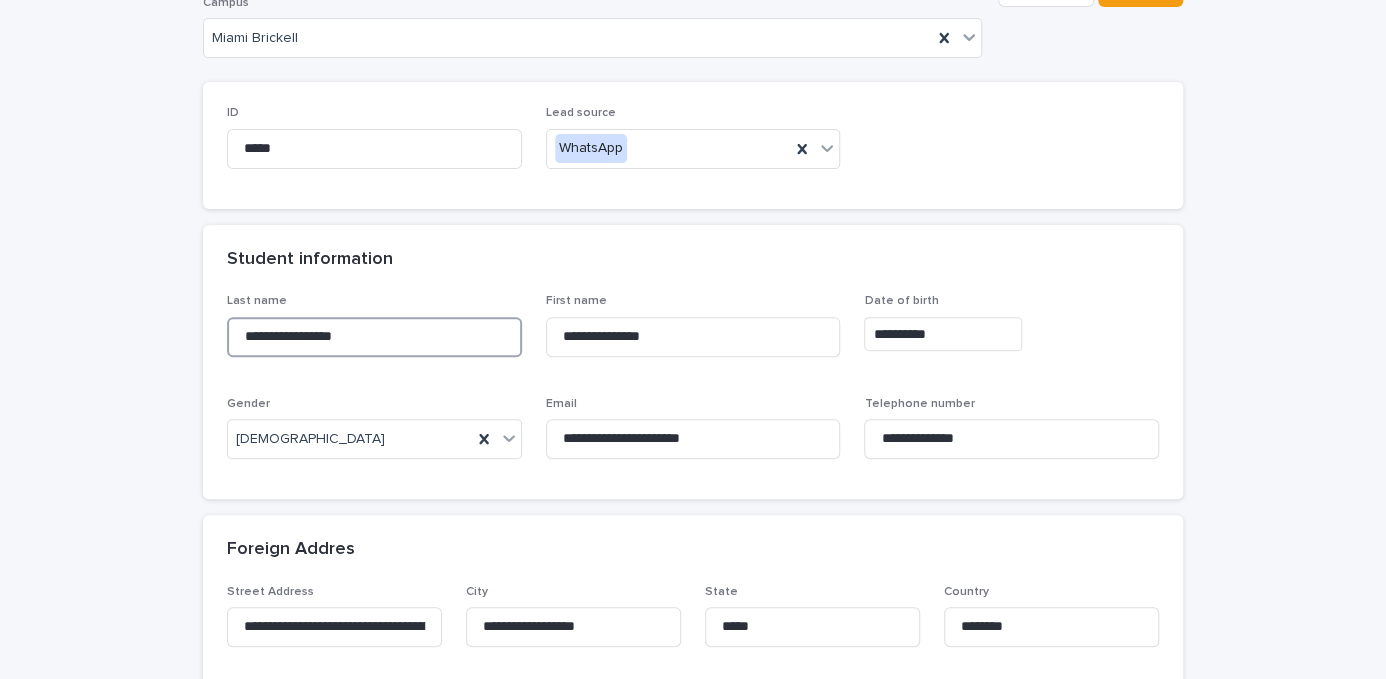 drag, startPoint x: 372, startPoint y: 338, endPoint x: 138, endPoint y: 303, distance: 236.60304 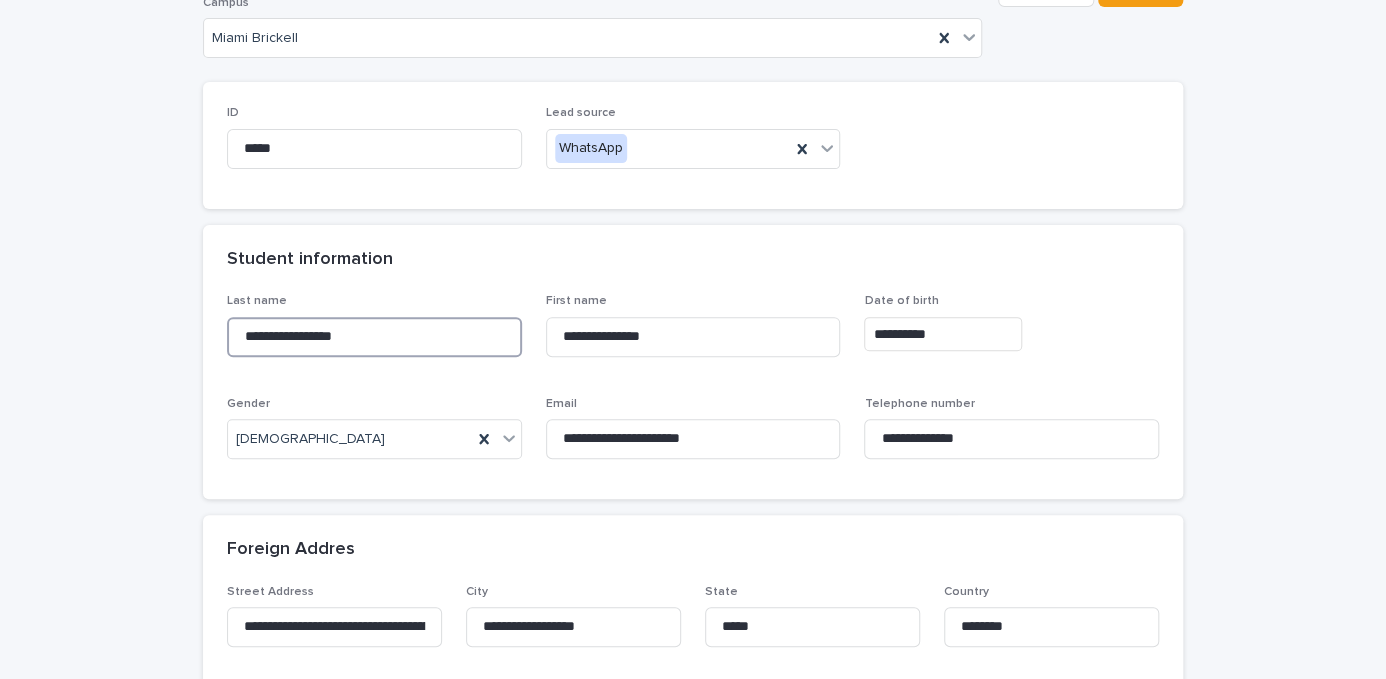 click on "**********" at bounding box center [693, 1227] 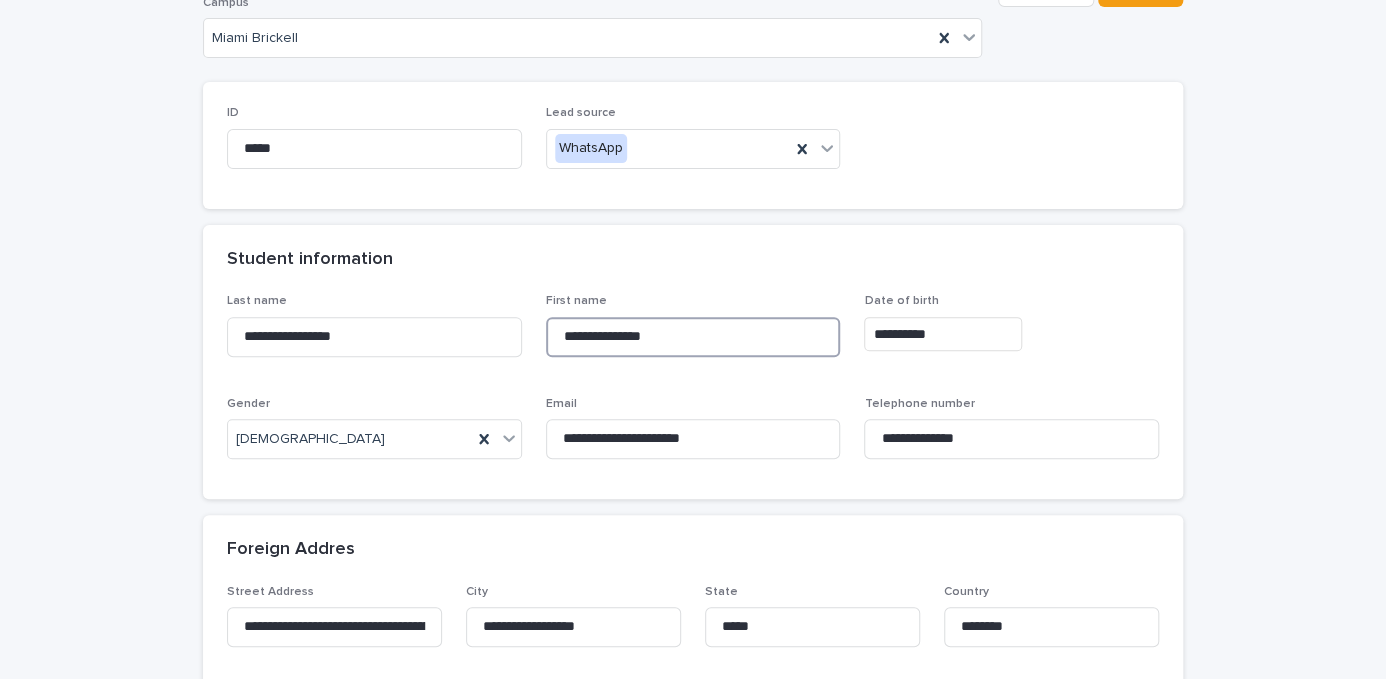 drag, startPoint x: 659, startPoint y: 343, endPoint x: 452, endPoint y: 298, distance: 211.83484 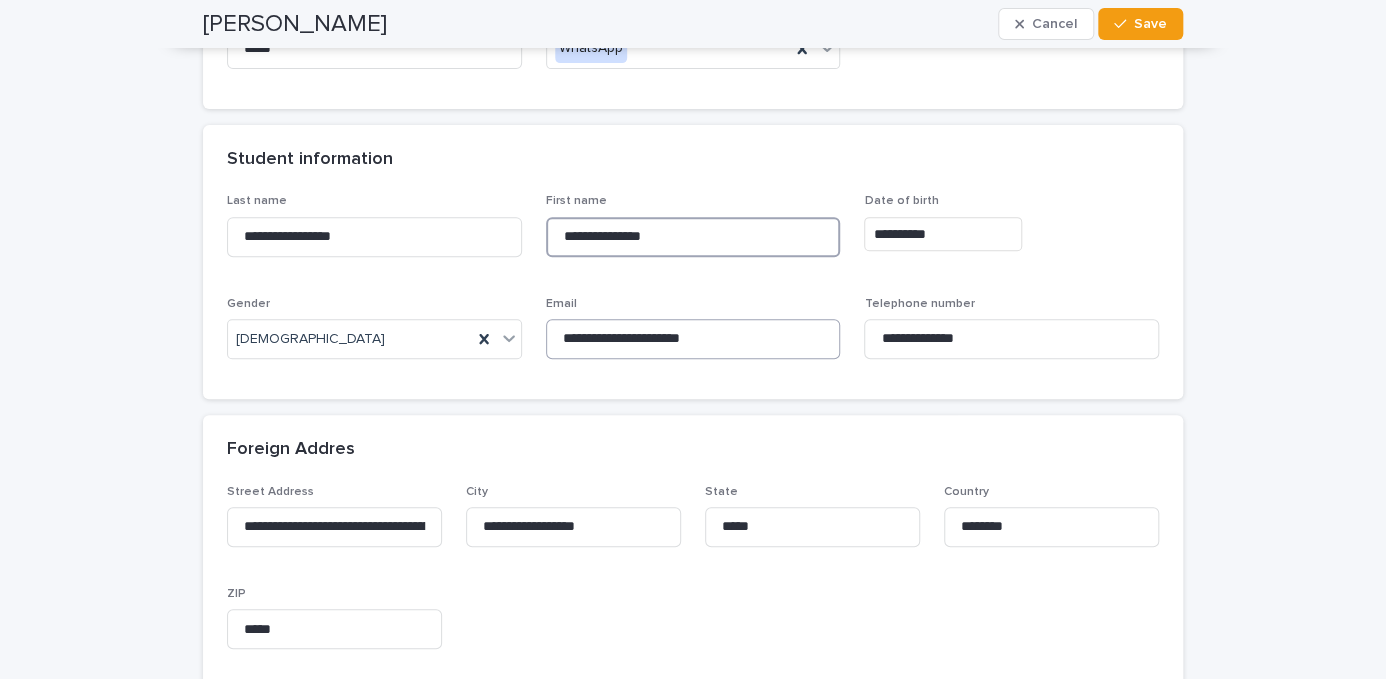 scroll, scrollTop: 0, scrollLeft: 0, axis: both 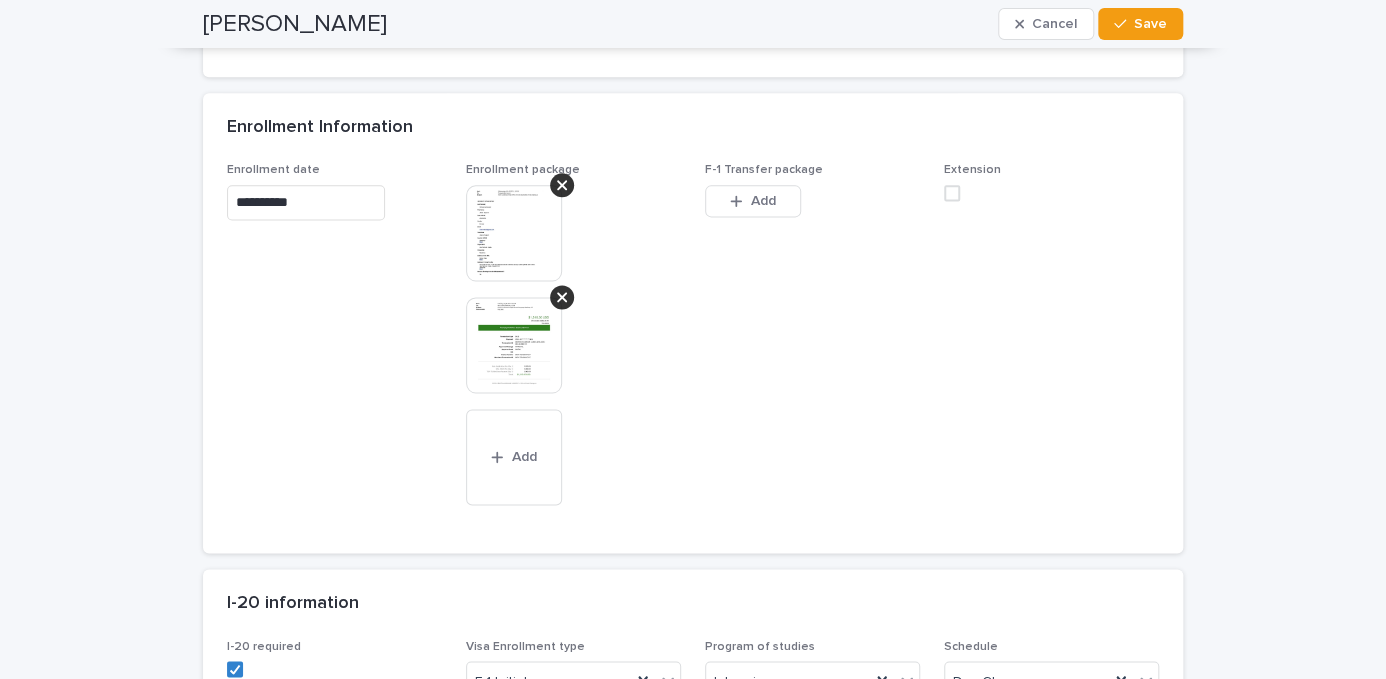 click at bounding box center [514, 233] 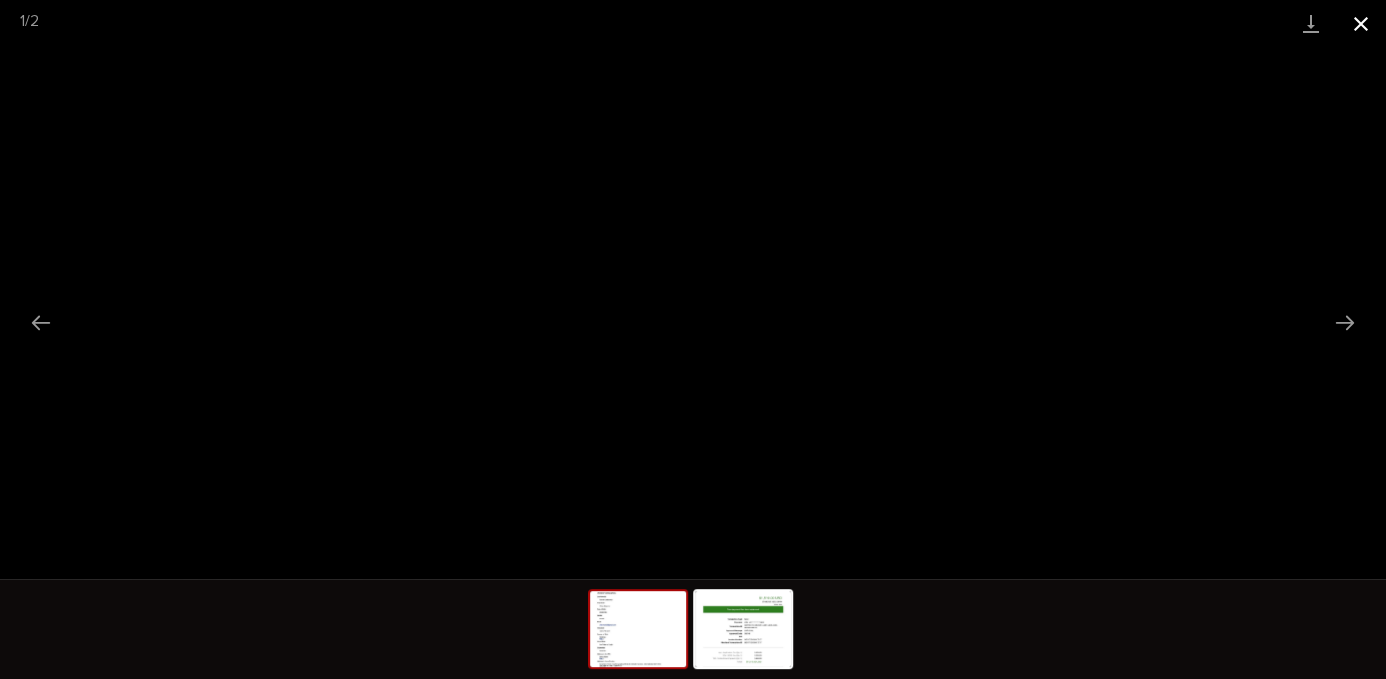 click at bounding box center [1361, 23] 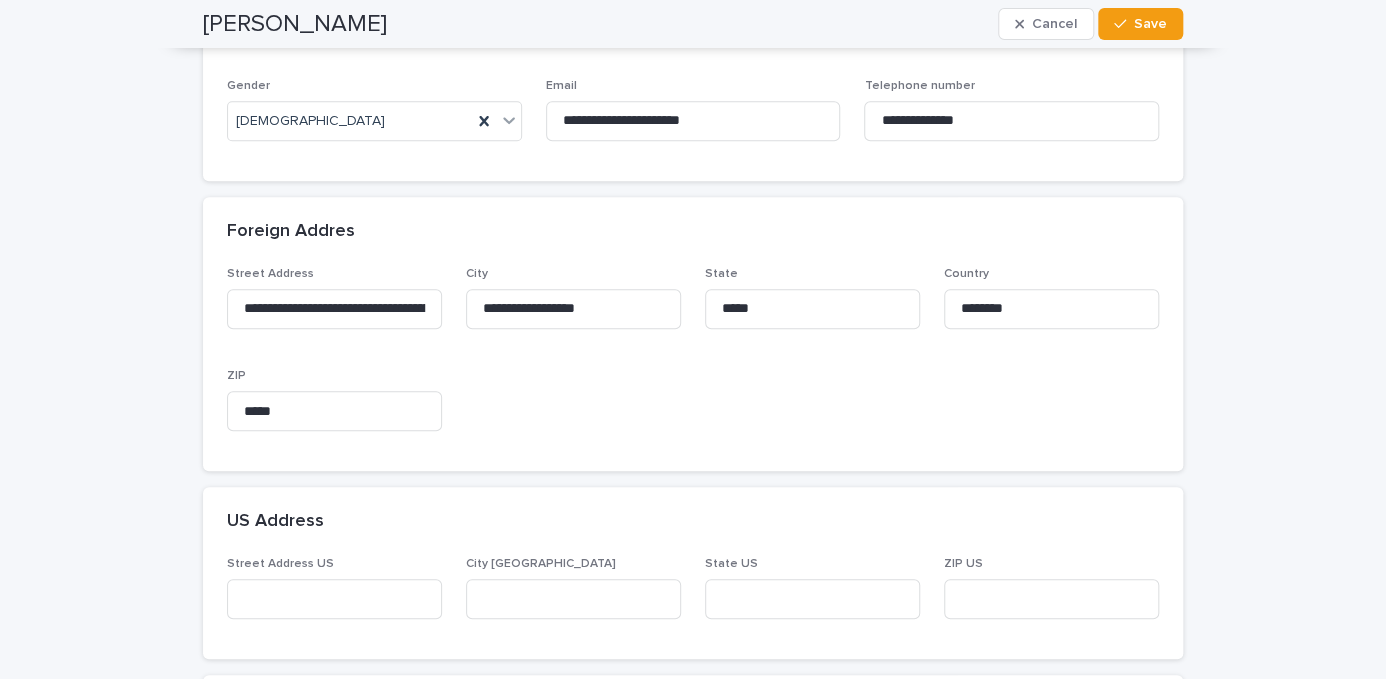 scroll, scrollTop: 500, scrollLeft: 0, axis: vertical 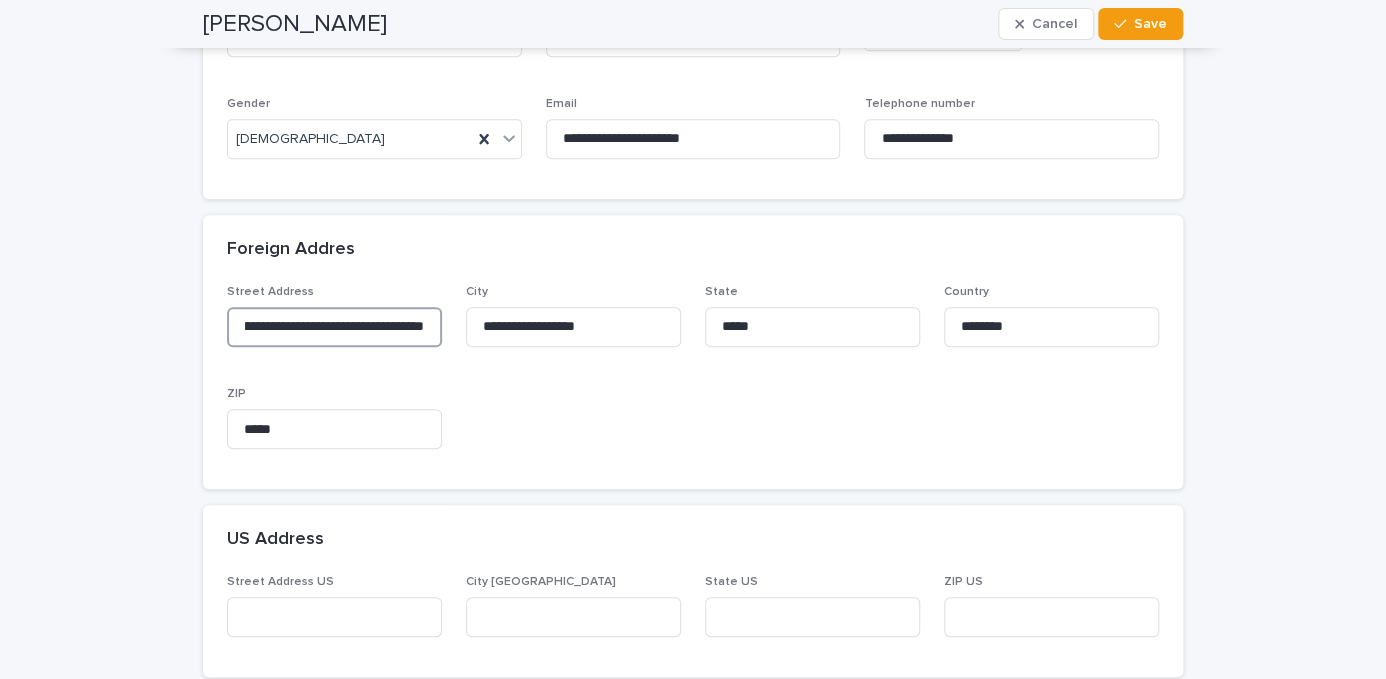 drag, startPoint x: 237, startPoint y: 322, endPoint x: 449, endPoint y: 316, distance: 212.08488 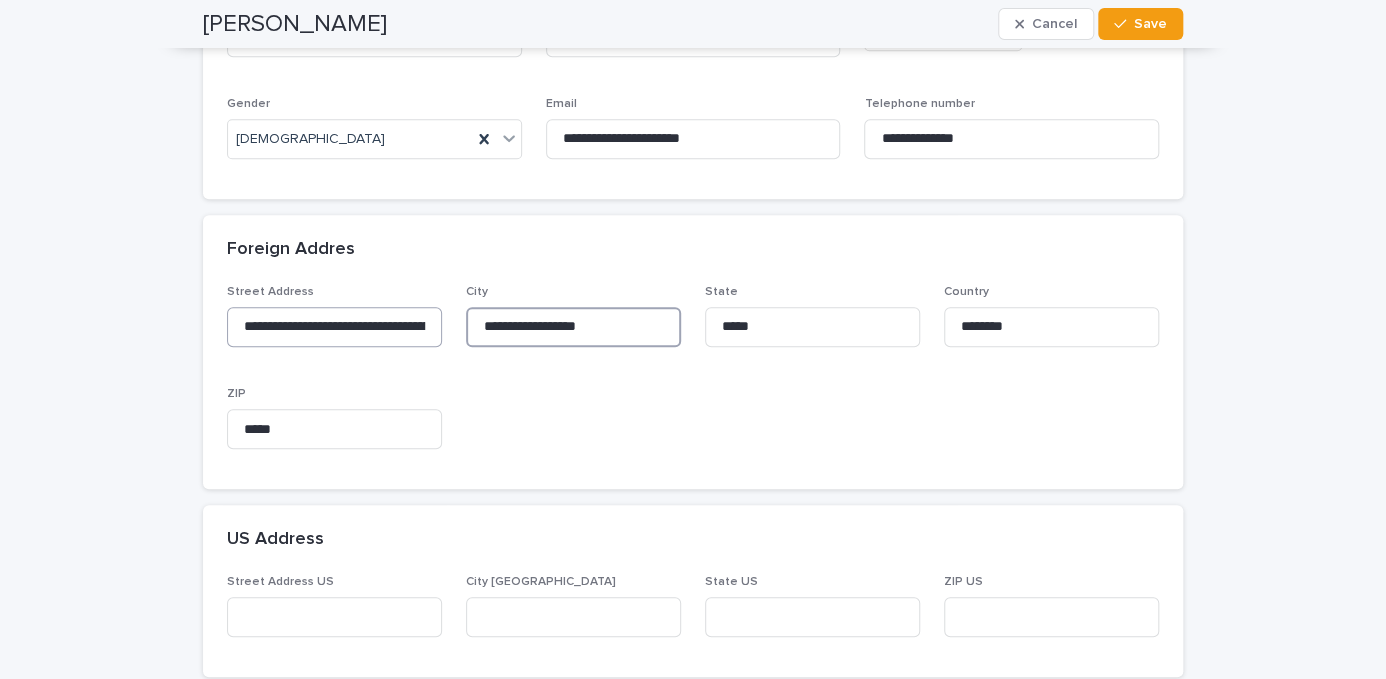 drag, startPoint x: 616, startPoint y: 323, endPoint x: 431, endPoint y: 319, distance: 185.04324 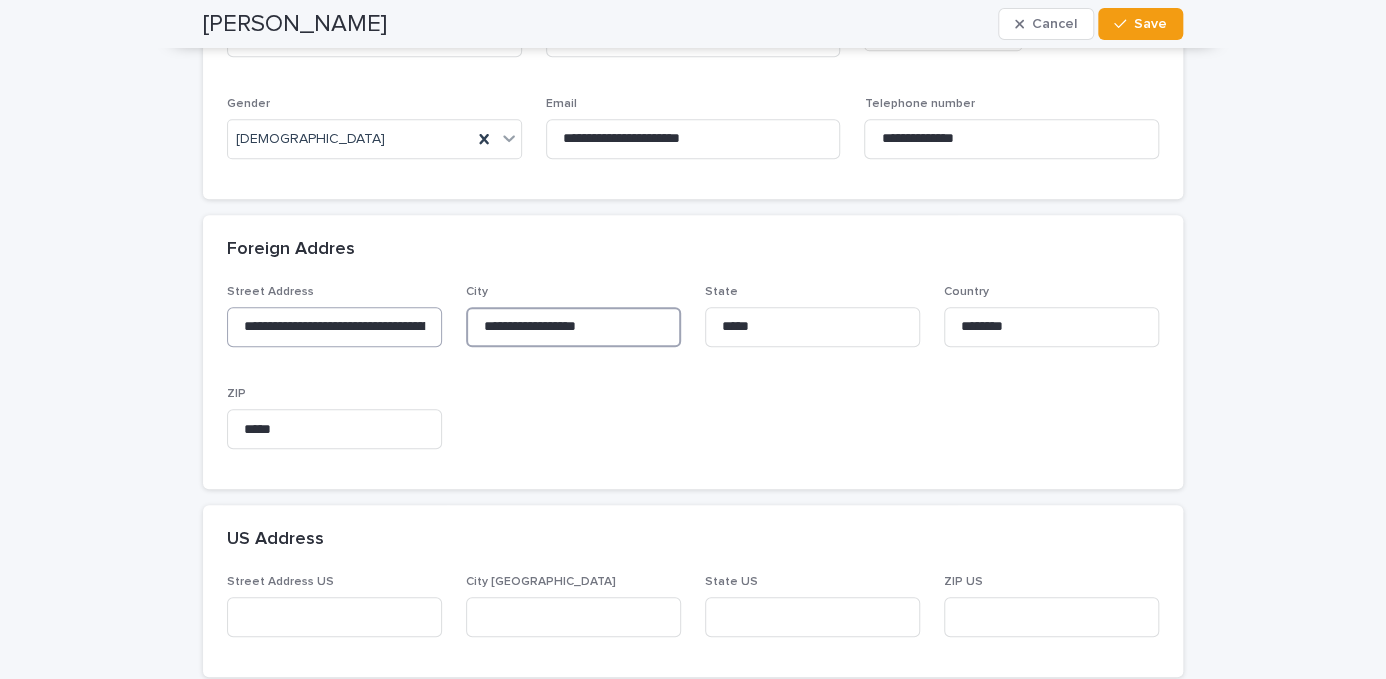click on "**********" at bounding box center [693, 375] 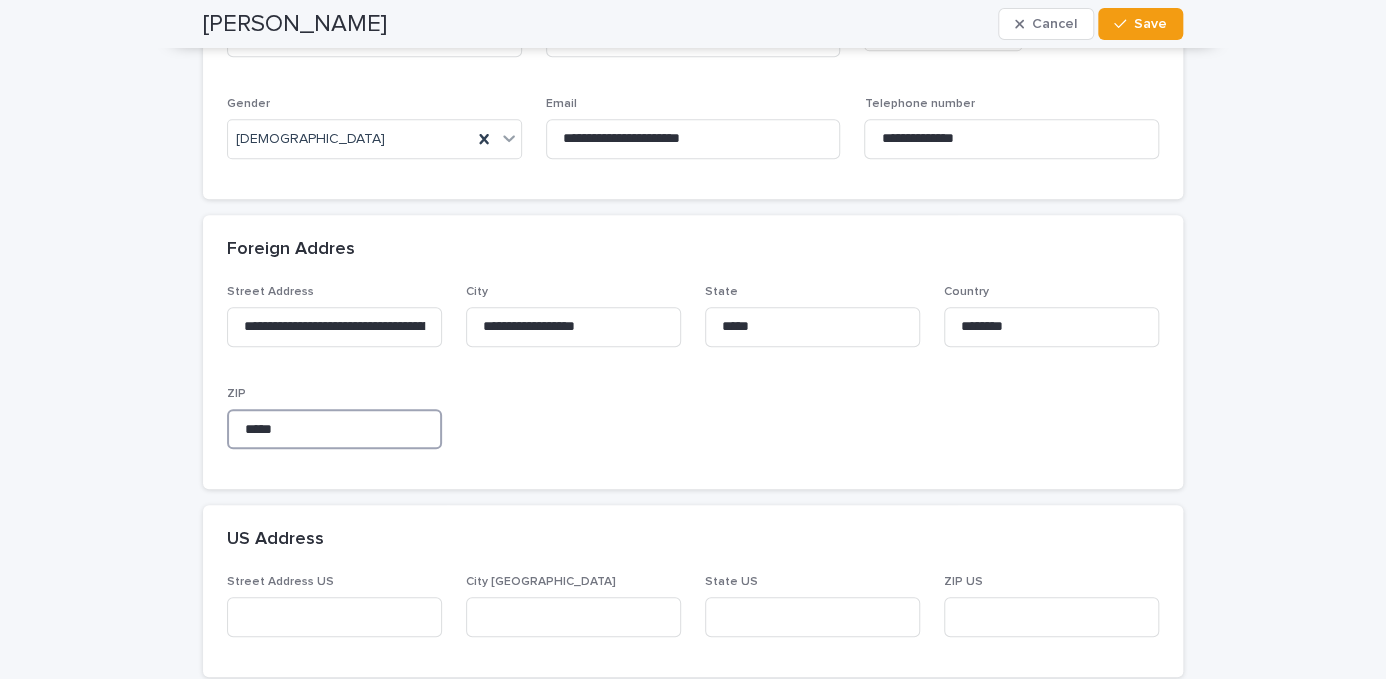 drag, startPoint x: 269, startPoint y: 431, endPoint x: 209, endPoint y: 414, distance: 62.361847 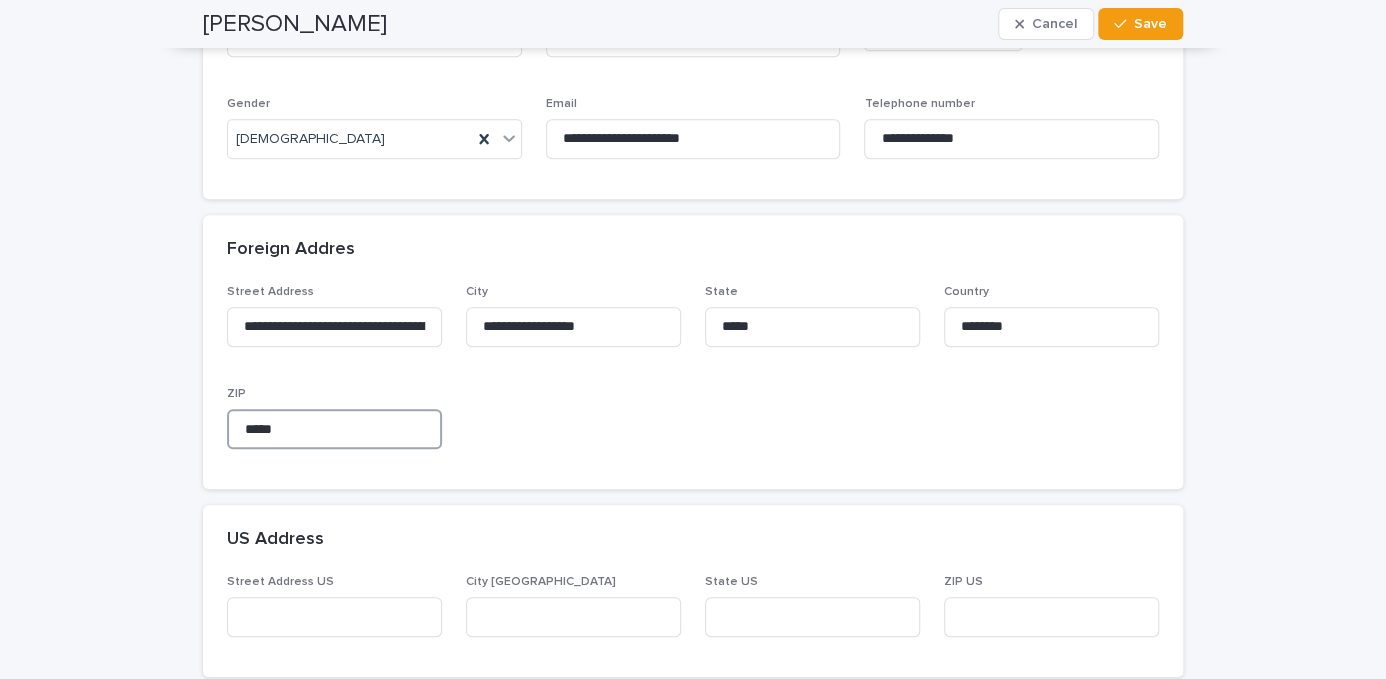 click on "**********" at bounding box center [693, 387] 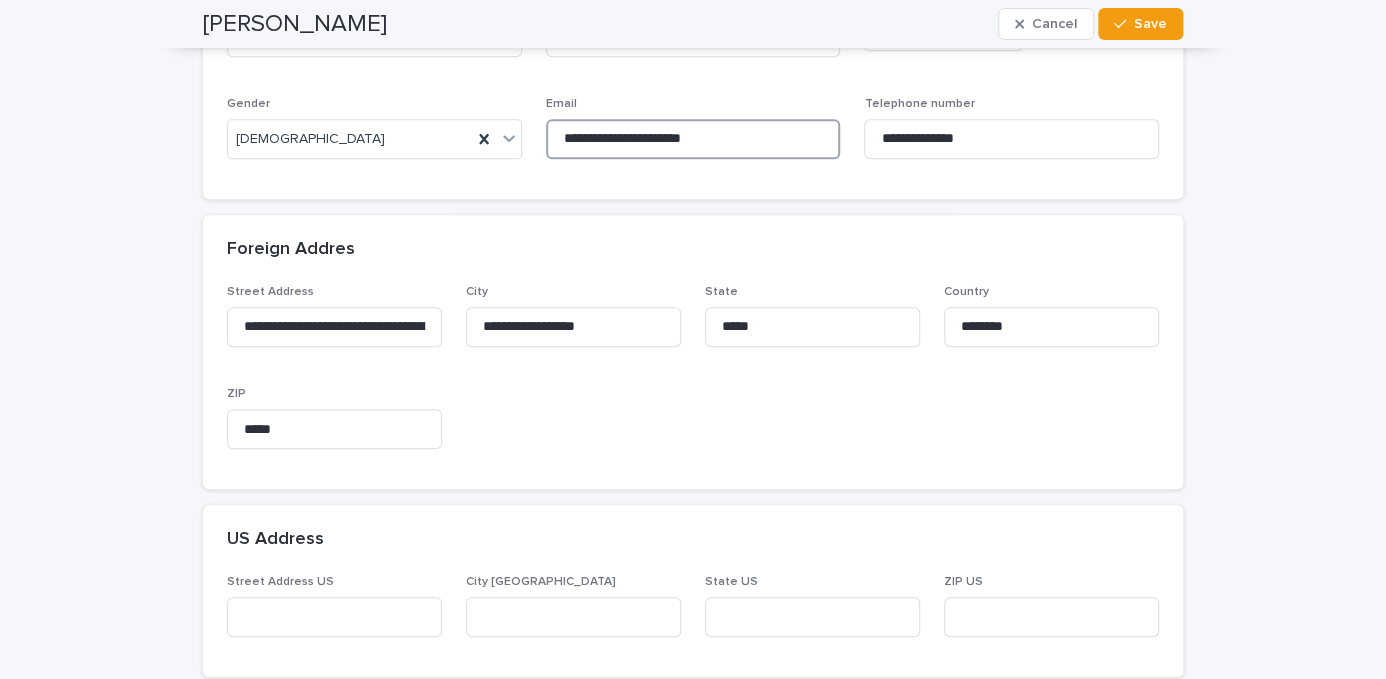 drag, startPoint x: 716, startPoint y: 128, endPoint x: 411, endPoint y: 112, distance: 305.41937 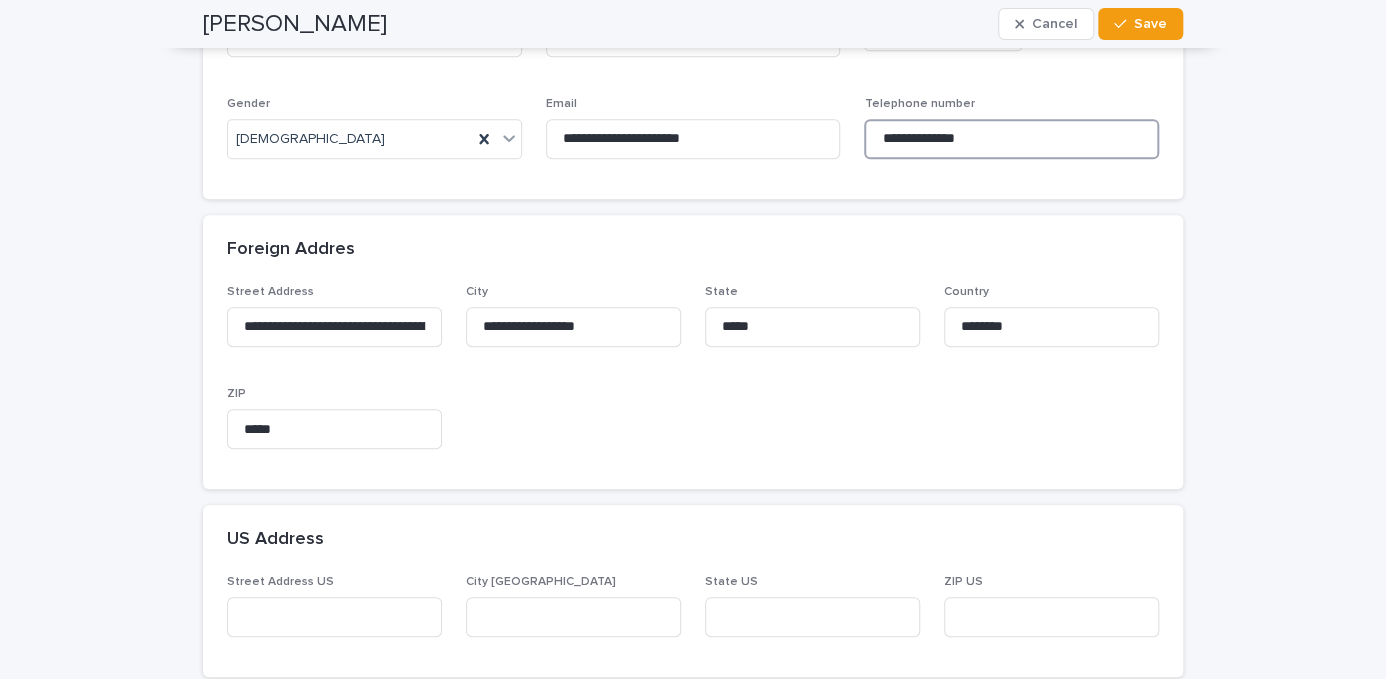 drag, startPoint x: 918, startPoint y: 137, endPoint x: 983, endPoint y: 132, distance: 65.192024 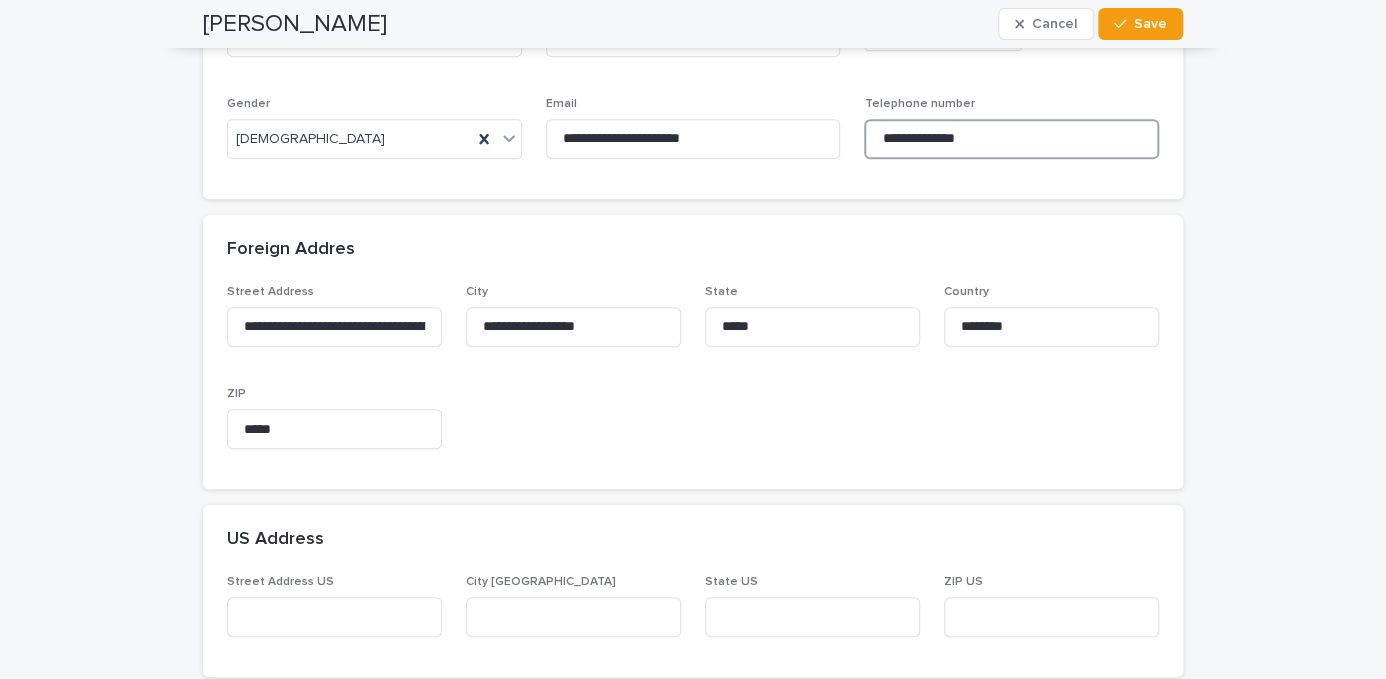 click on "**********" at bounding box center [1011, 139] 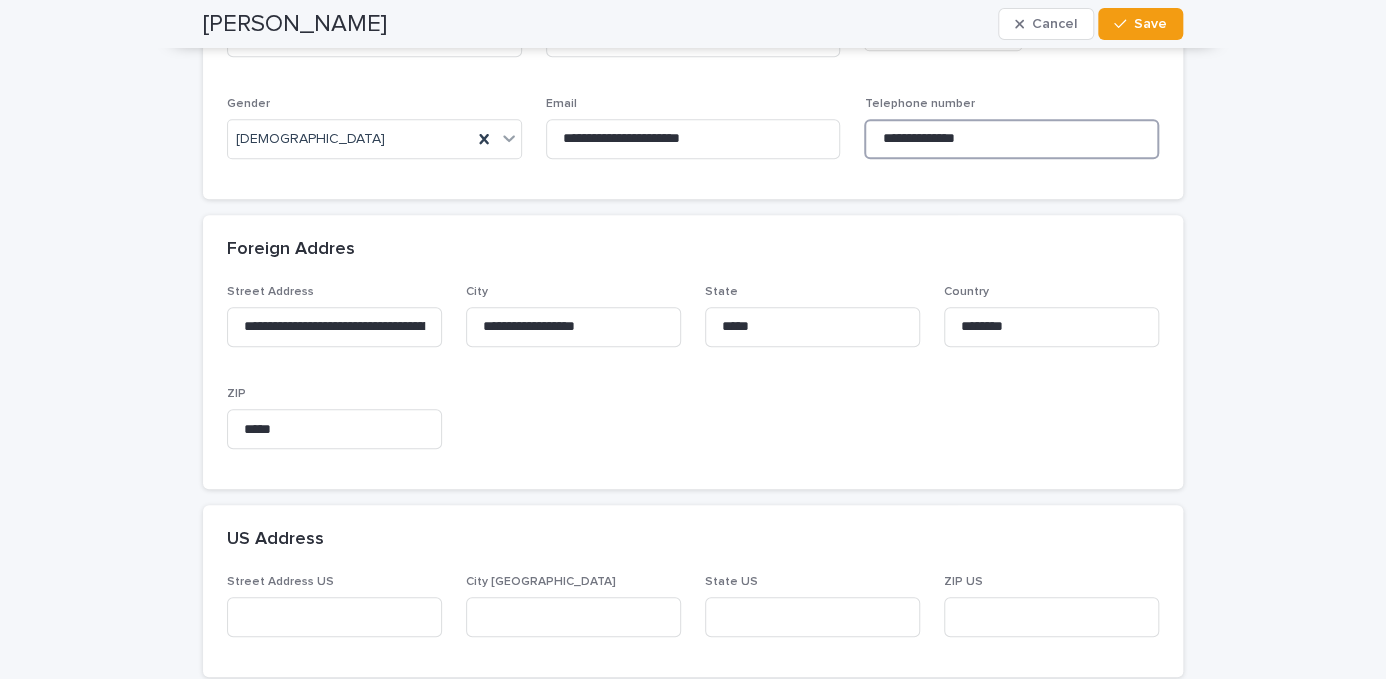 click on "**********" at bounding box center [1011, 139] 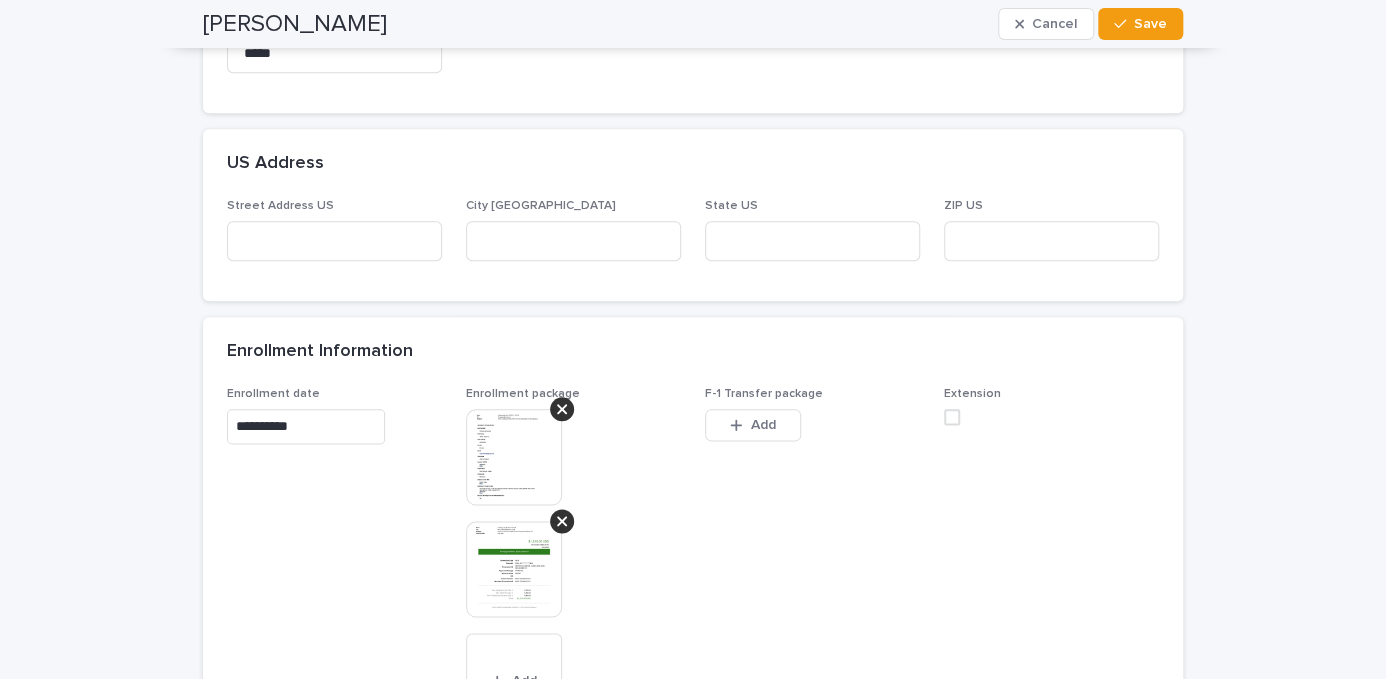 scroll, scrollTop: 1000, scrollLeft: 0, axis: vertical 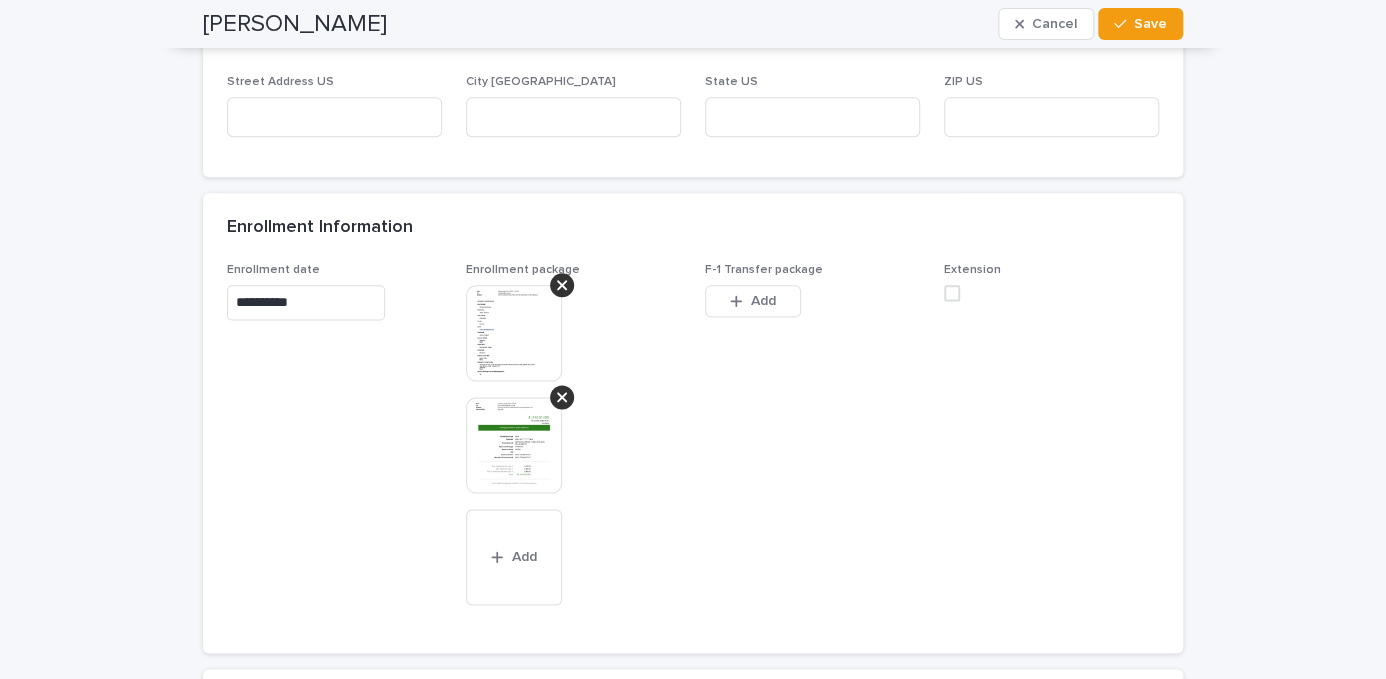 click at bounding box center [514, 333] 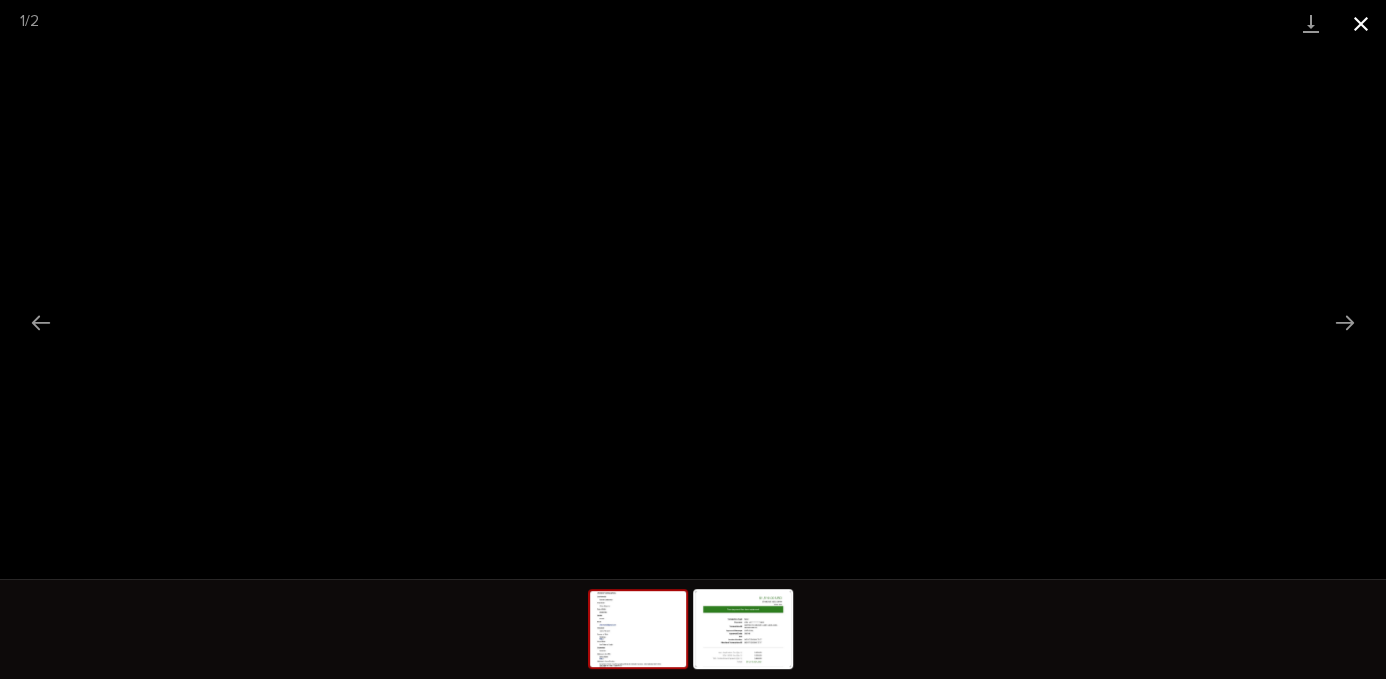 click at bounding box center (1361, 23) 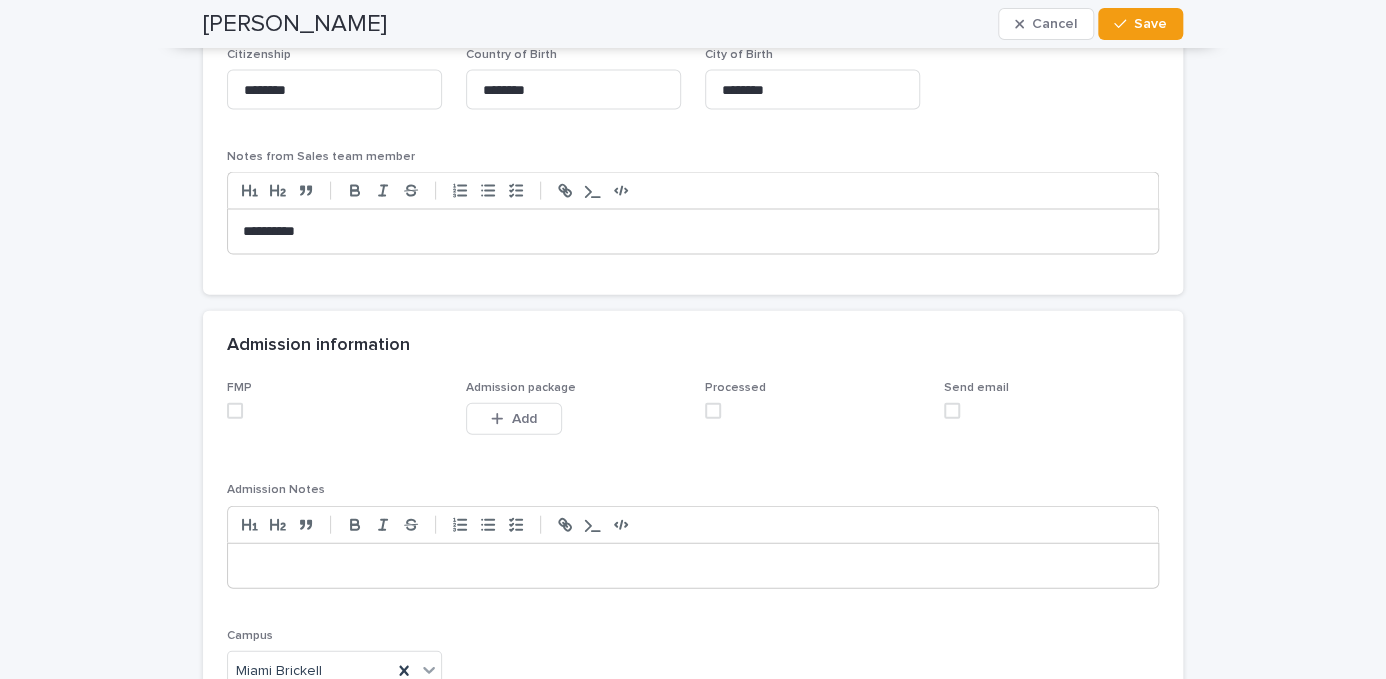scroll, scrollTop: 2000, scrollLeft: 0, axis: vertical 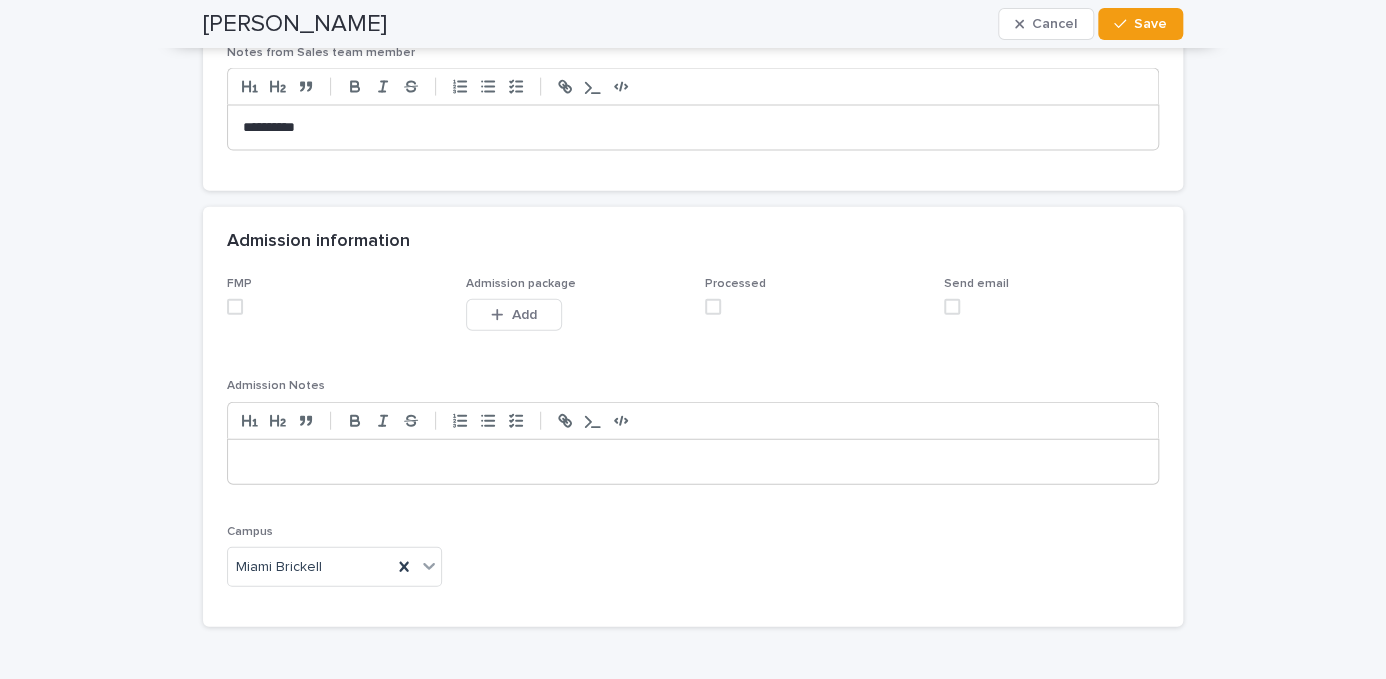 click at bounding box center [235, 307] 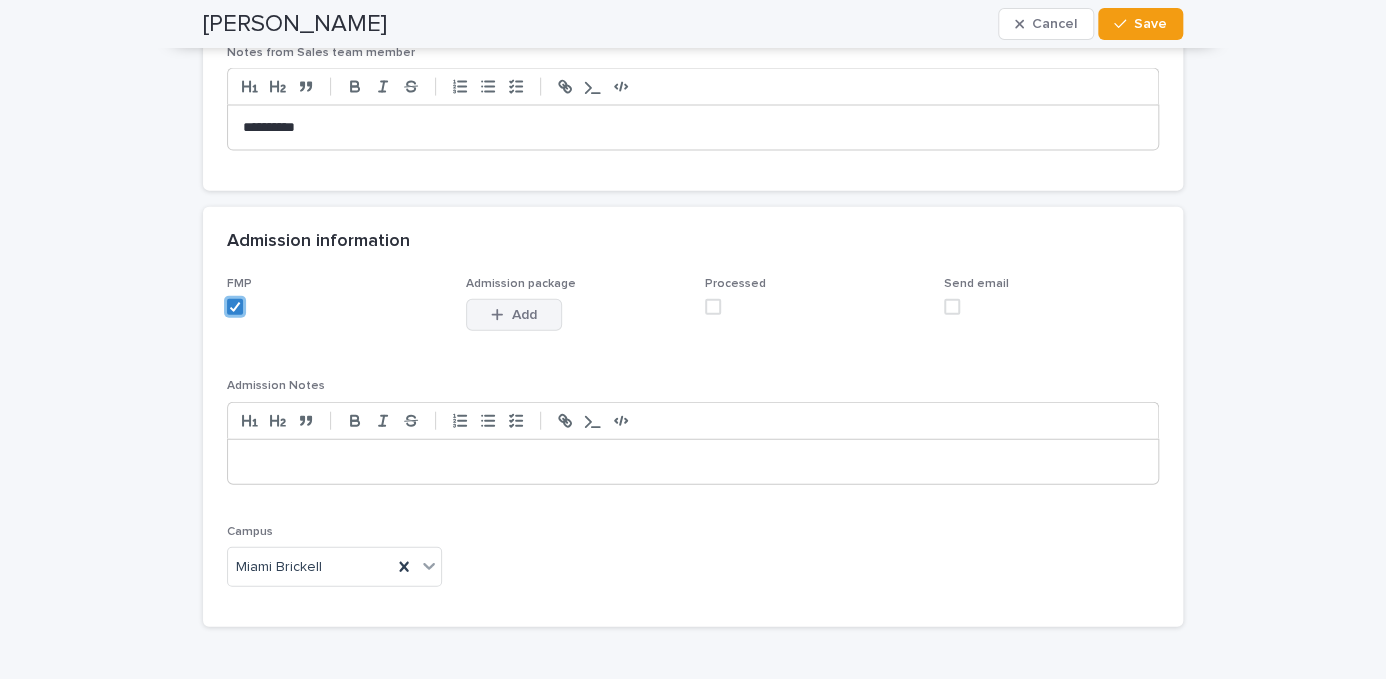 click on "Add" at bounding box center (514, 315) 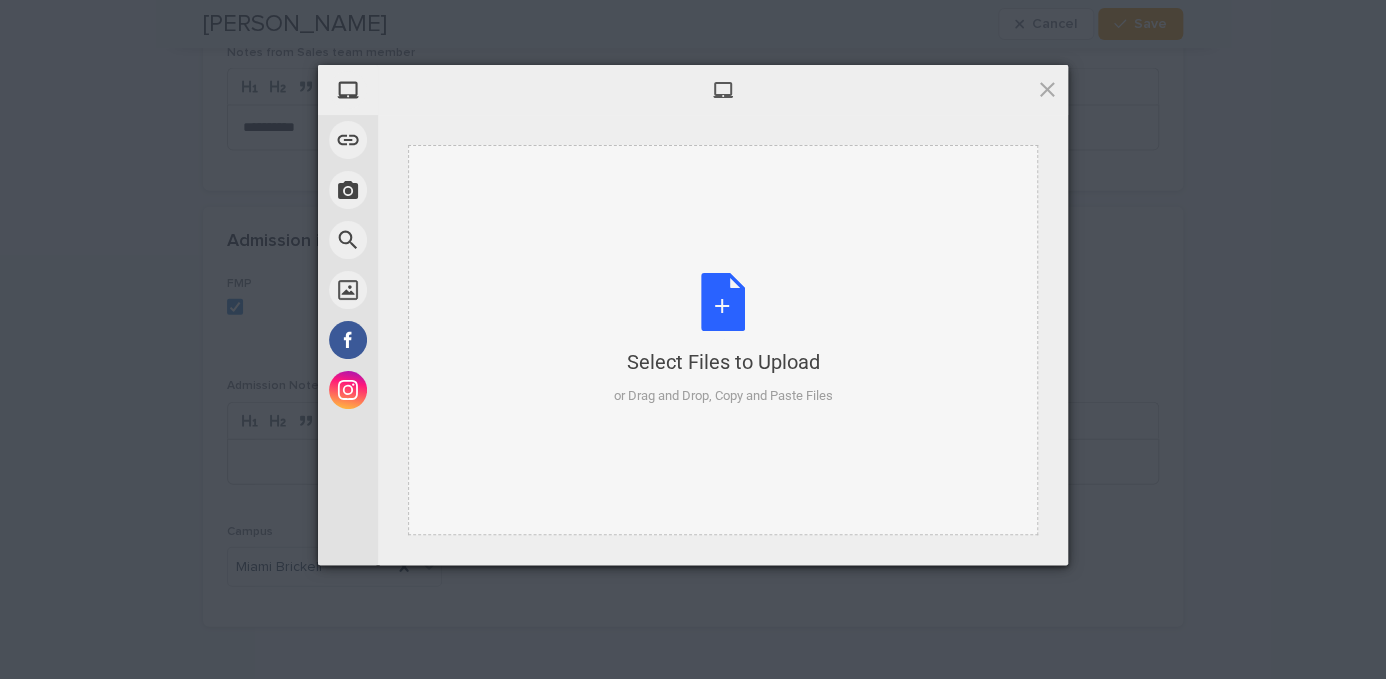 click on "Select Files to Upload
or Drag and Drop, Copy and Paste Files" at bounding box center [723, 339] 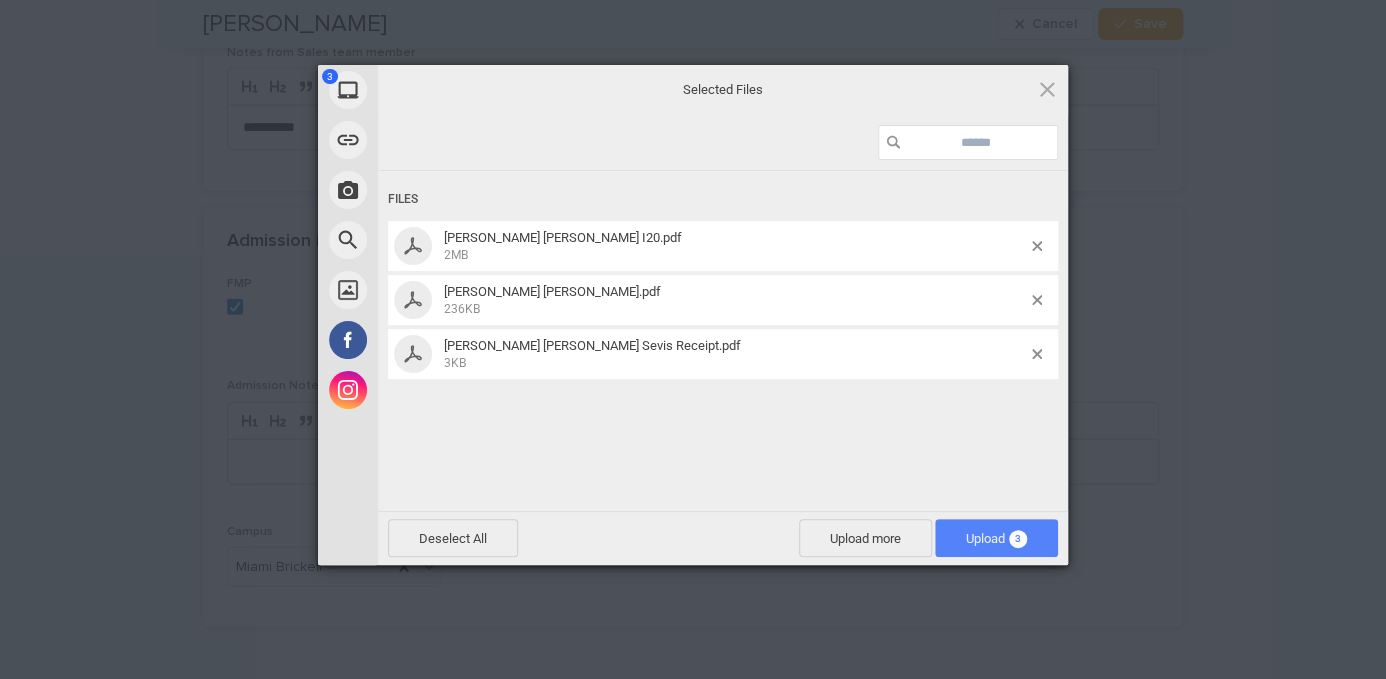 click on "Upload
3" at bounding box center [996, 538] 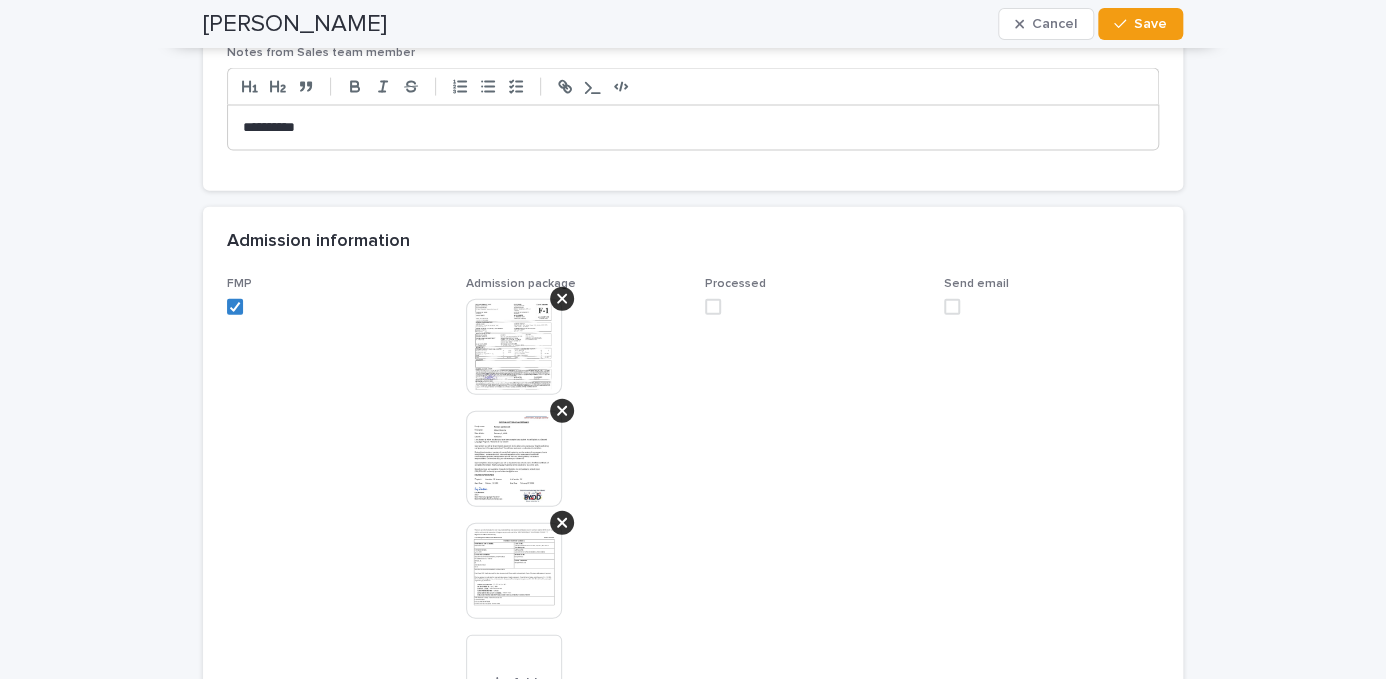 click at bounding box center [713, 307] 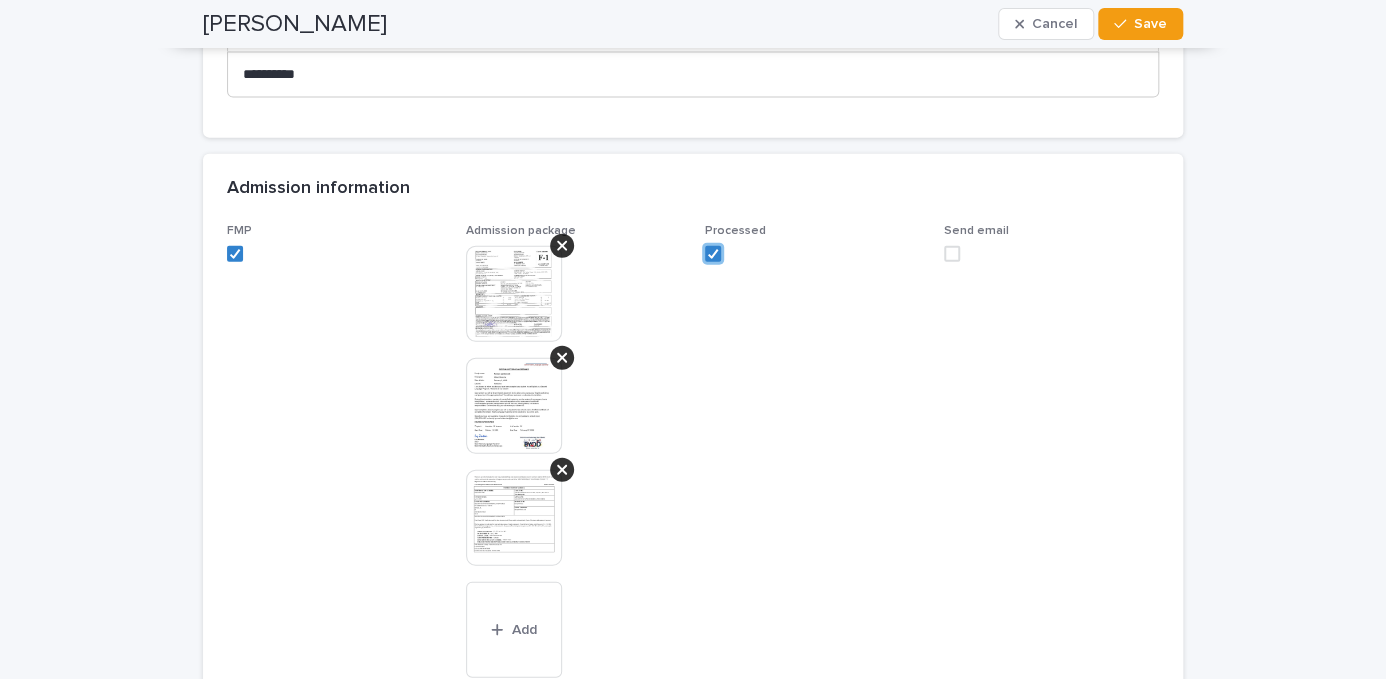 scroll, scrollTop: 2000, scrollLeft: 0, axis: vertical 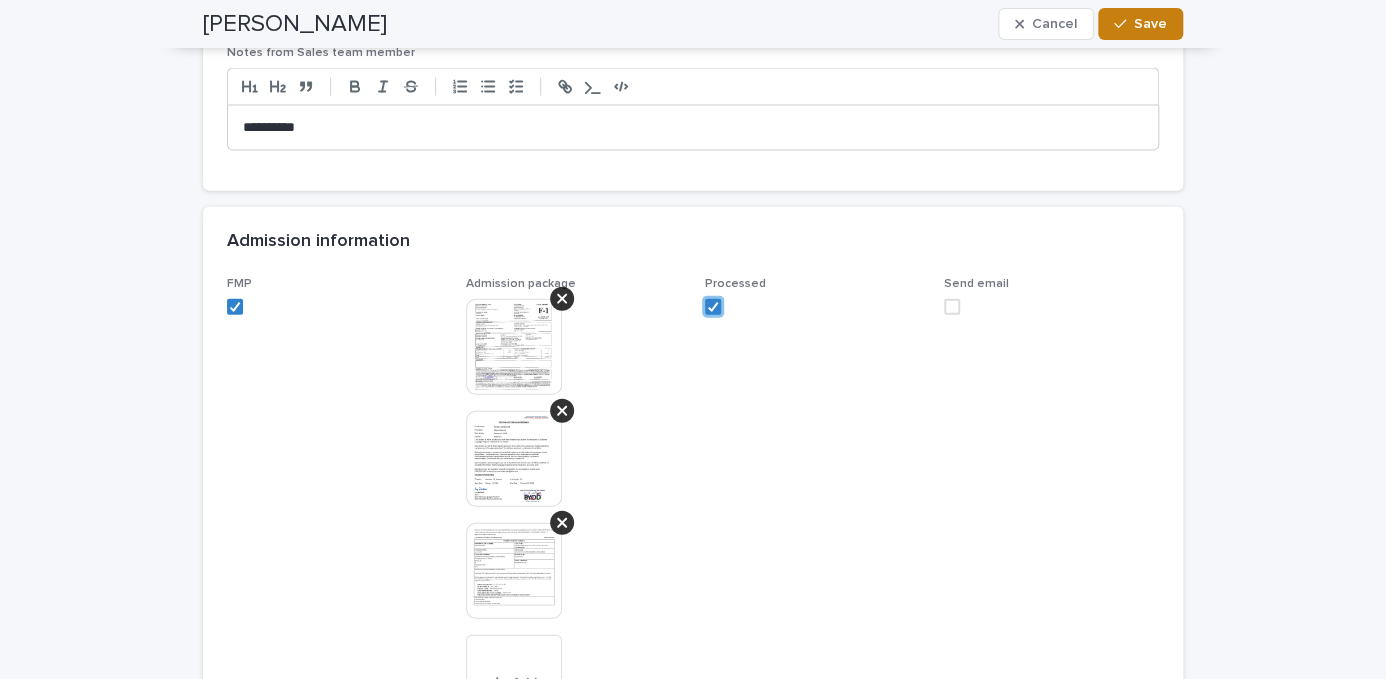 click on "Save" at bounding box center [1140, 24] 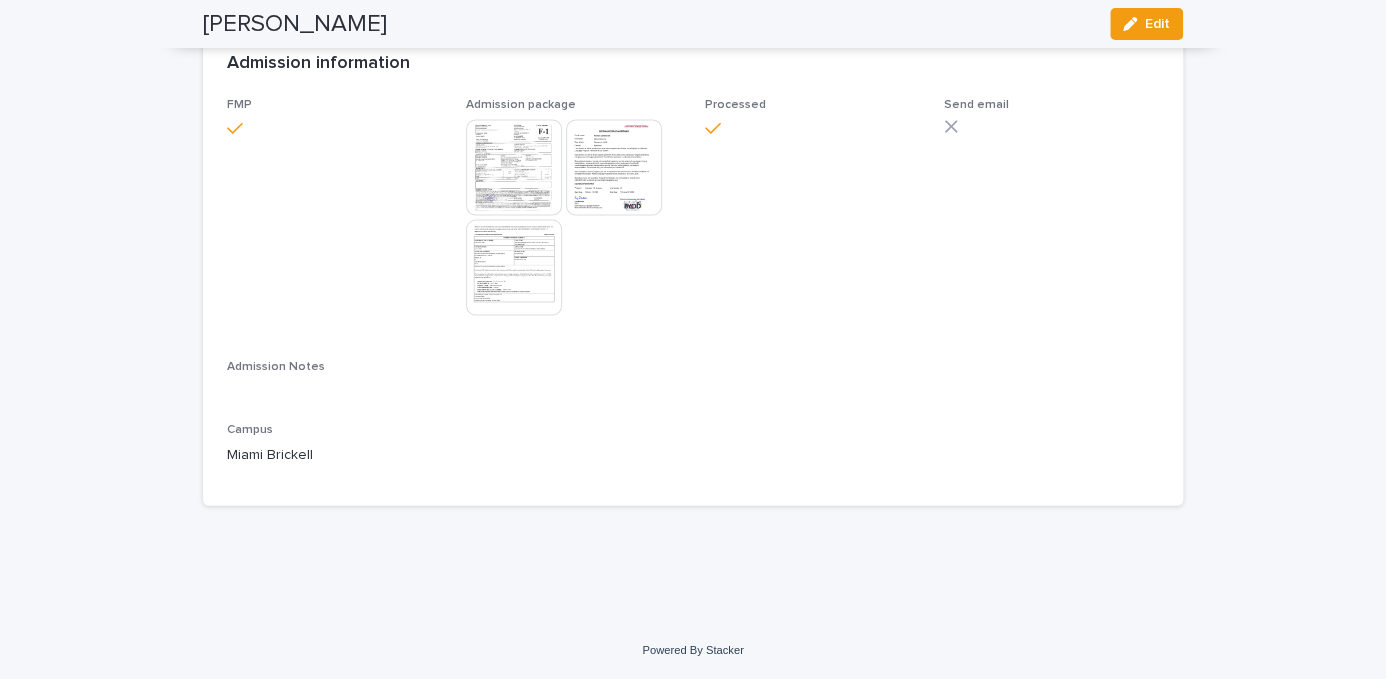 scroll, scrollTop: 1758, scrollLeft: 0, axis: vertical 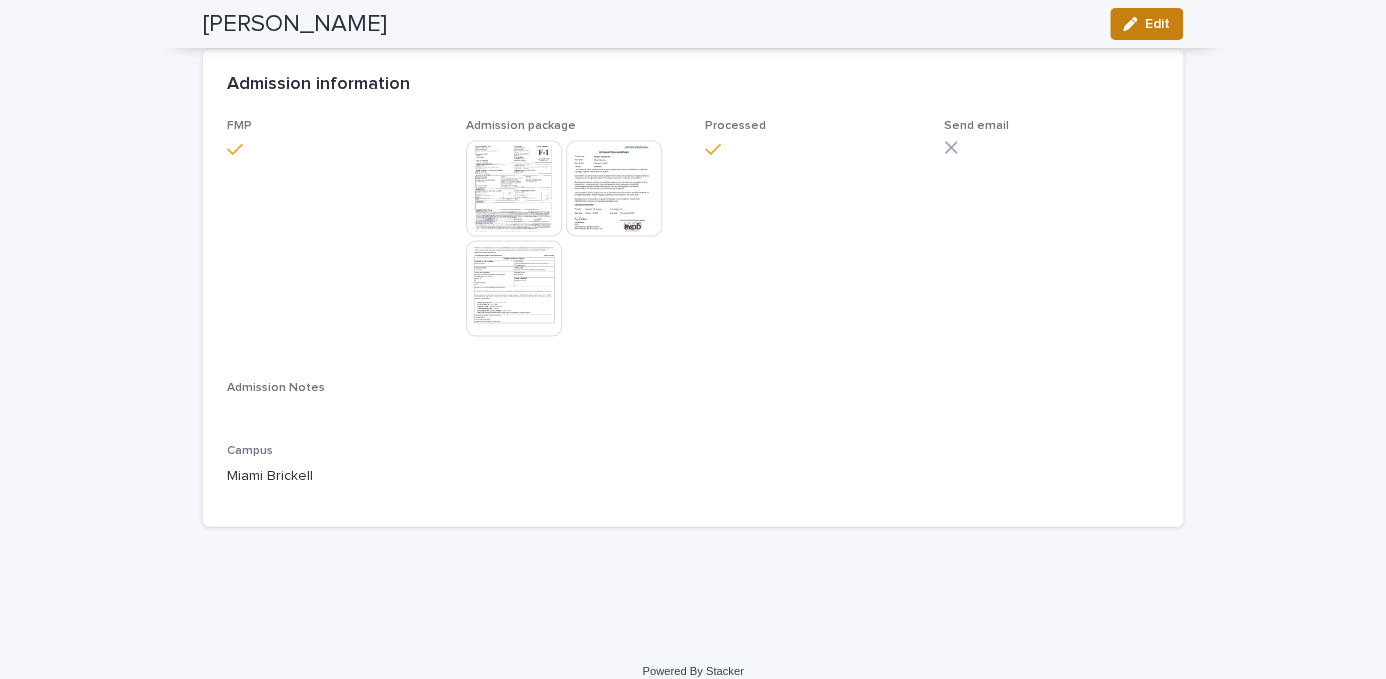 click 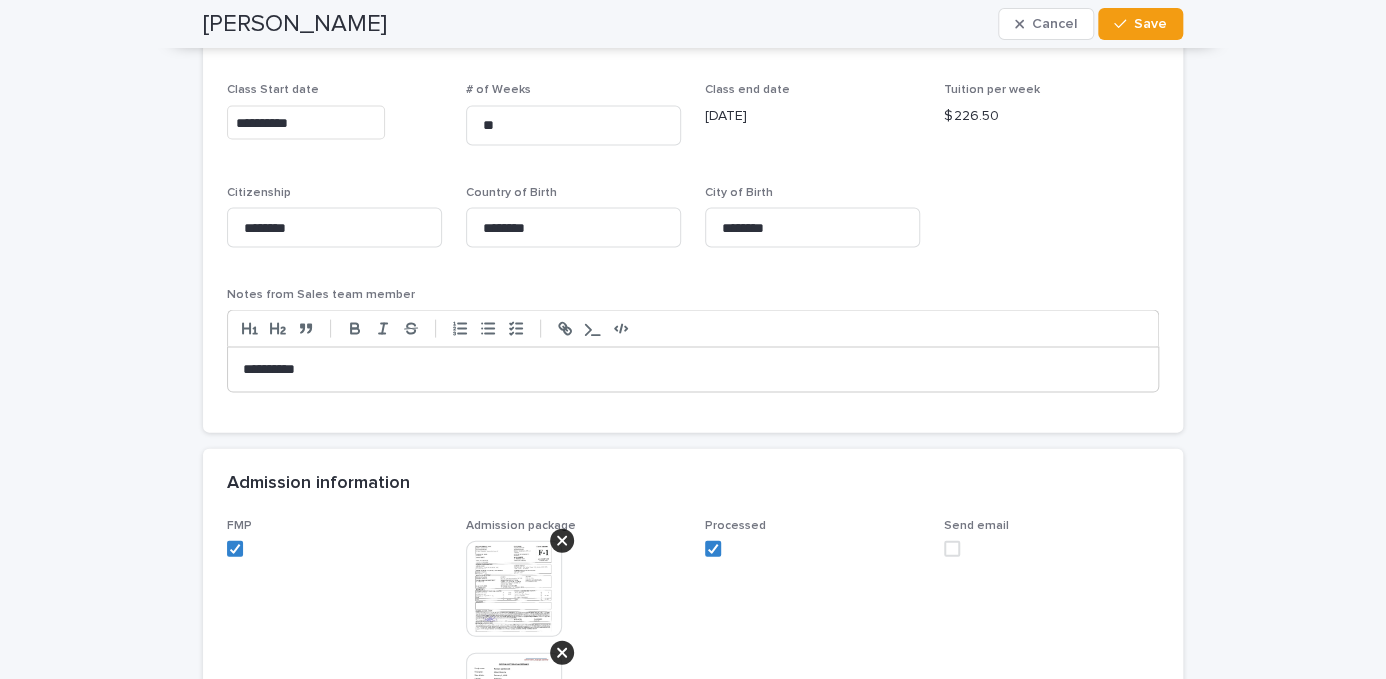 click at bounding box center (952, 549) 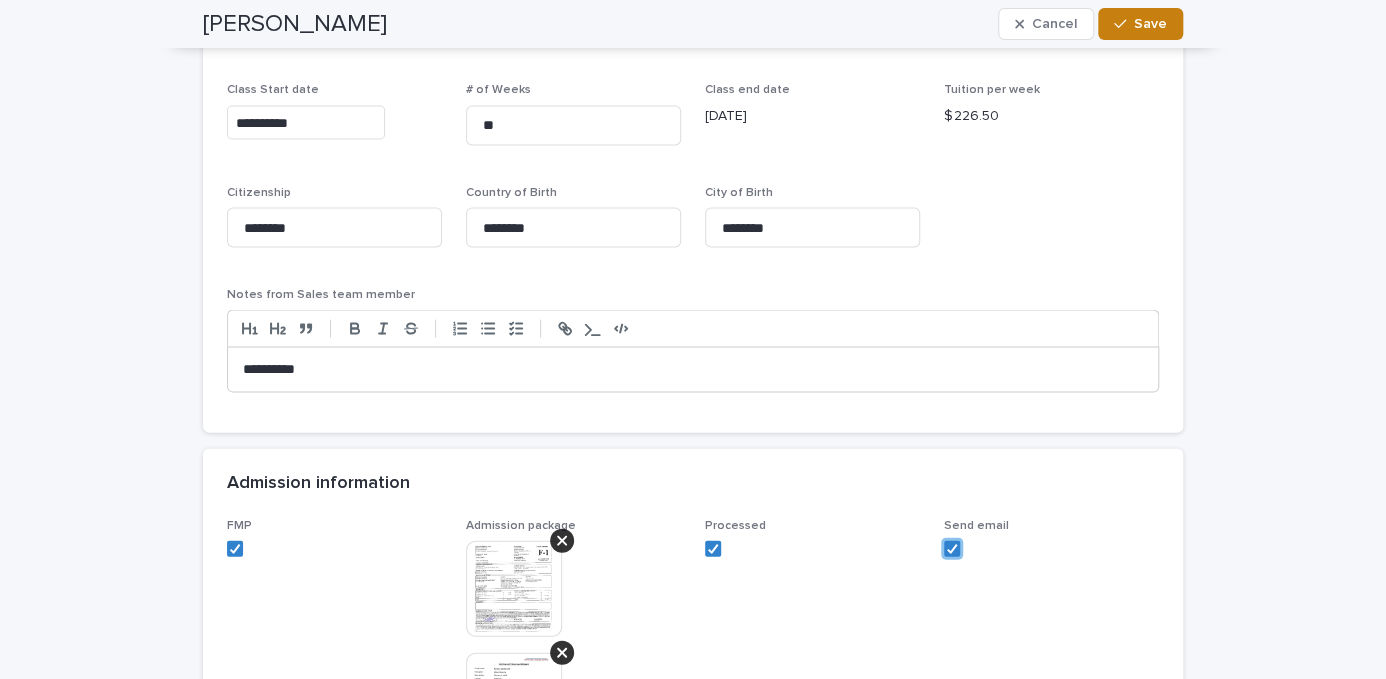 click 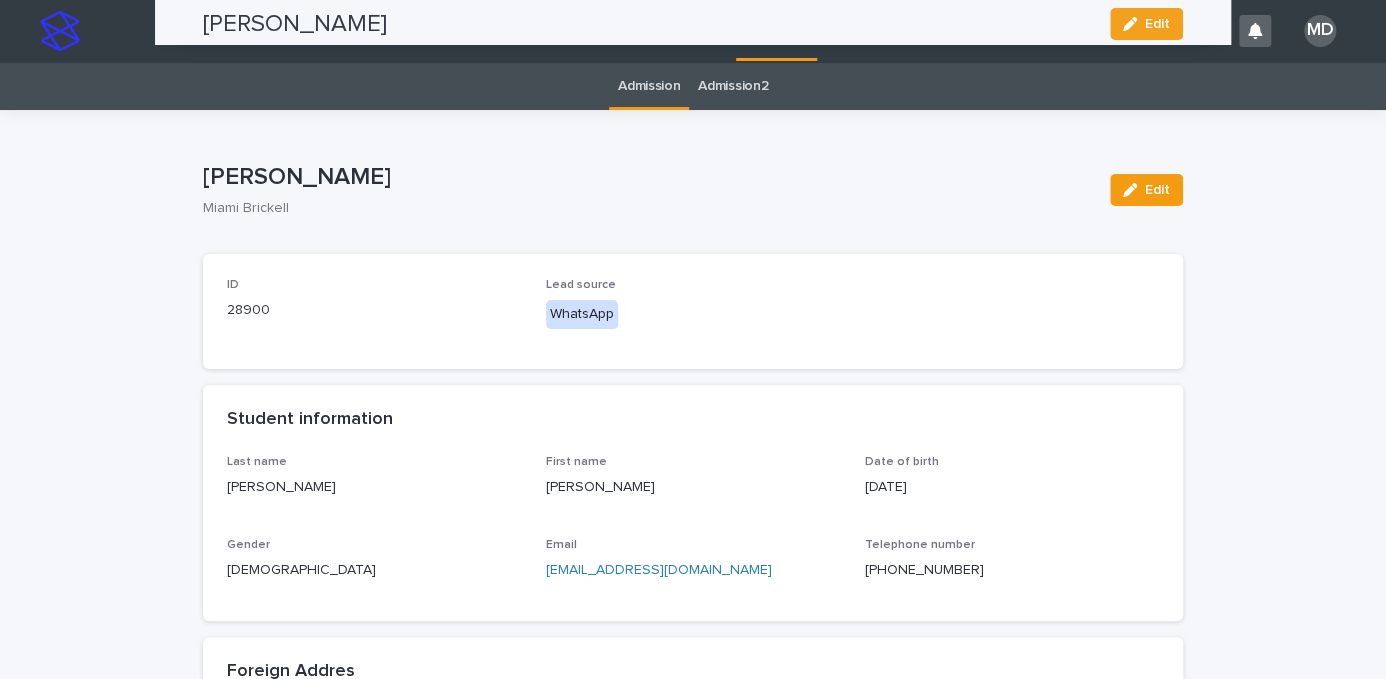 scroll, scrollTop: 0, scrollLeft: 0, axis: both 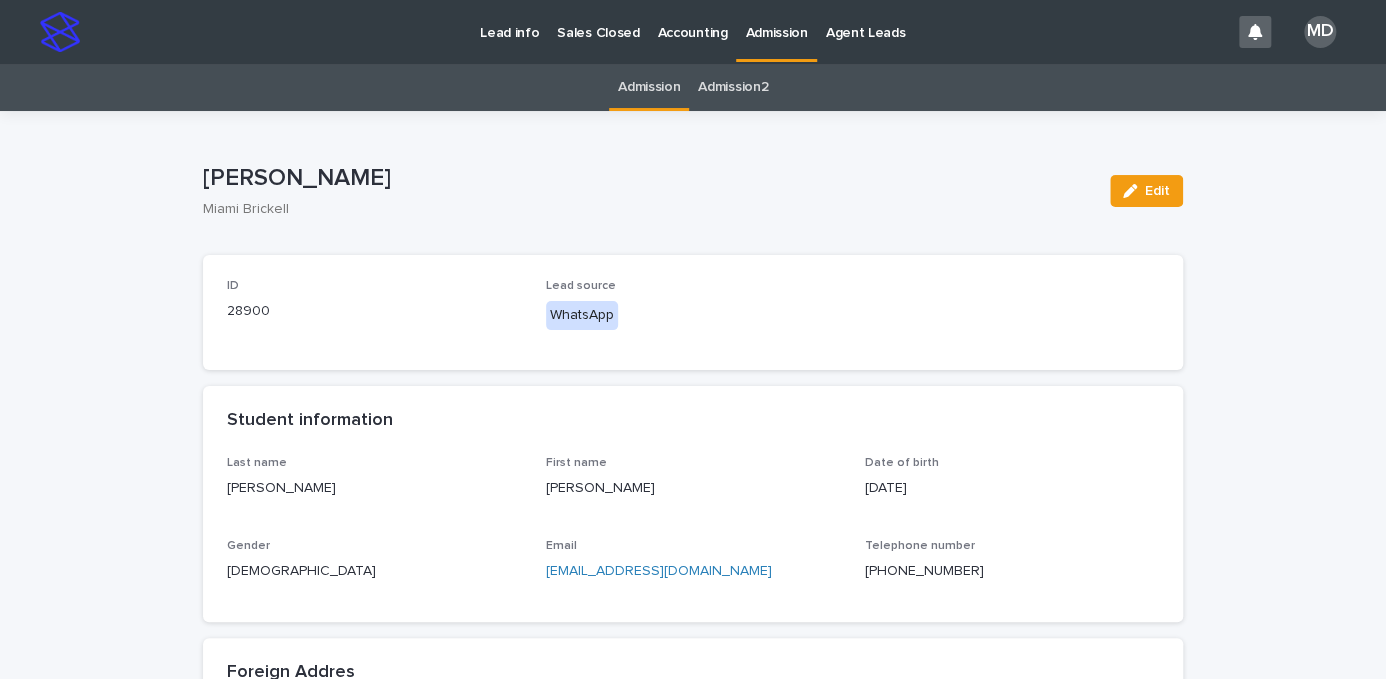 click on "Admission" at bounding box center [649, 87] 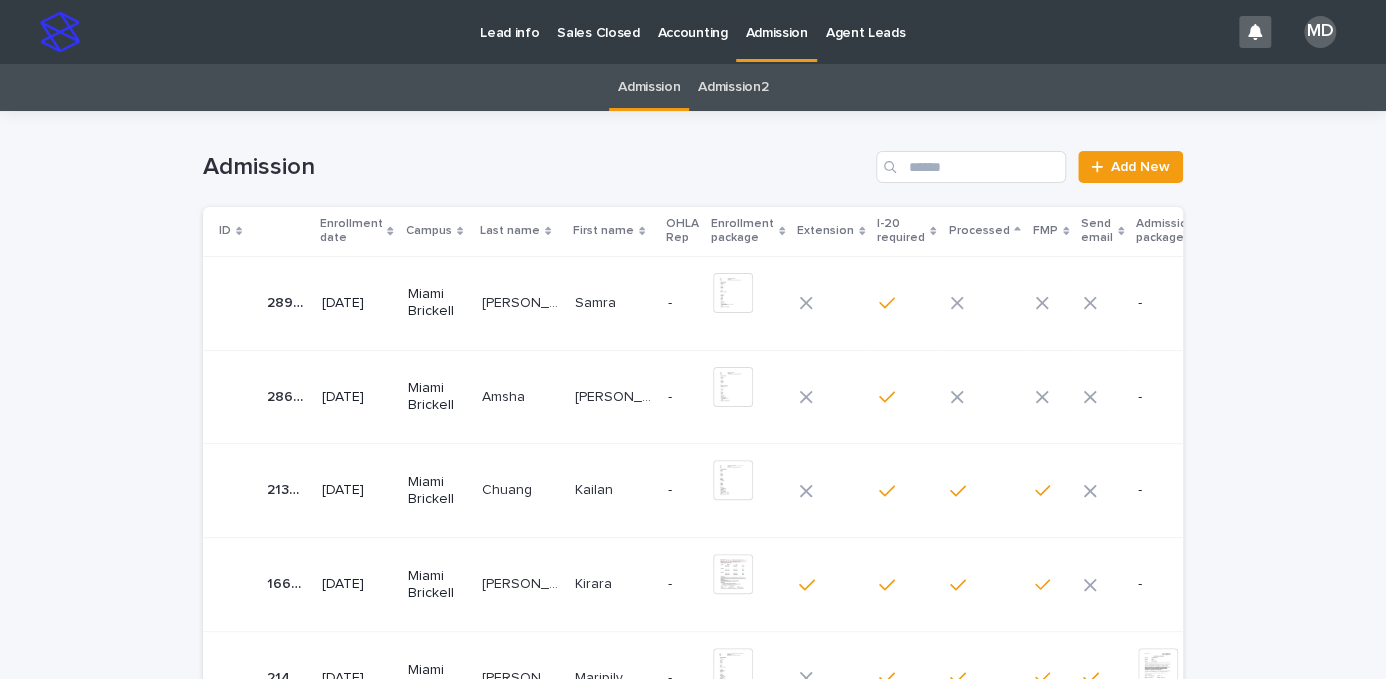 click on "Miami Brickell" at bounding box center [437, 397] 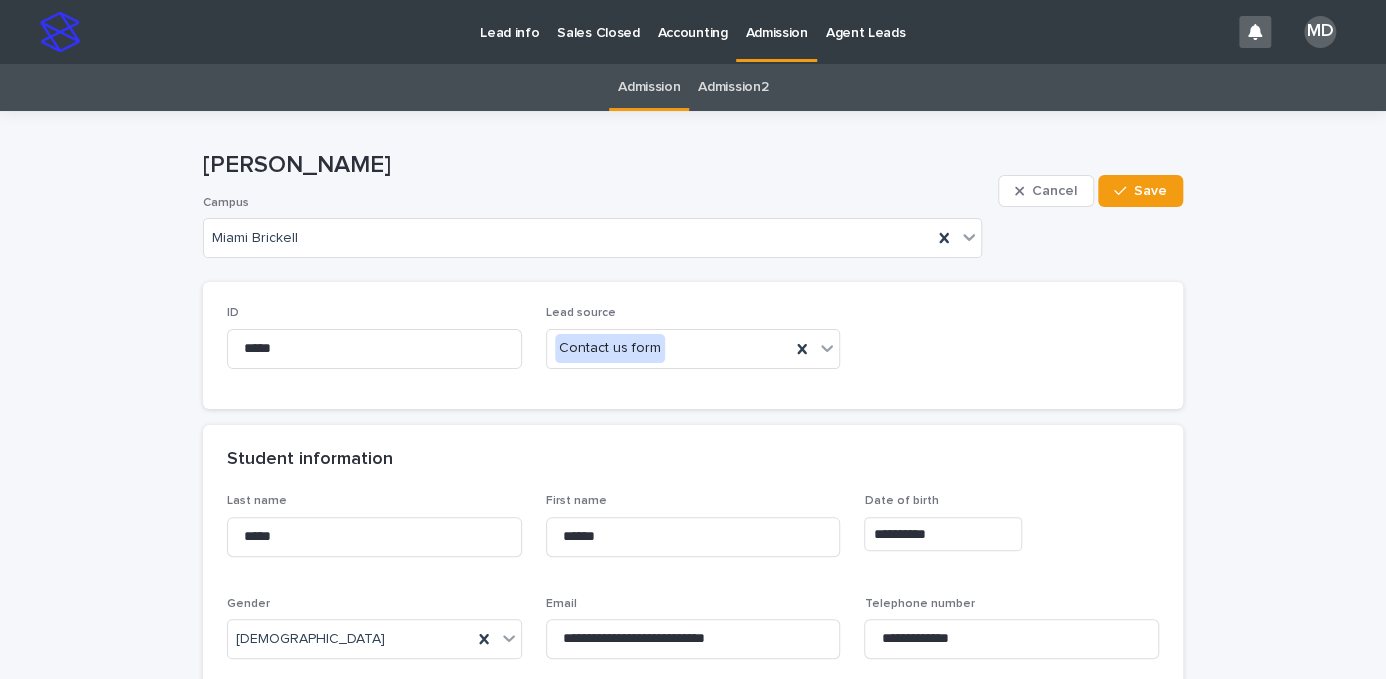 click on "**********" at bounding box center (693, 1358) 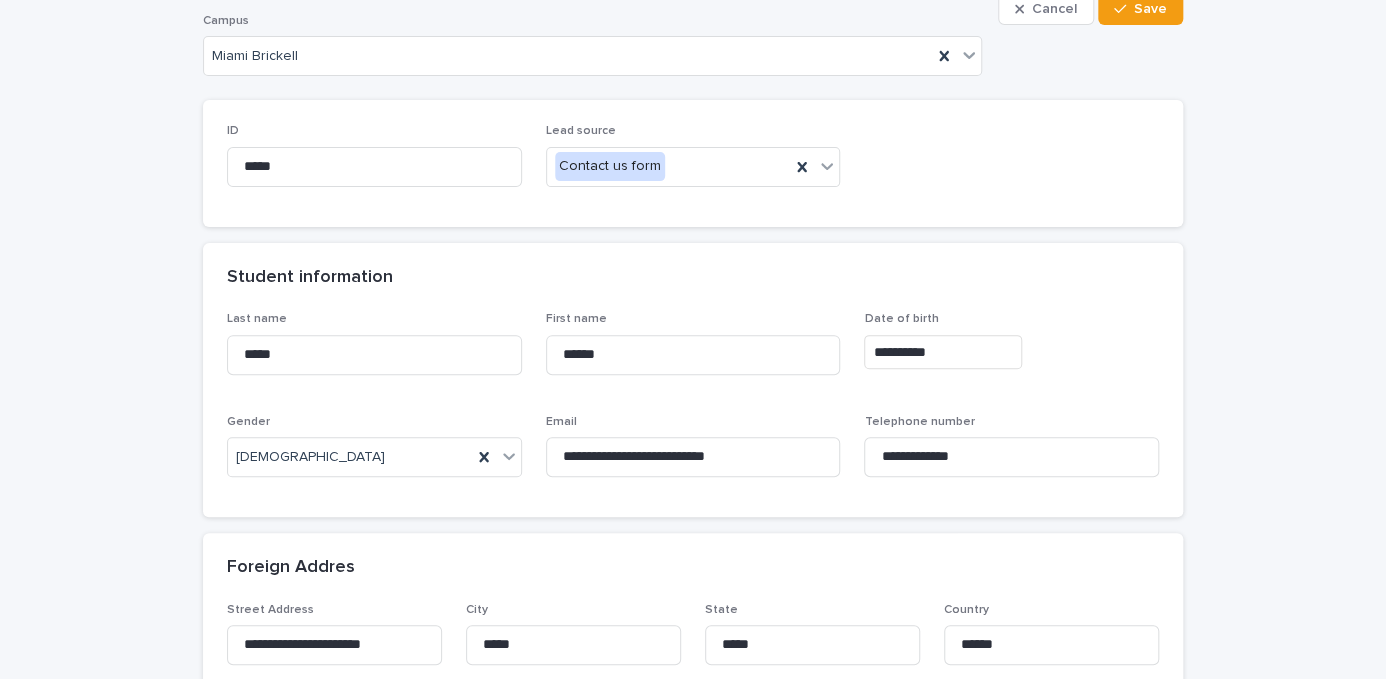 scroll, scrollTop: 300, scrollLeft: 0, axis: vertical 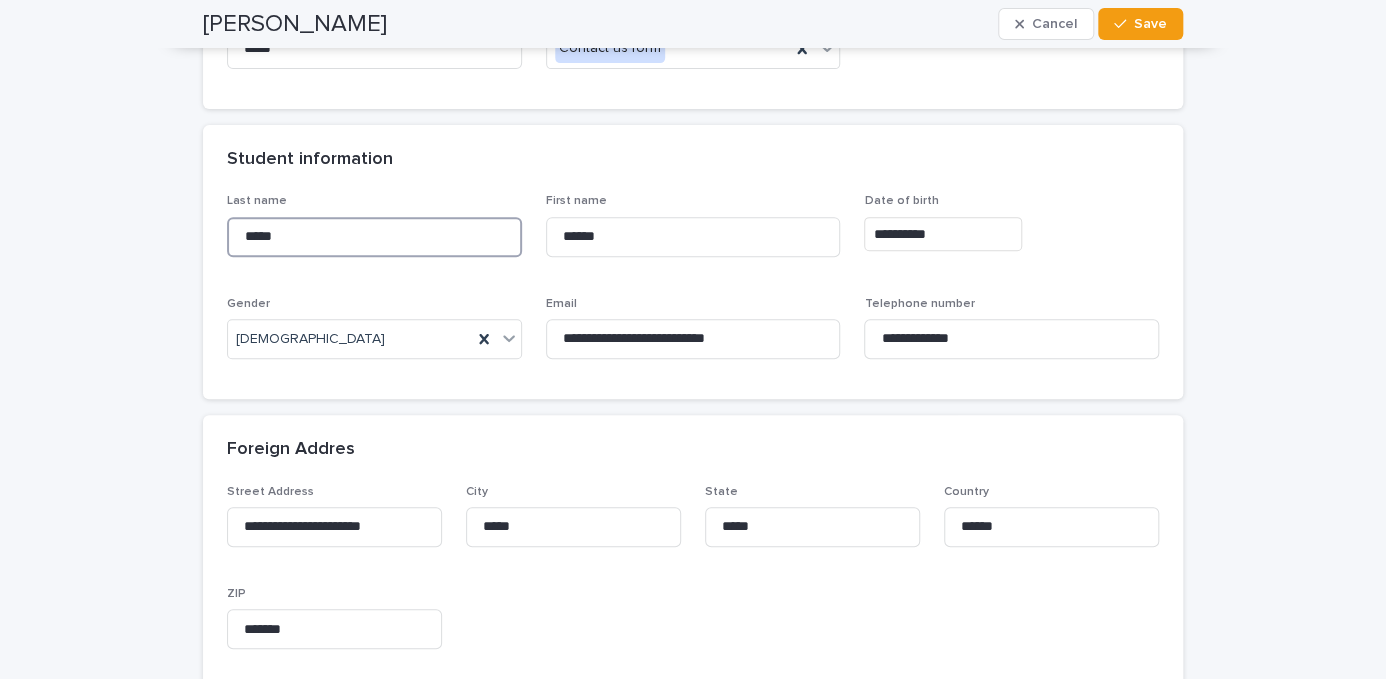 drag, startPoint x: 320, startPoint y: 240, endPoint x: 20, endPoint y: 192, distance: 303.81573 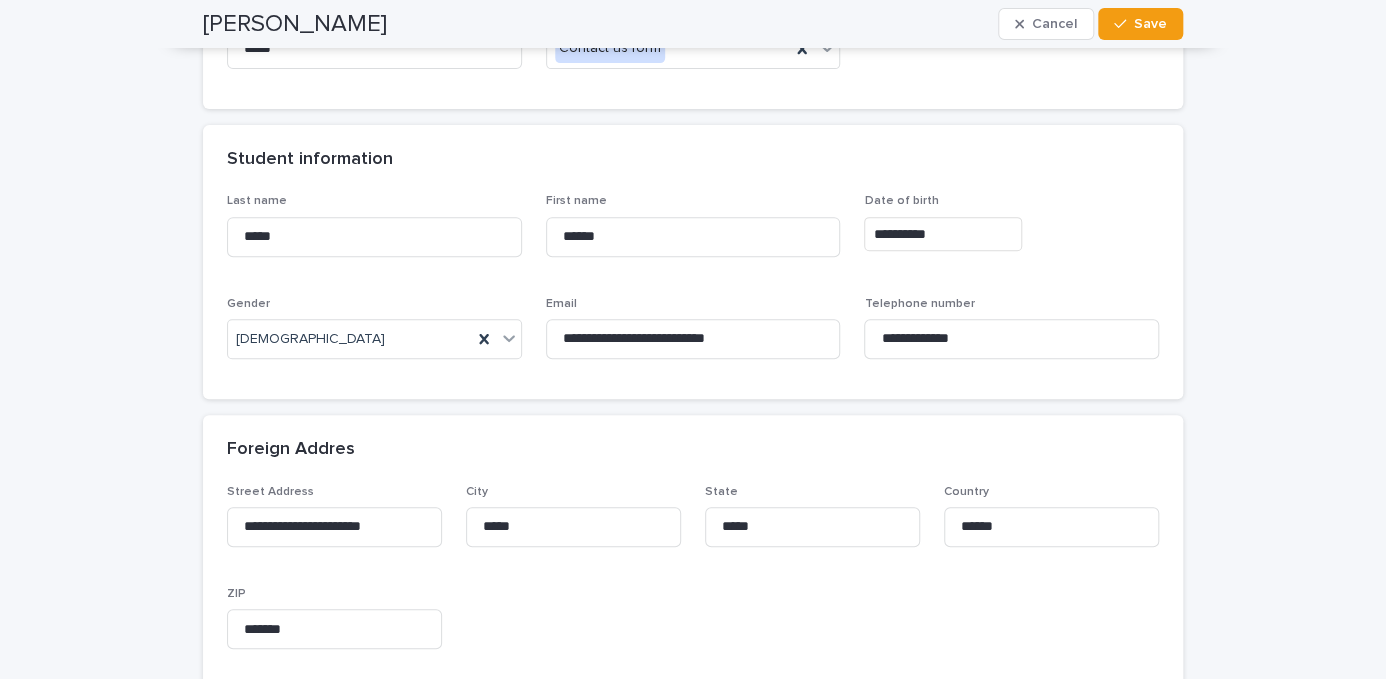 click on "**********" at bounding box center (693, 1058) 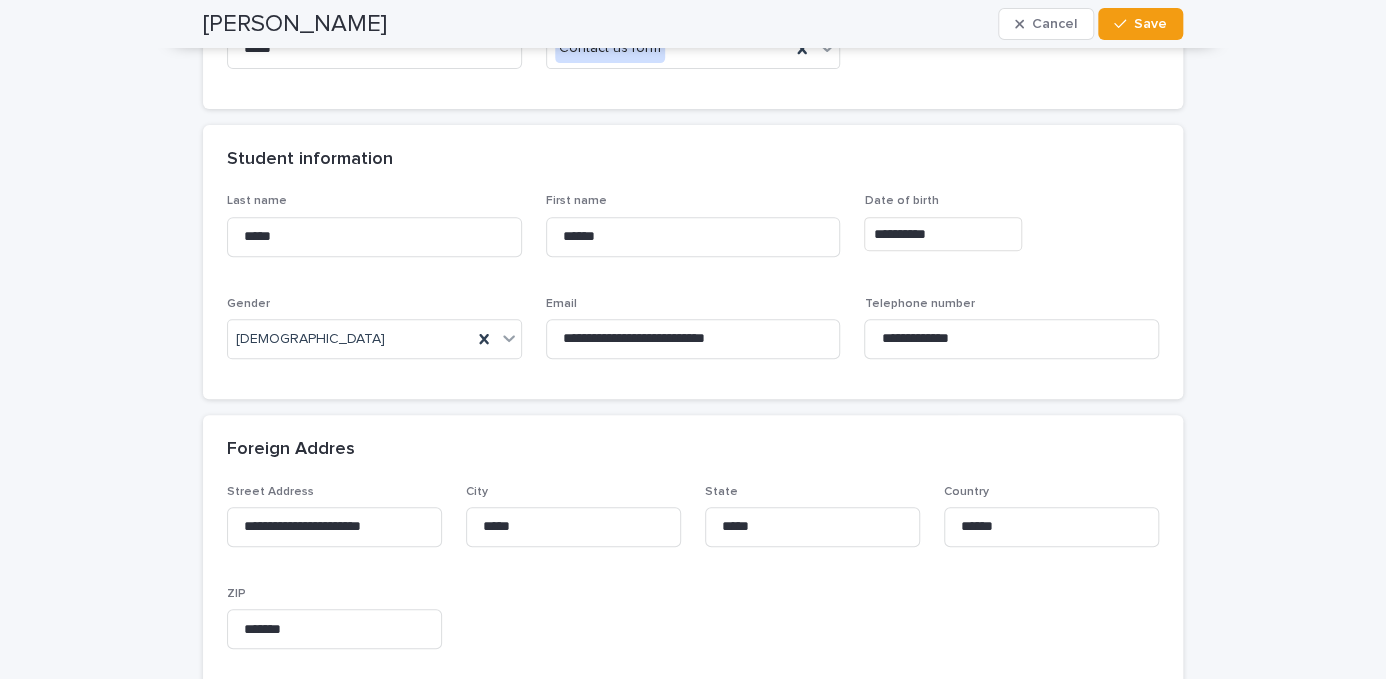 scroll, scrollTop: 0, scrollLeft: 0, axis: both 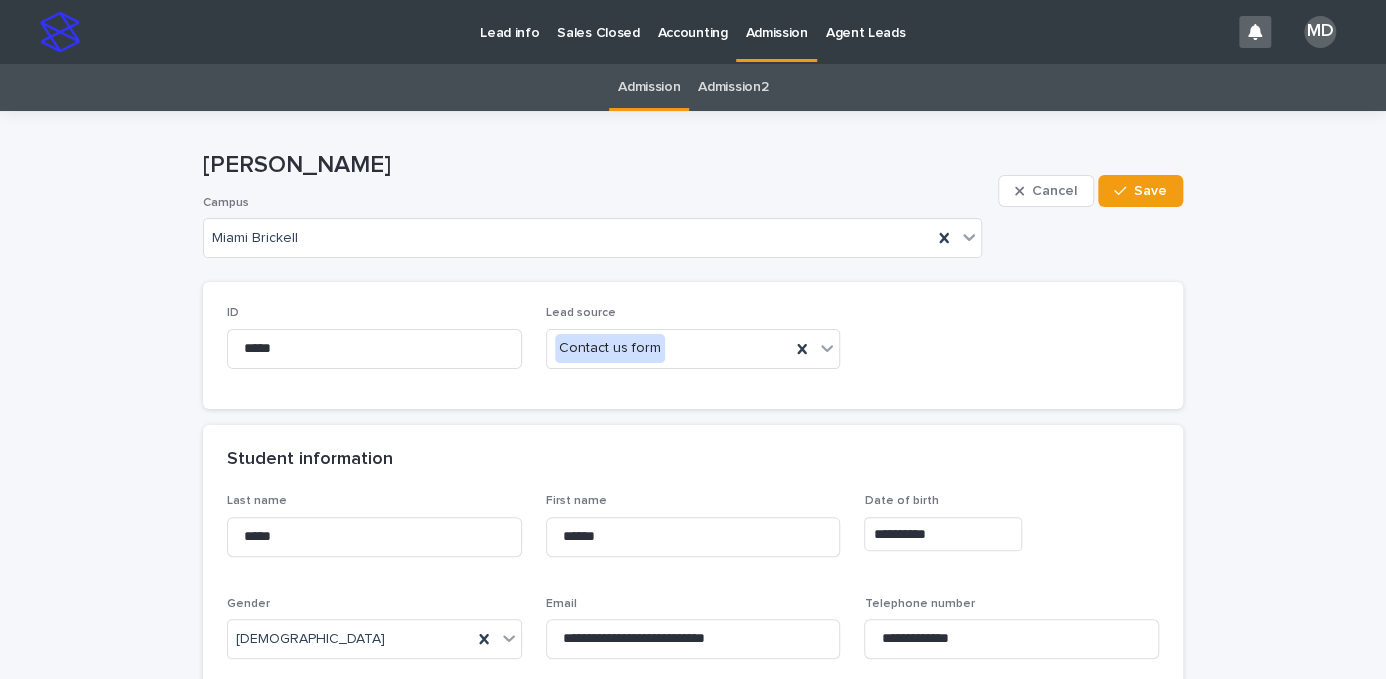click on "**********" at bounding box center [693, 1358] 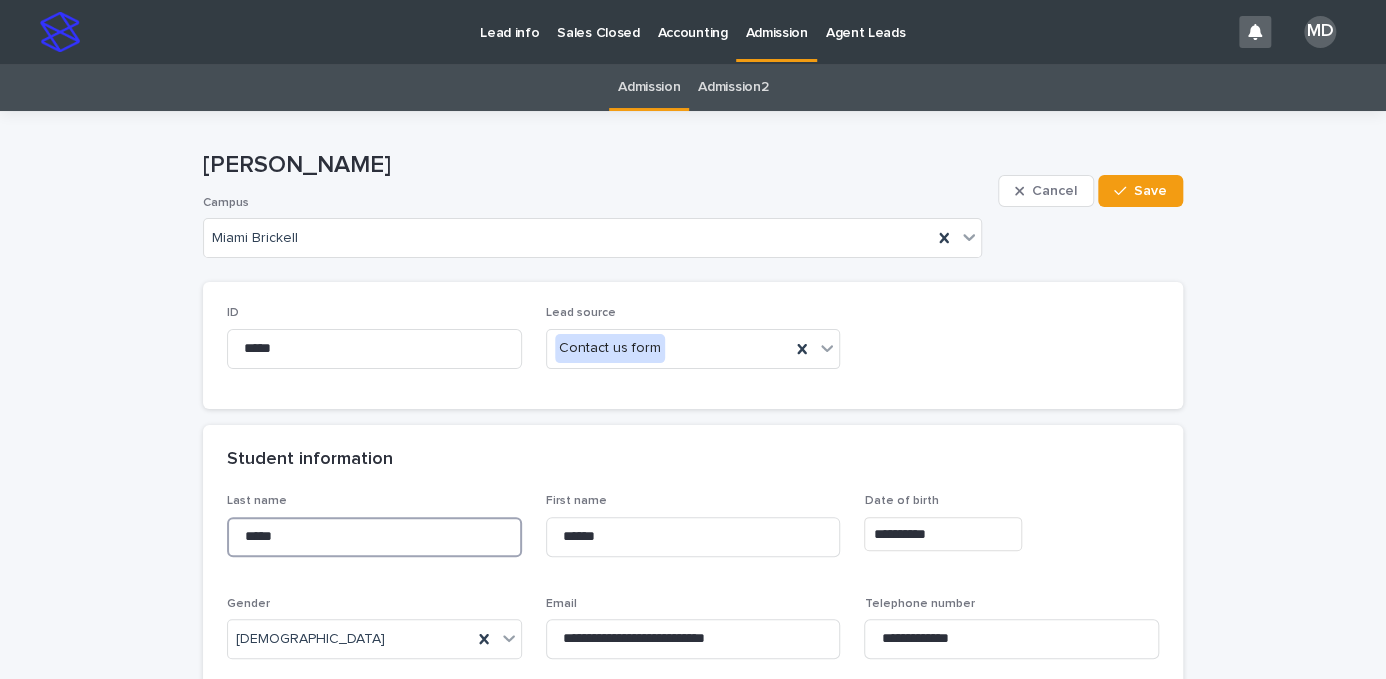 click on "*****" at bounding box center [374, 537] 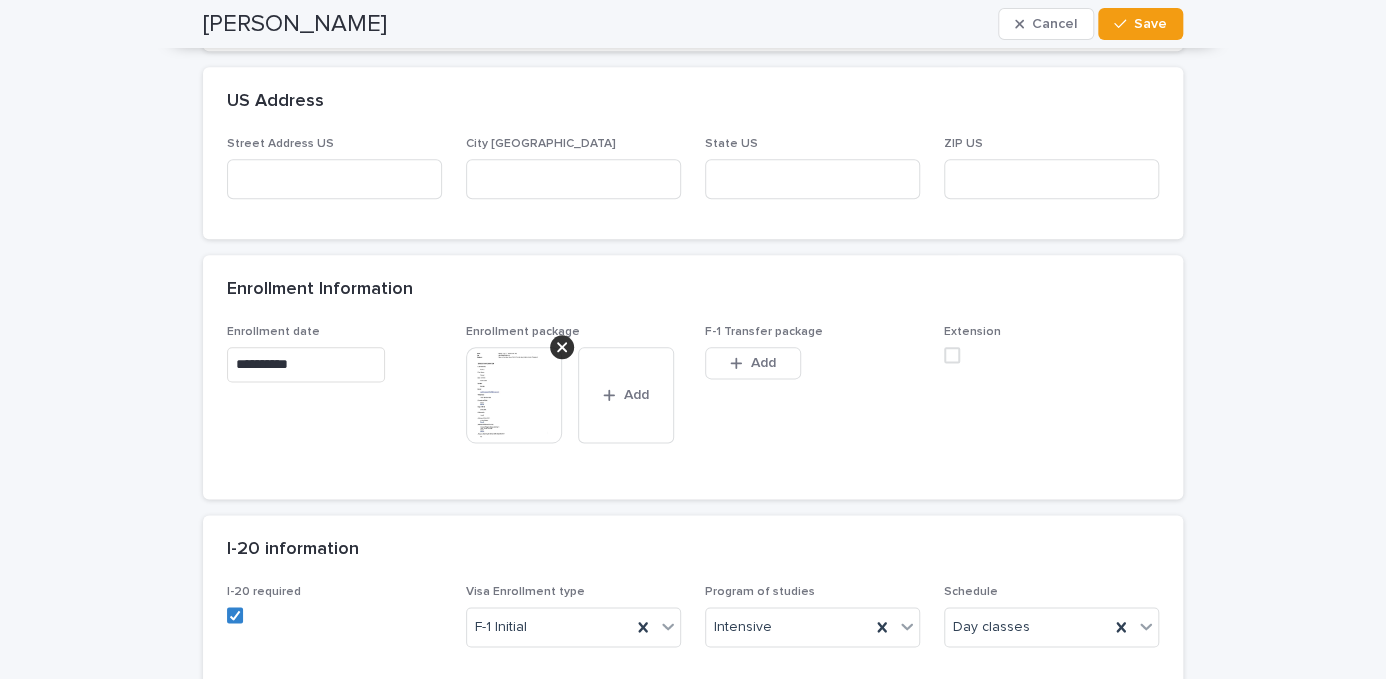 scroll, scrollTop: 1200, scrollLeft: 0, axis: vertical 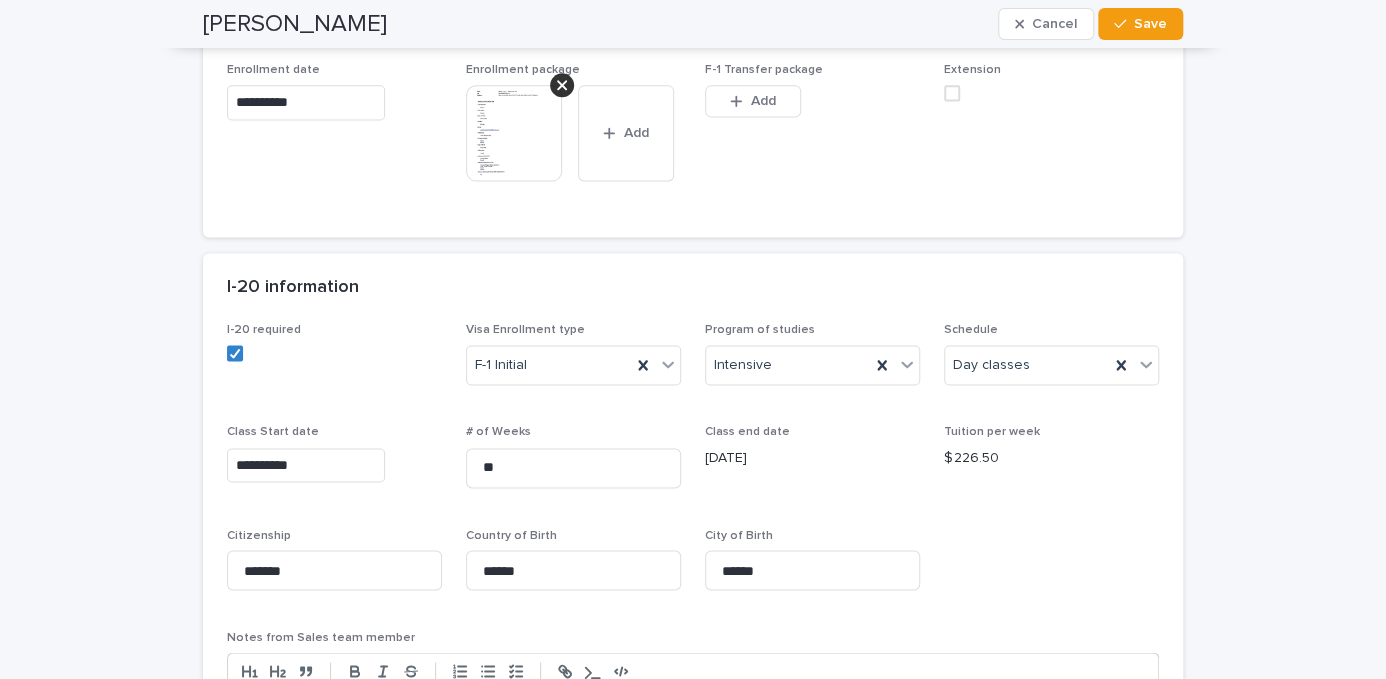 click at bounding box center (514, 133) 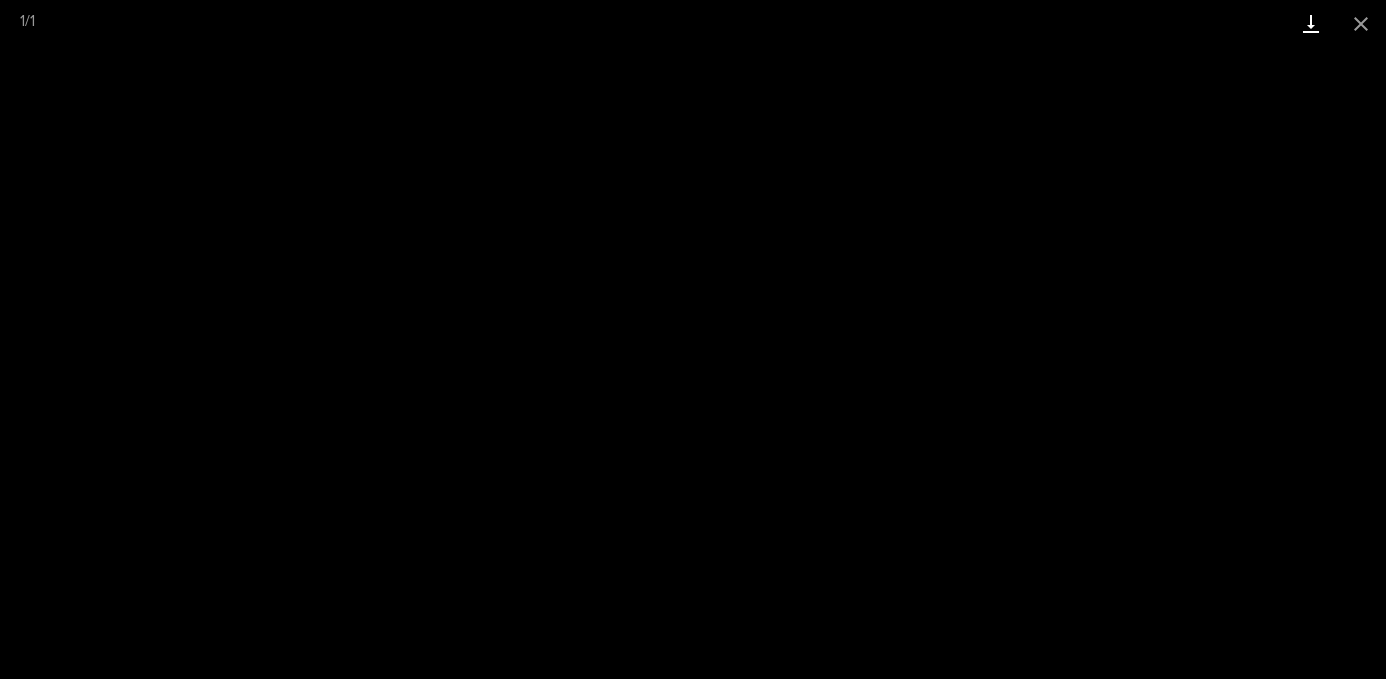 click at bounding box center [1311, 23] 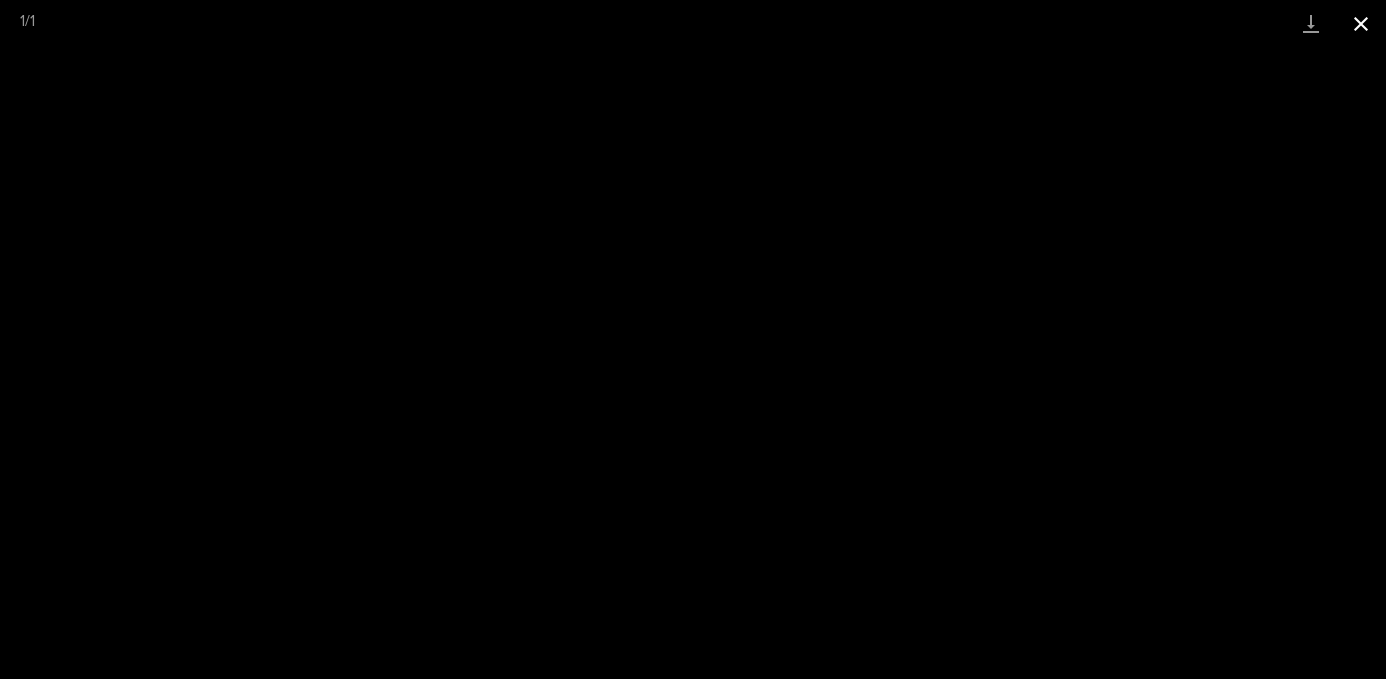 click at bounding box center (1361, 23) 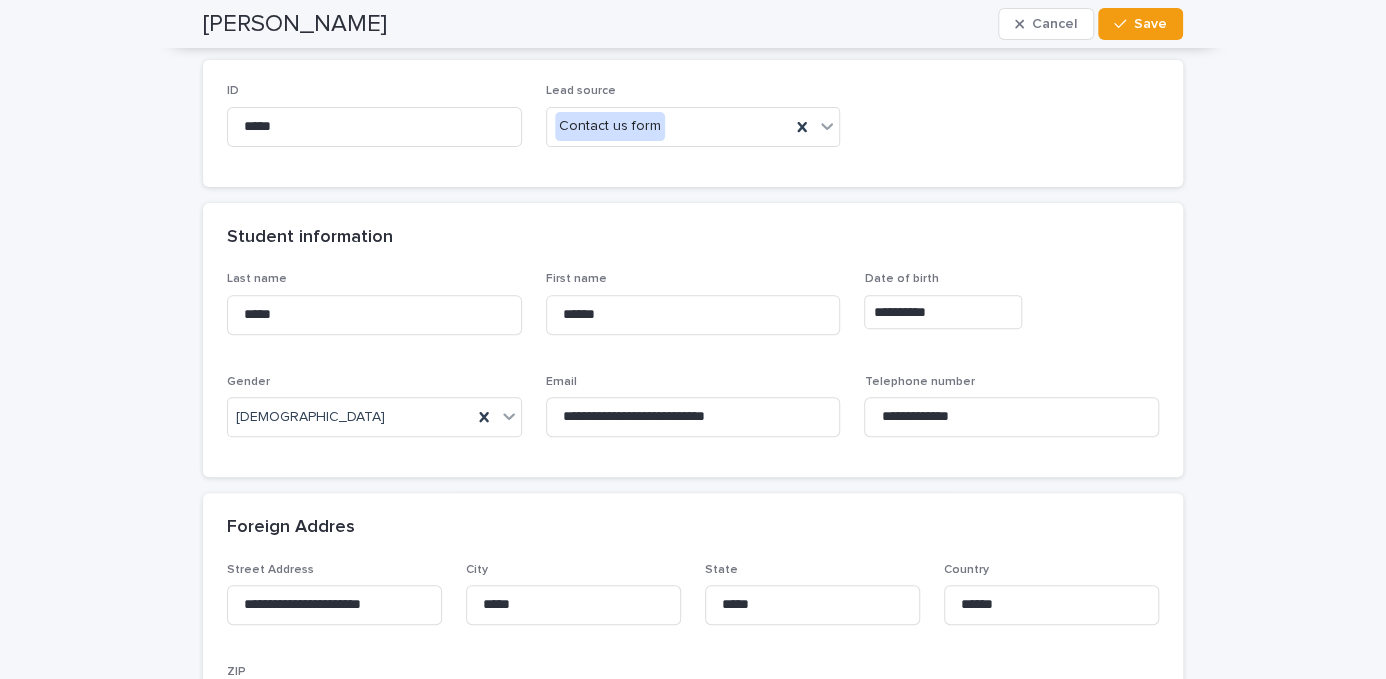 scroll, scrollTop: 200, scrollLeft: 0, axis: vertical 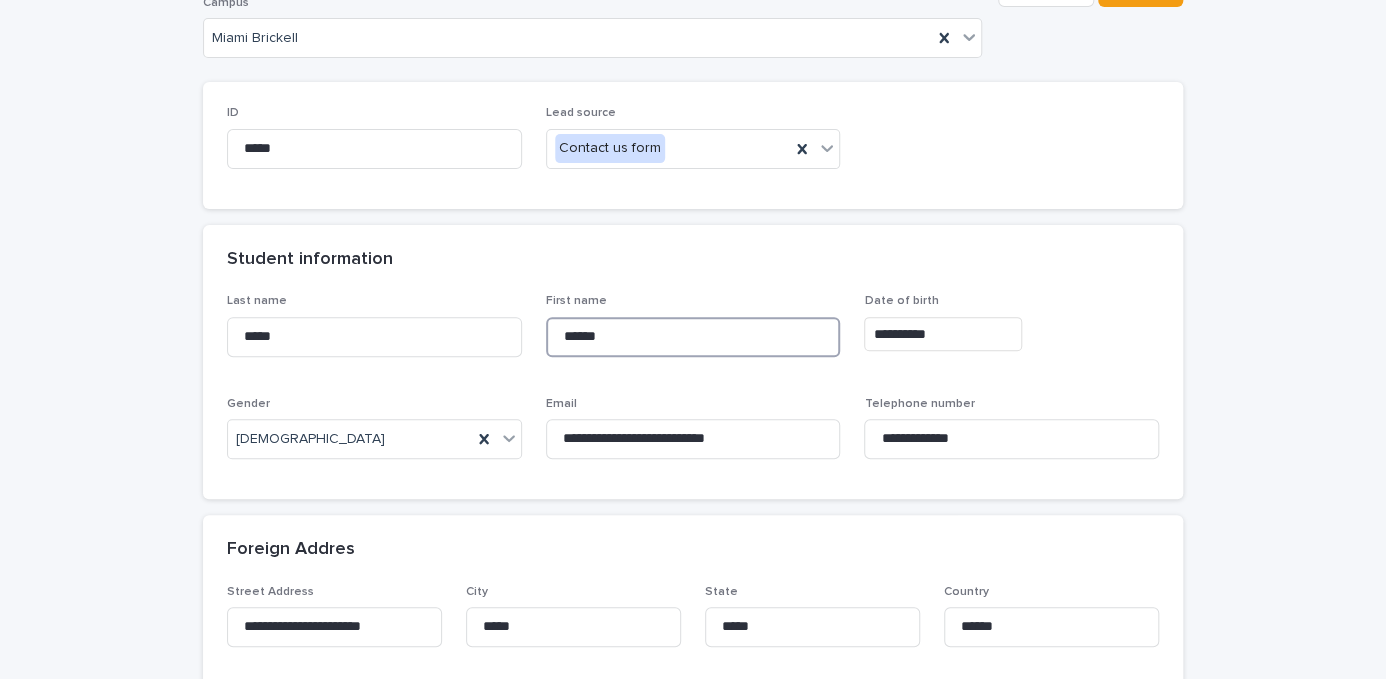 drag, startPoint x: 595, startPoint y: 331, endPoint x: 508, endPoint y: 309, distance: 89.73851 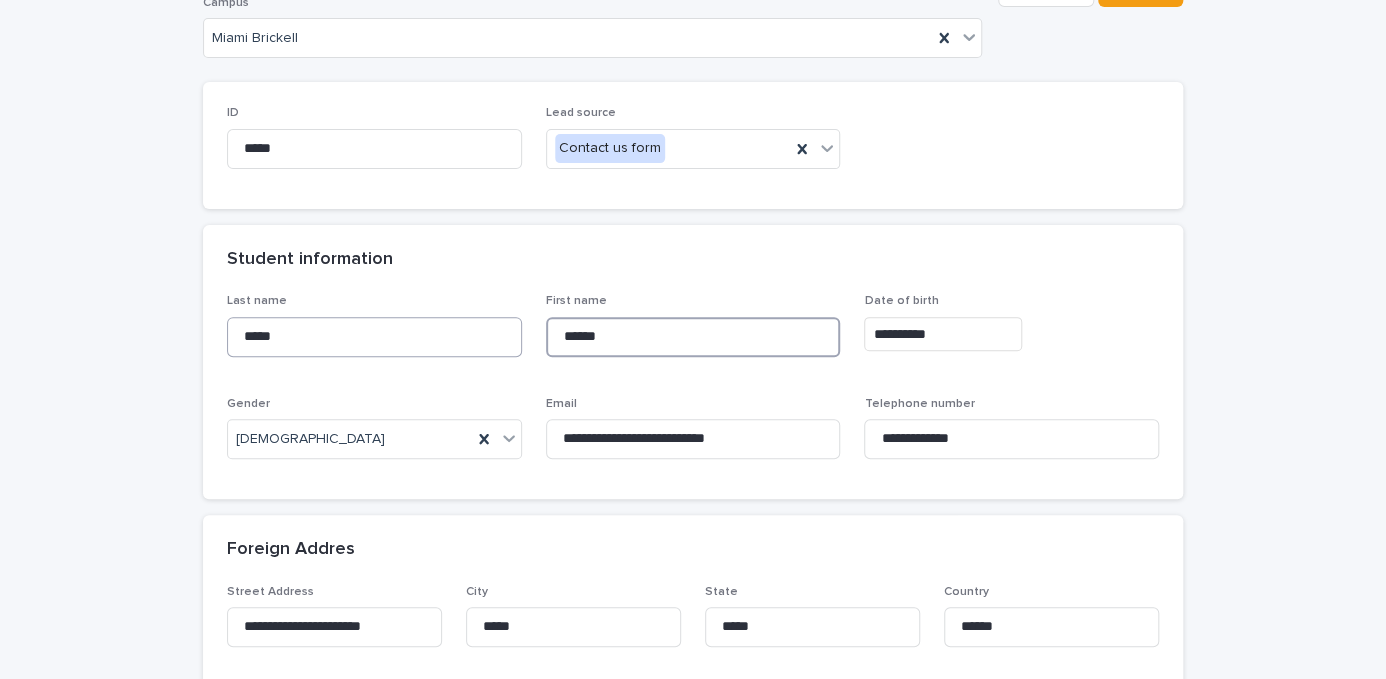 drag, startPoint x: 632, startPoint y: 341, endPoint x: 399, endPoint y: 328, distance: 233.36238 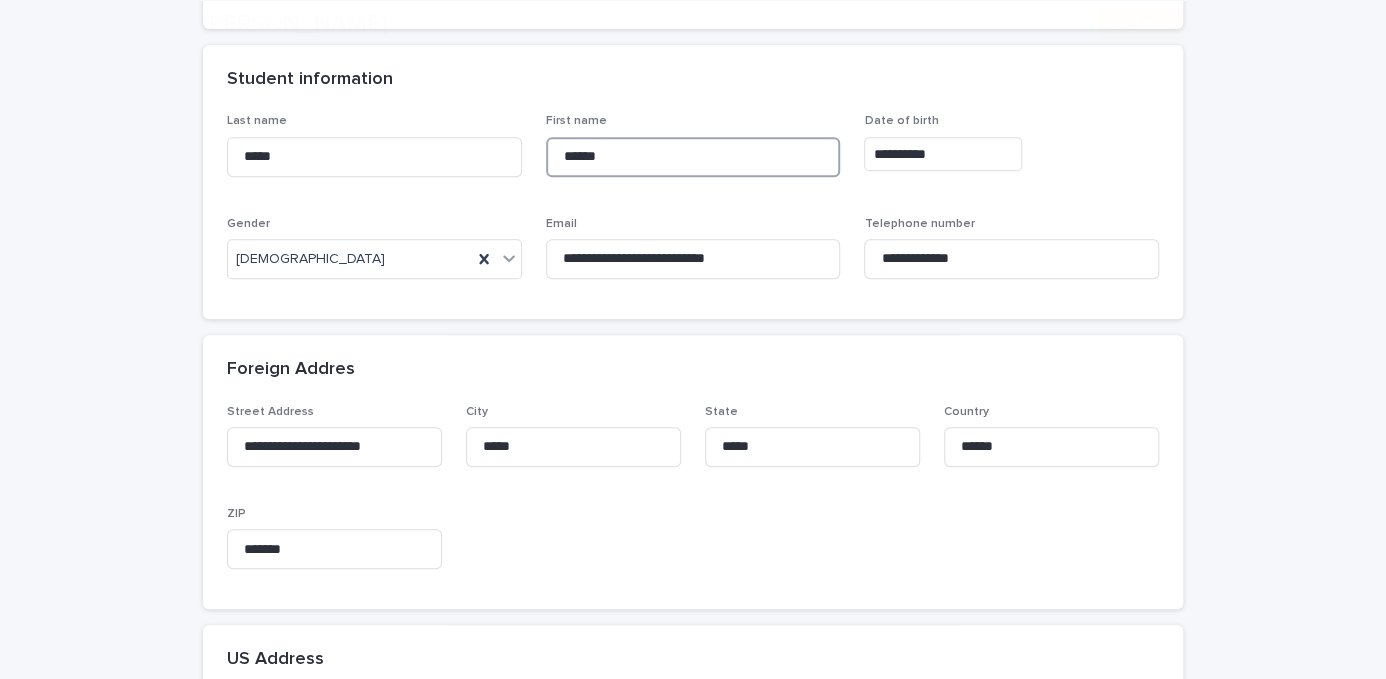 scroll, scrollTop: 400, scrollLeft: 0, axis: vertical 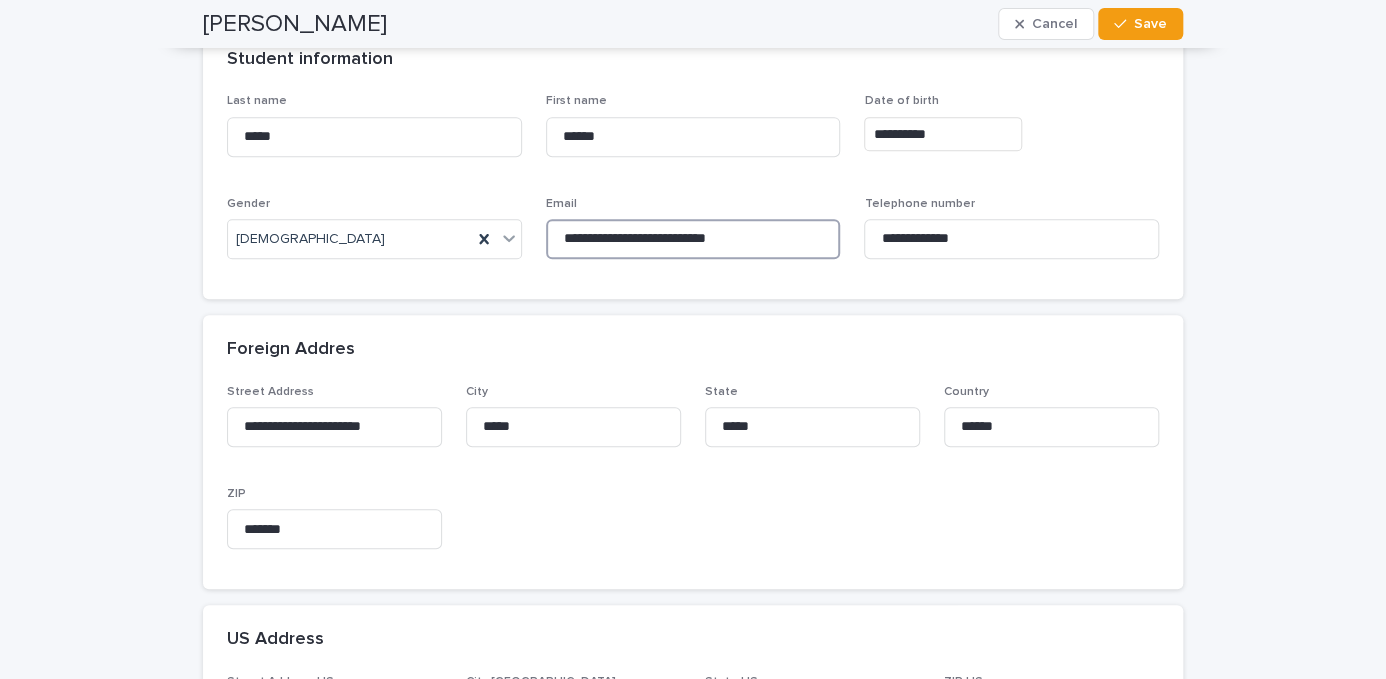 drag, startPoint x: 771, startPoint y: 239, endPoint x: 418, endPoint y: 215, distance: 353.8149 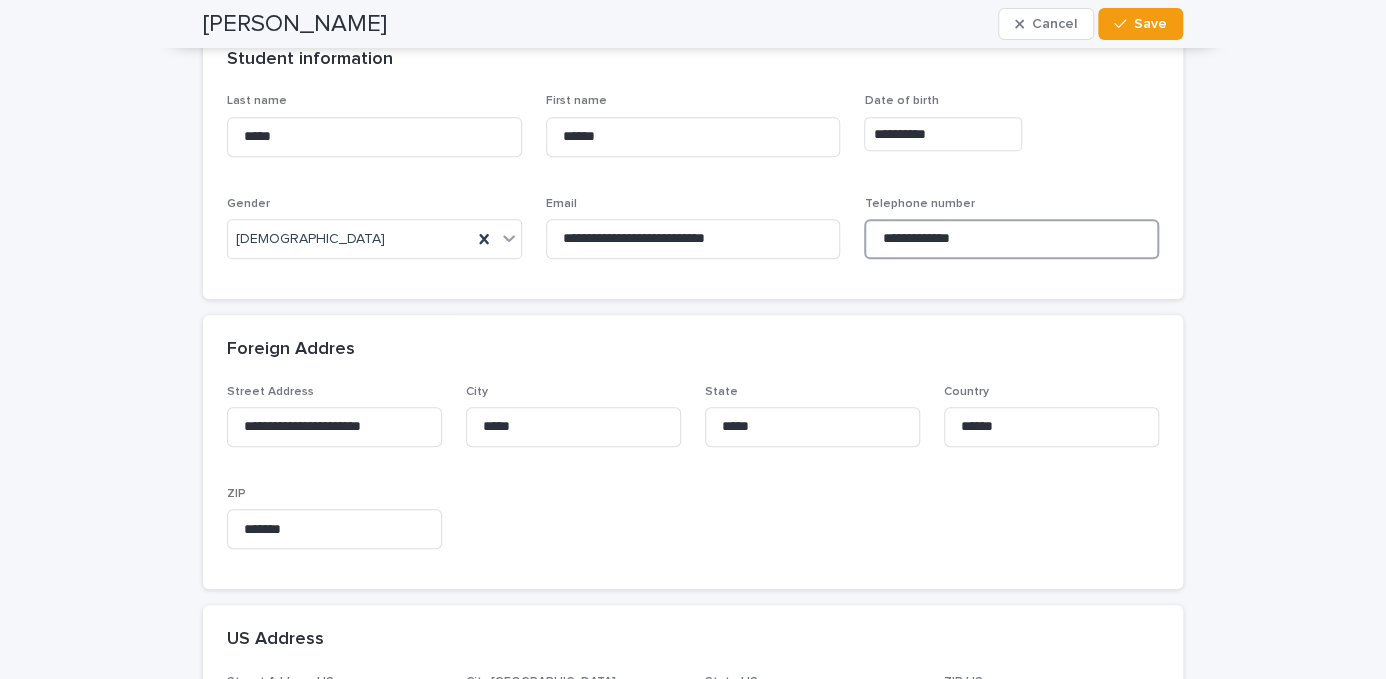 drag, startPoint x: 888, startPoint y: 235, endPoint x: 1022, endPoint y: 226, distance: 134.3019 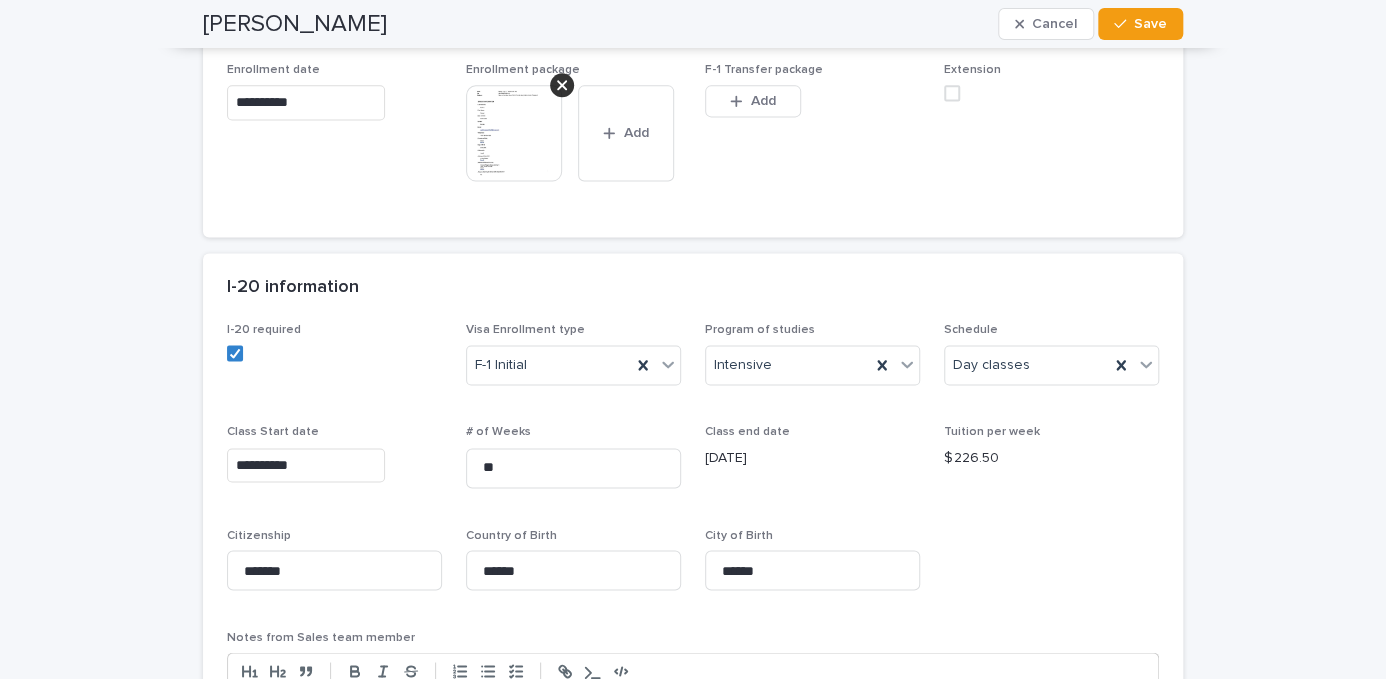 scroll, scrollTop: 1300, scrollLeft: 0, axis: vertical 